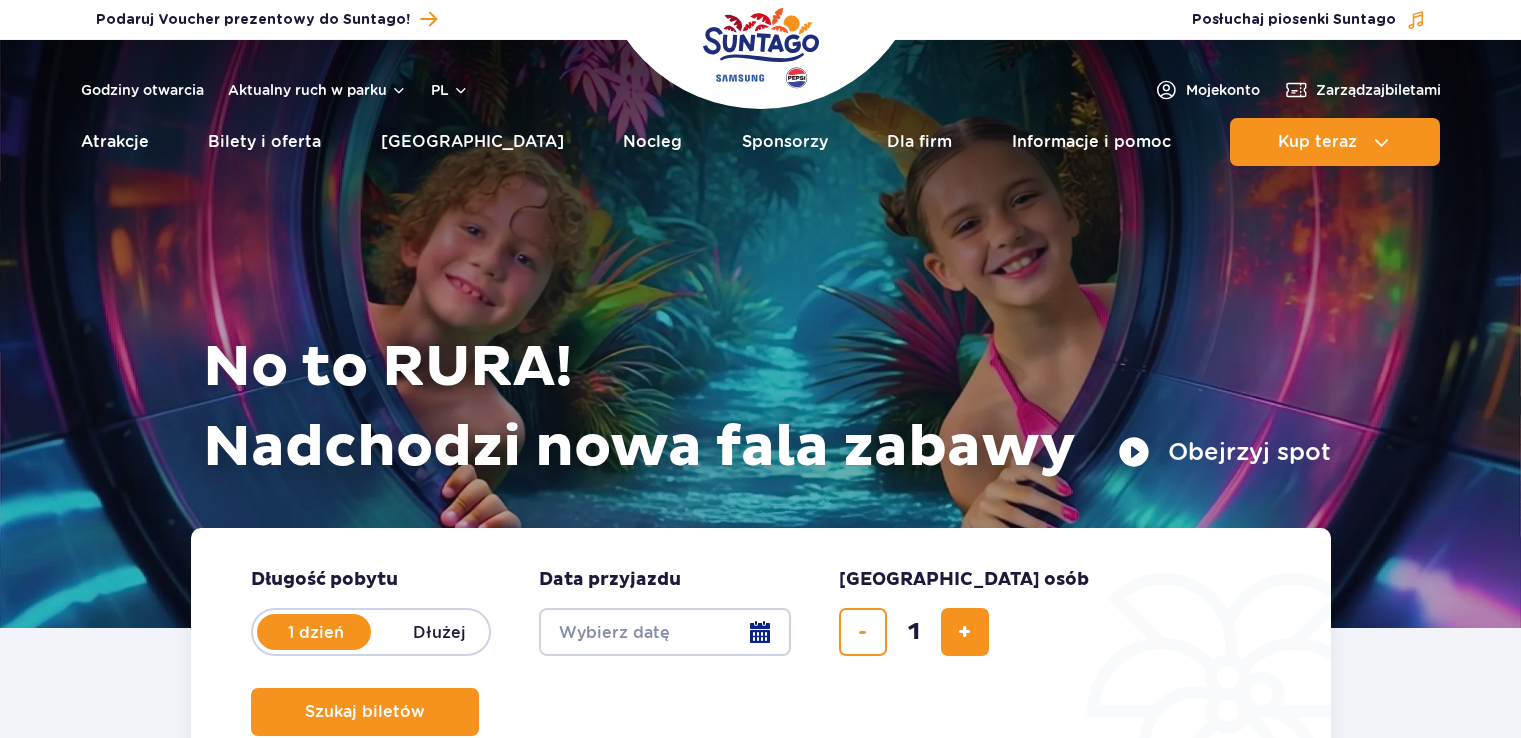 scroll, scrollTop: 0, scrollLeft: 0, axis: both 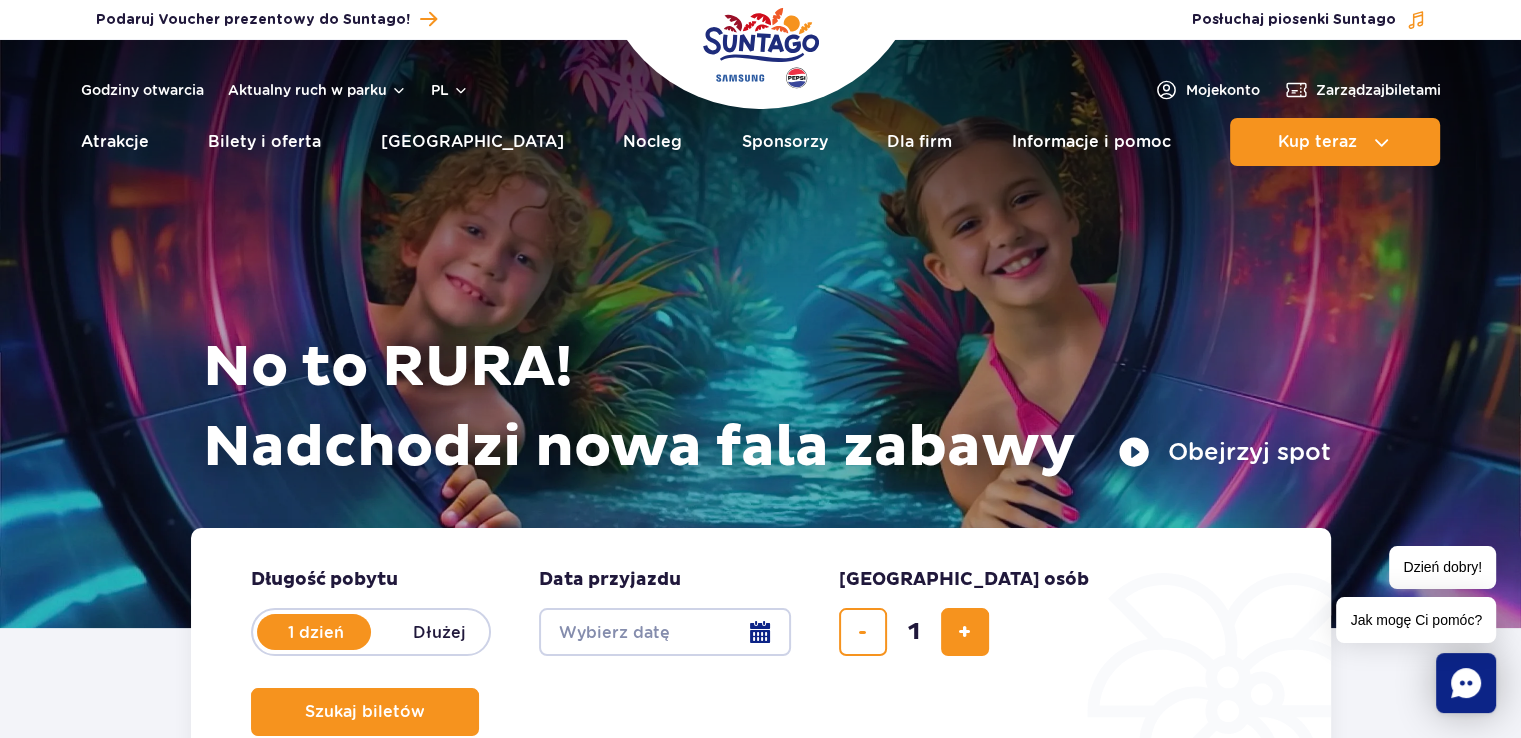 click on "Dłużej" at bounding box center [440, 632] 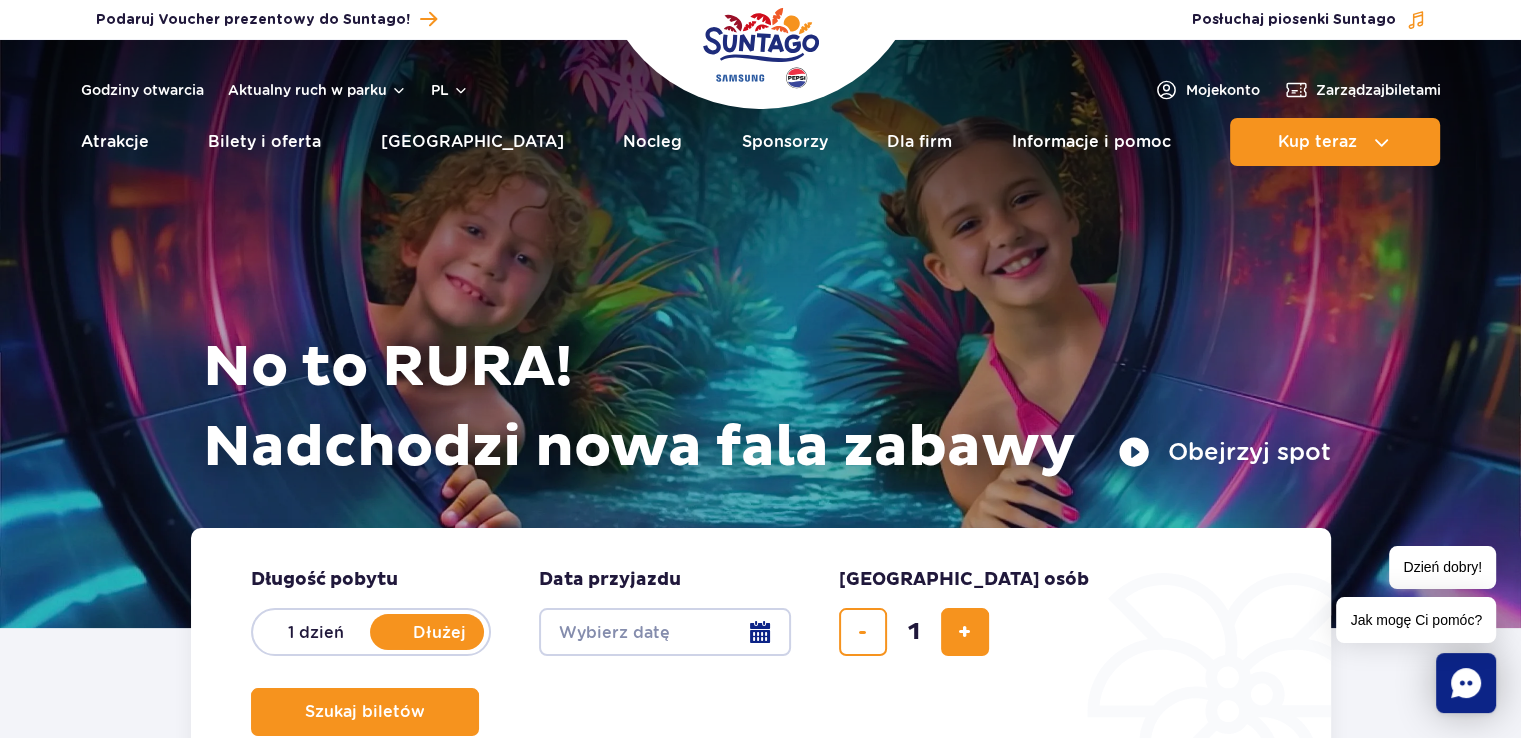drag, startPoint x: 759, startPoint y: 657, endPoint x: 762, endPoint y: 640, distance: 17.262676 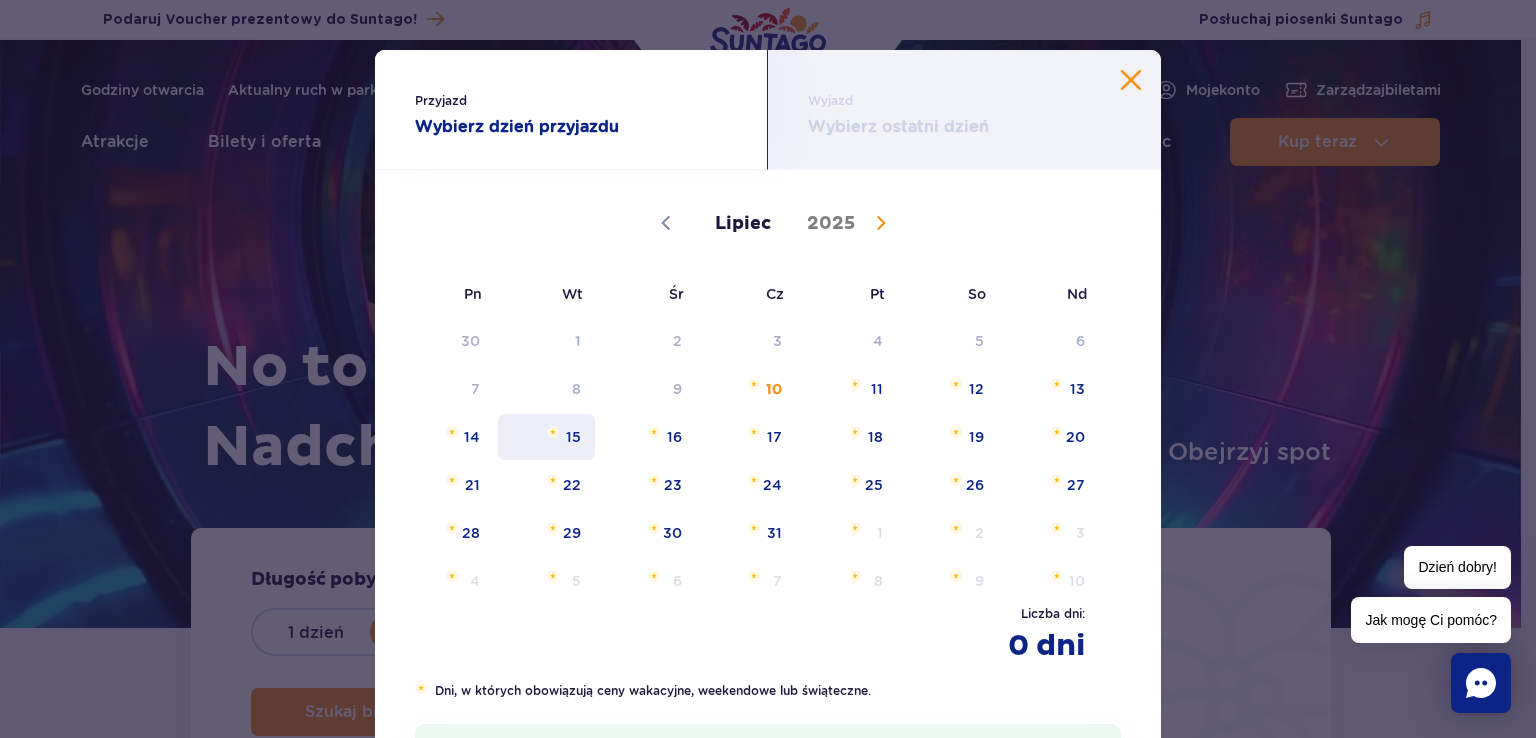 click on "15" at bounding box center (546, 437) 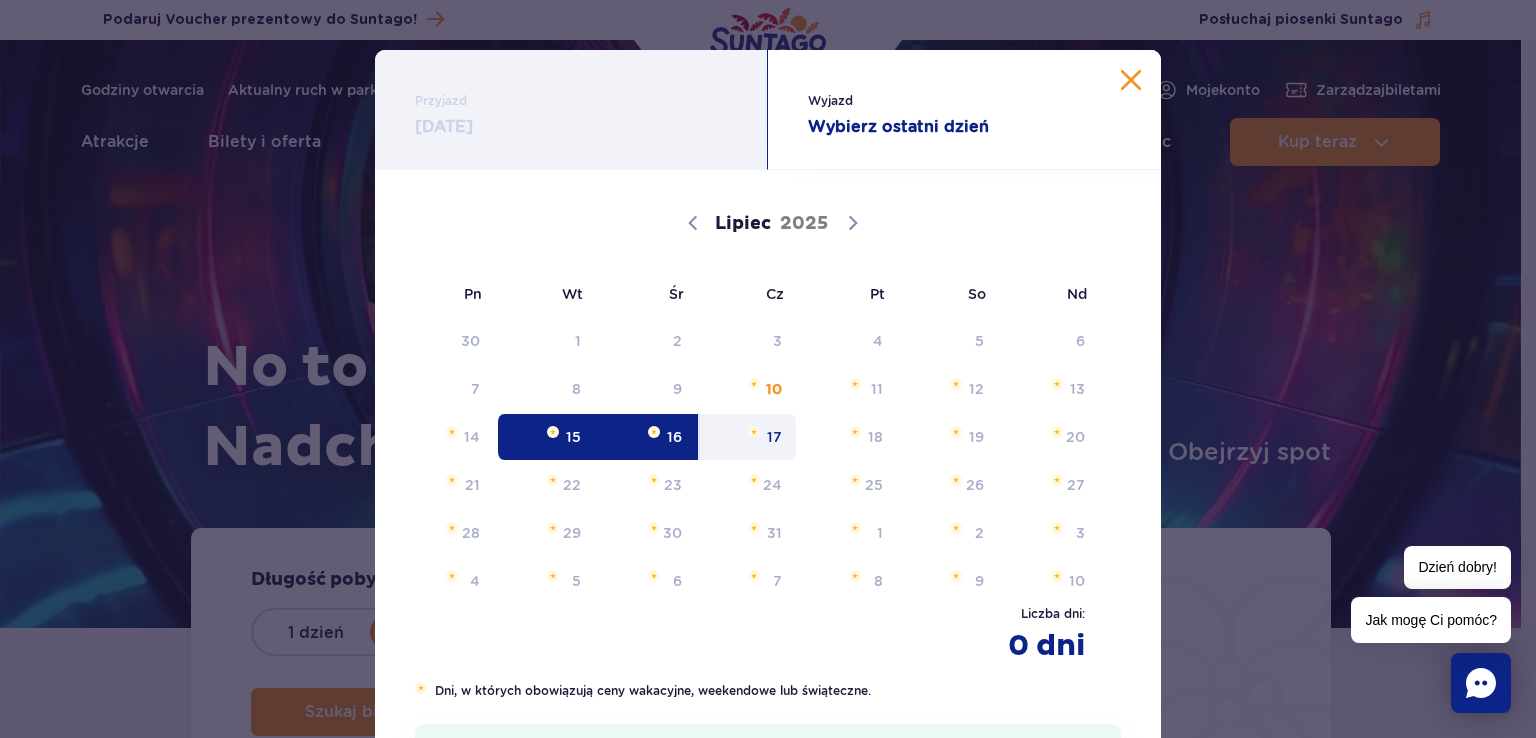 click on "17" at bounding box center [748, 437] 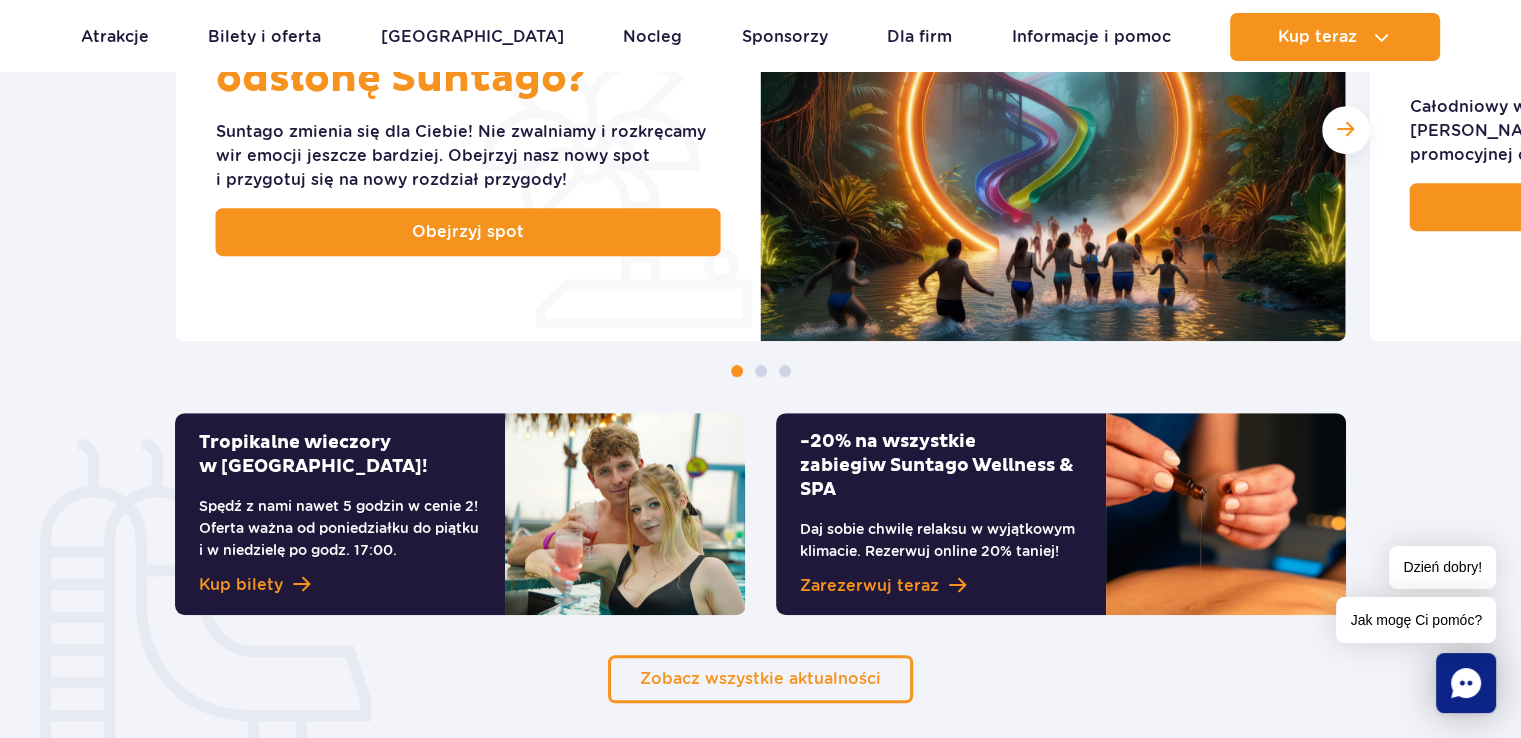 scroll, scrollTop: 428, scrollLeft: 0, axis: vertical 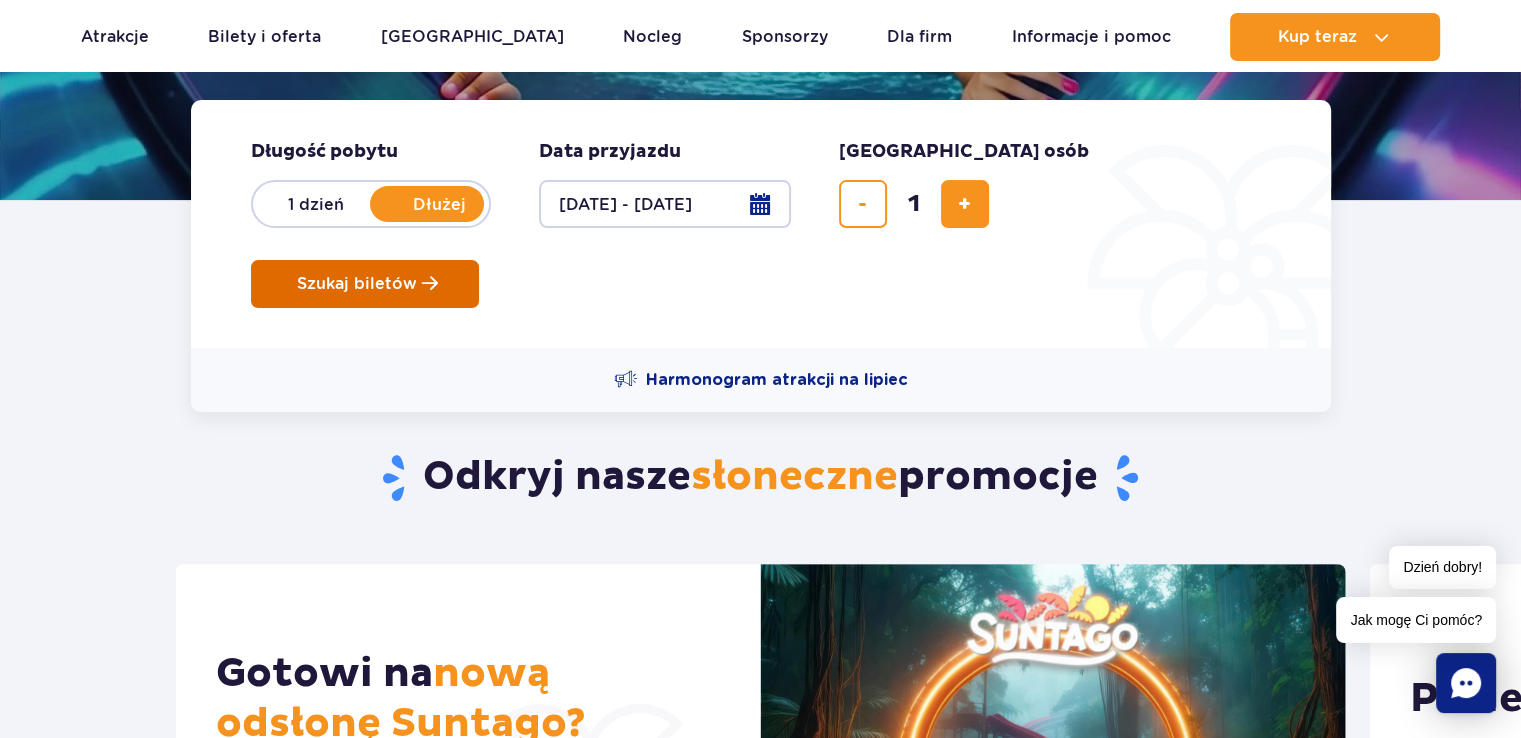 click on "Szukaj biletów" at bounding box center (365, 284) 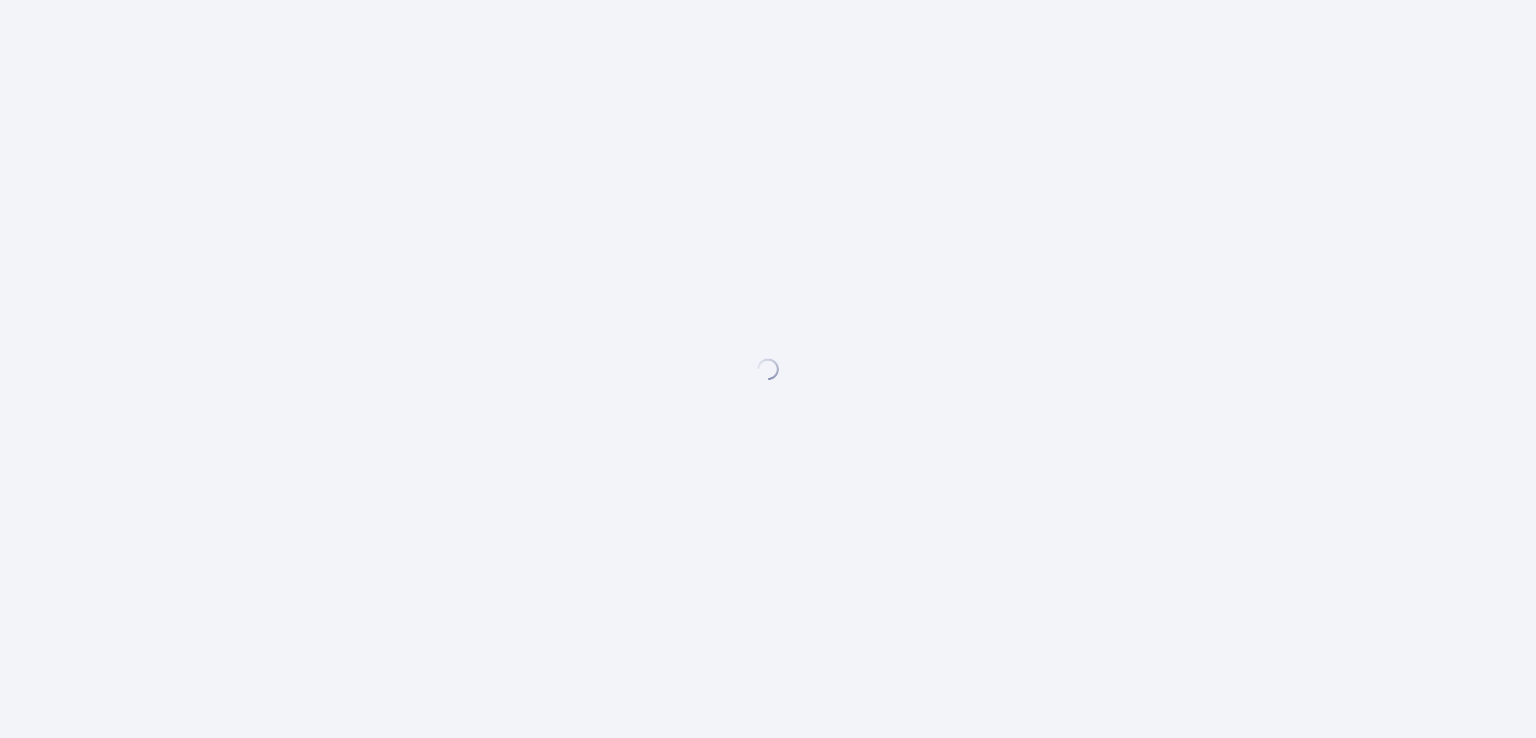 scroll, scrollTop: 0, scrollLeft: 0, axis: both 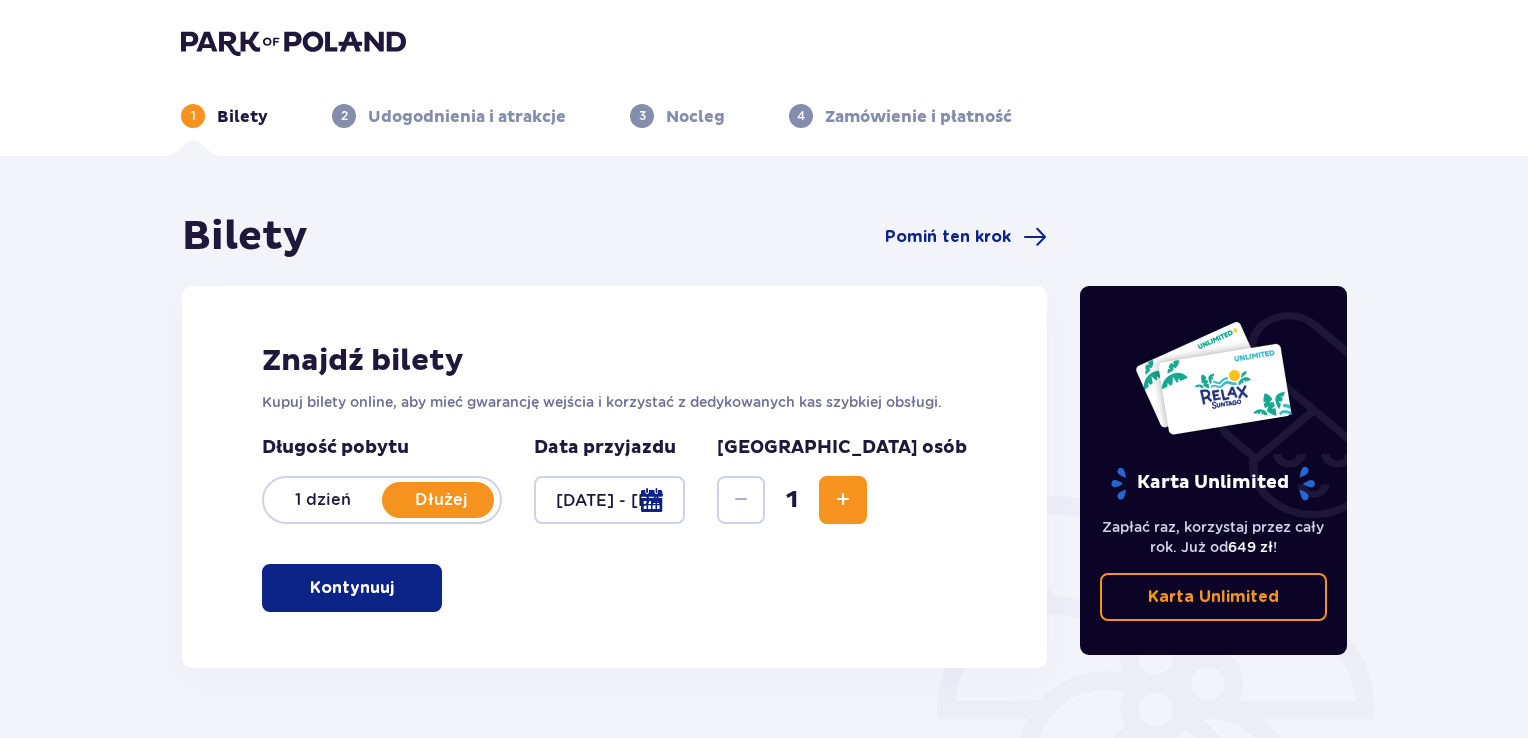 click on "Kontynuuj" at bounding box center (352, 588) 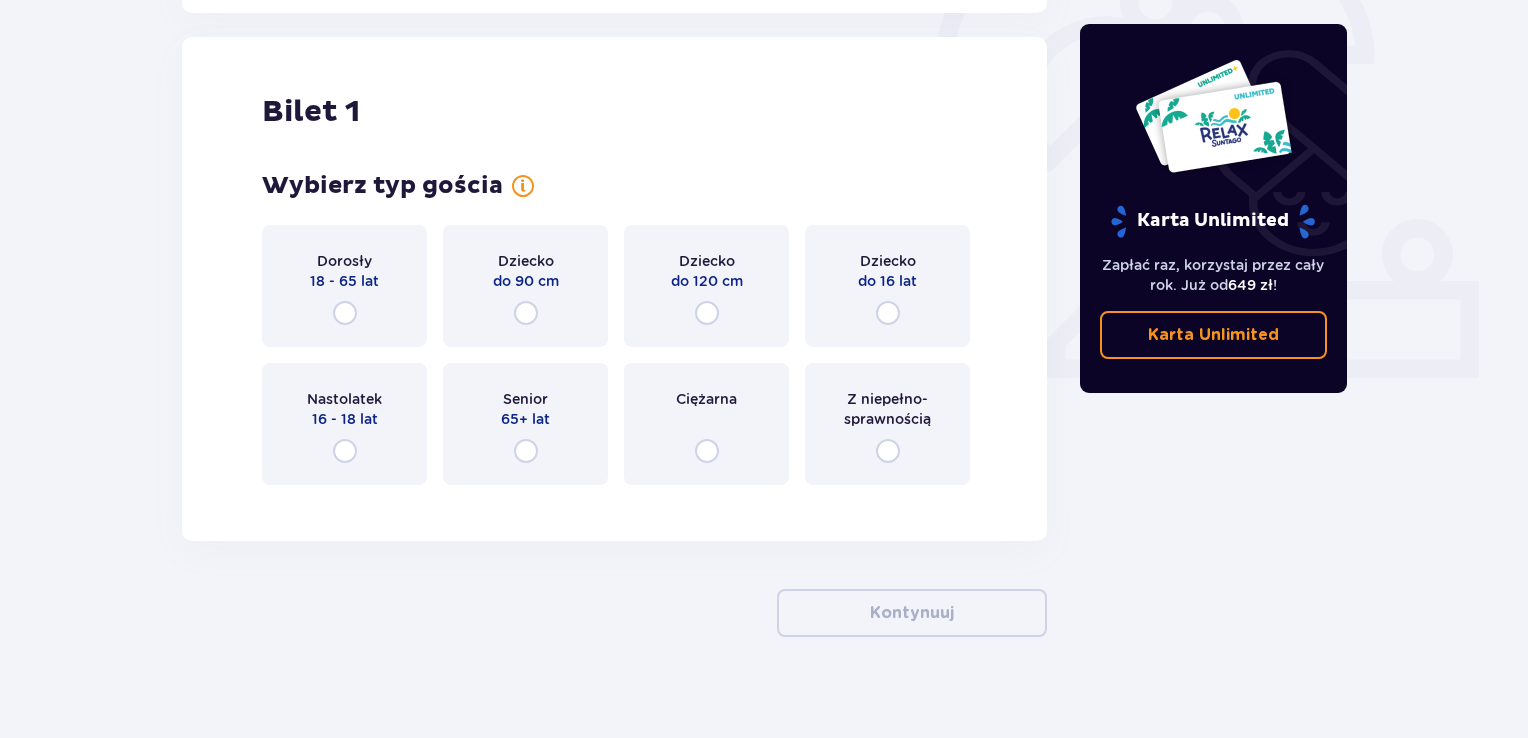 scroll, scrollTop: 668, scrollLeft: 0, axis: vertical 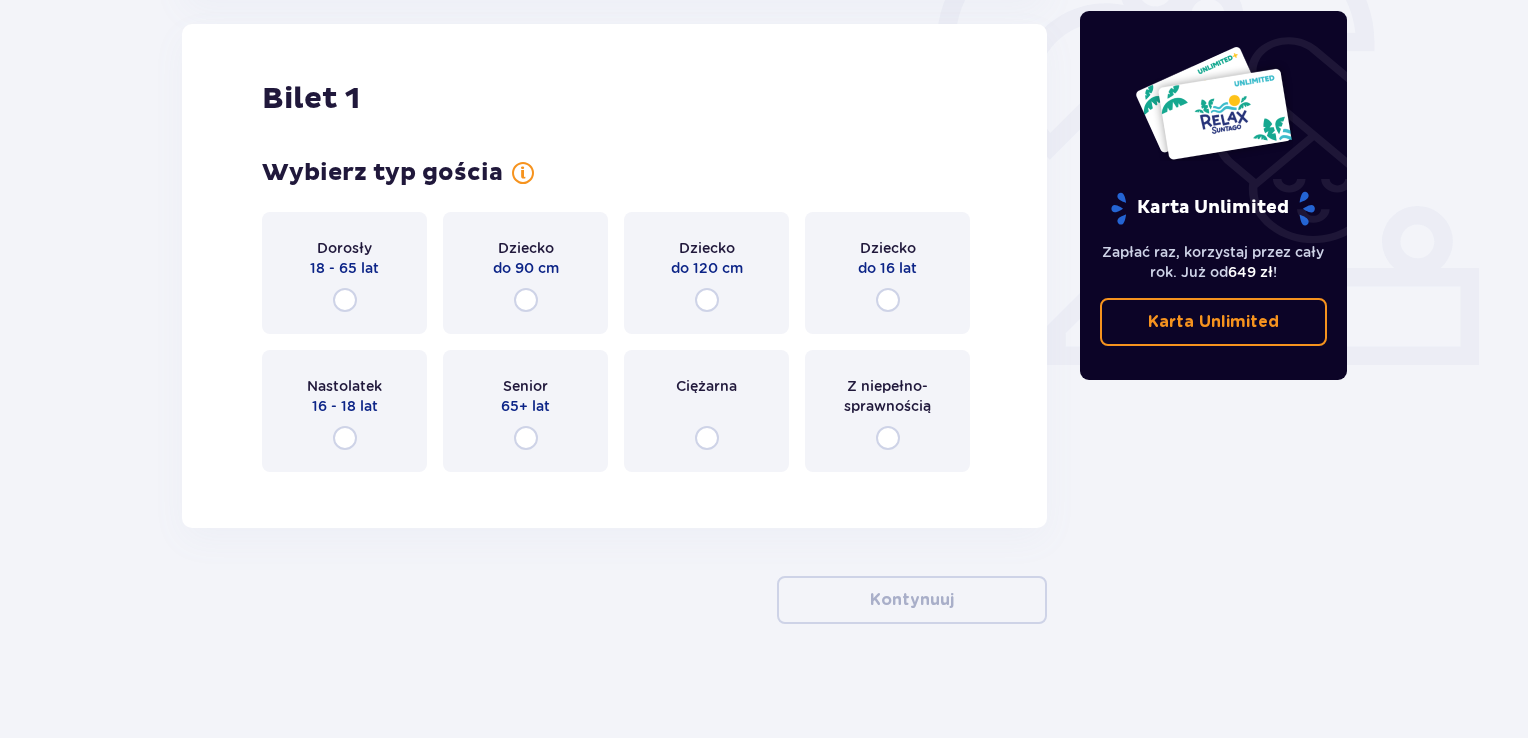 click on "Dorosły 18 - 65 lat" at bounding box center (344, 273) 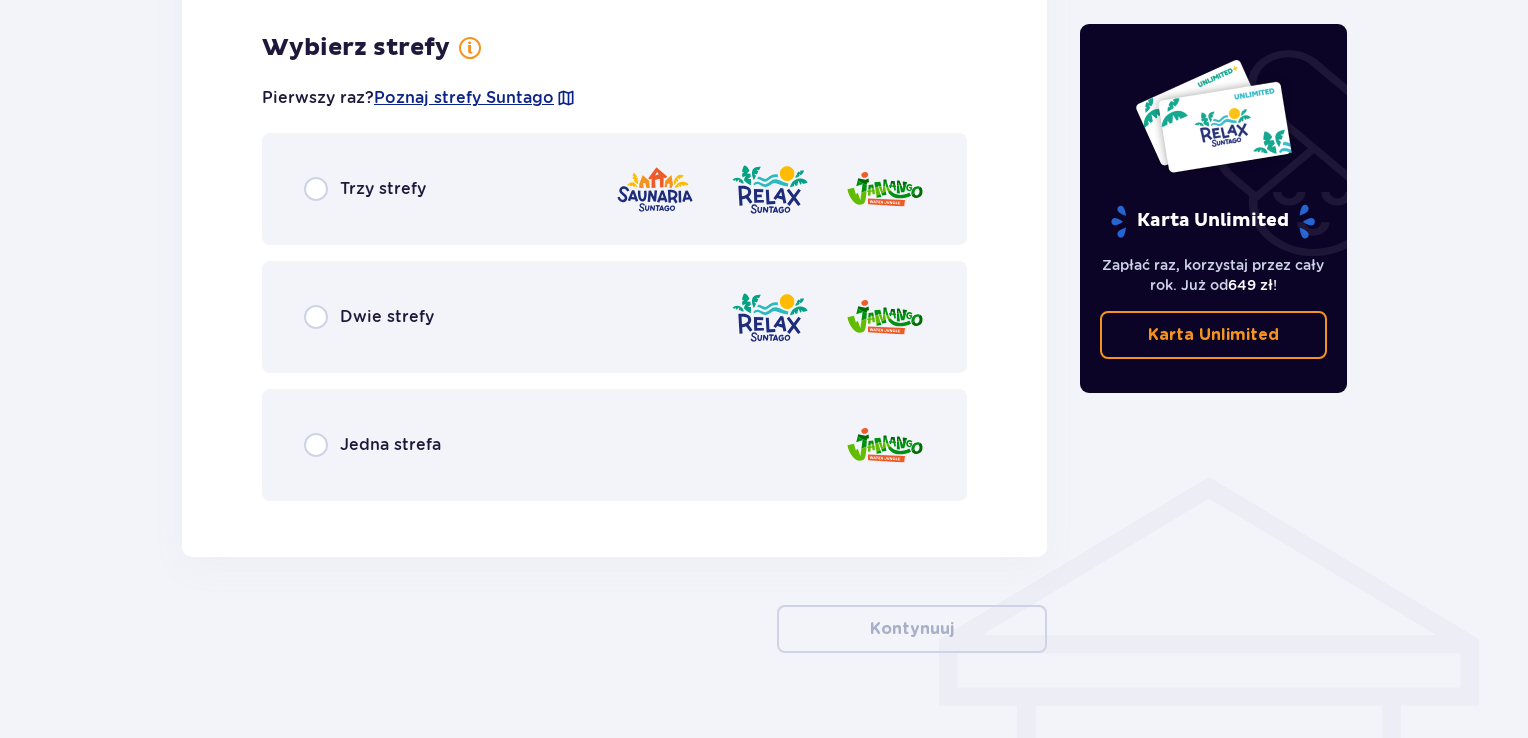 scroll, scrollTop: 1156, scrollLeft: 0, axis: vertical 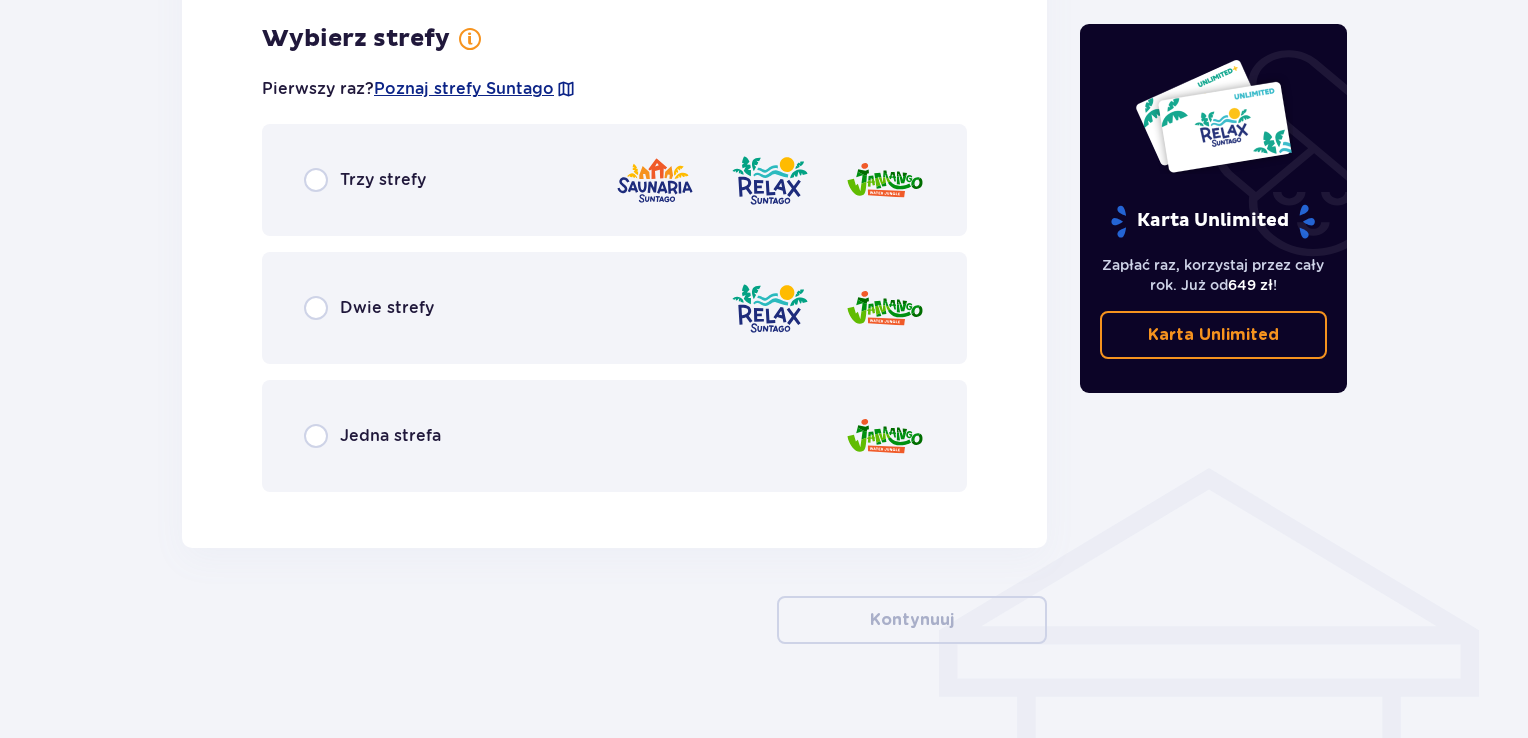 click on "Trzy strefy" at bounding box center [614, 180] 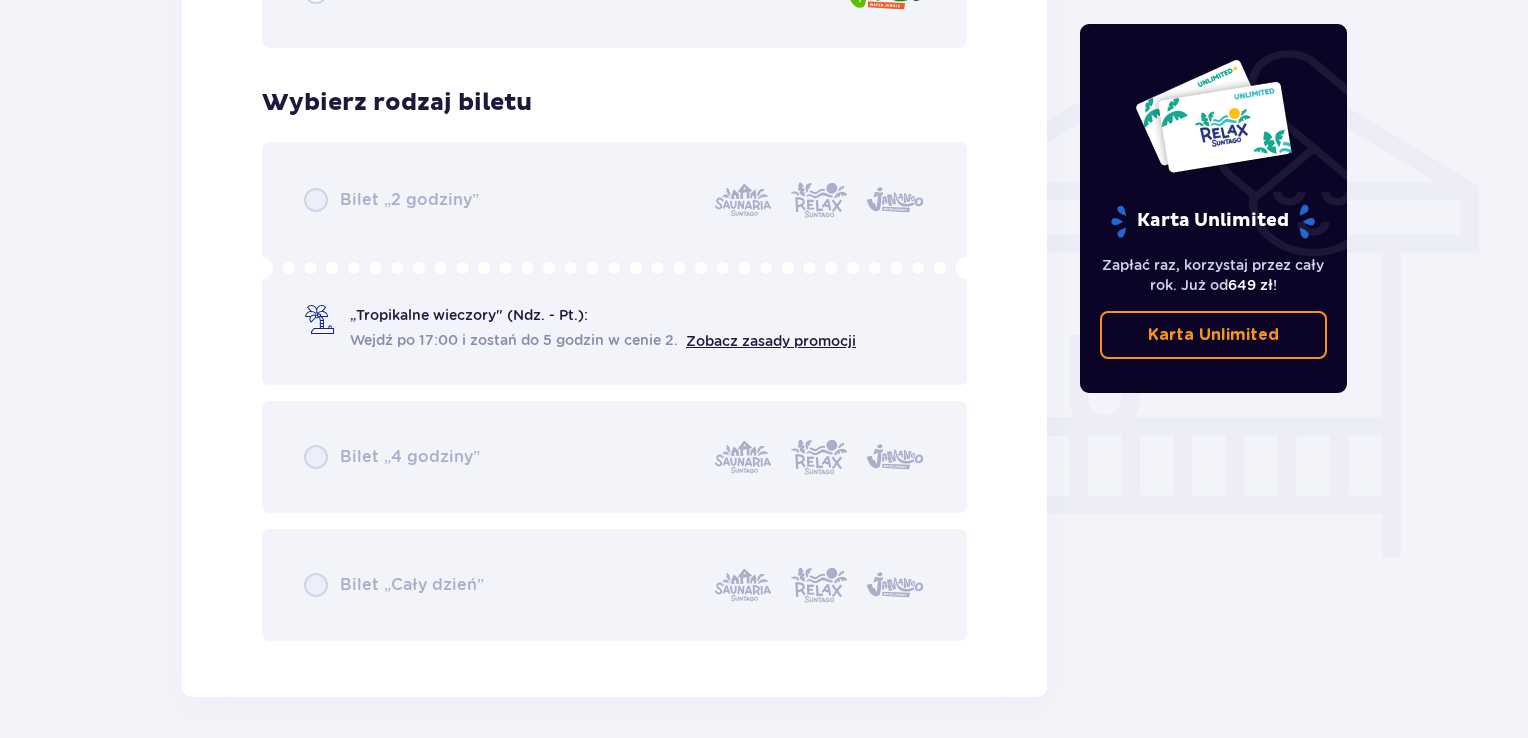 scroll, scrollTop: 1664, scrollLeft: 0, axis: vertical 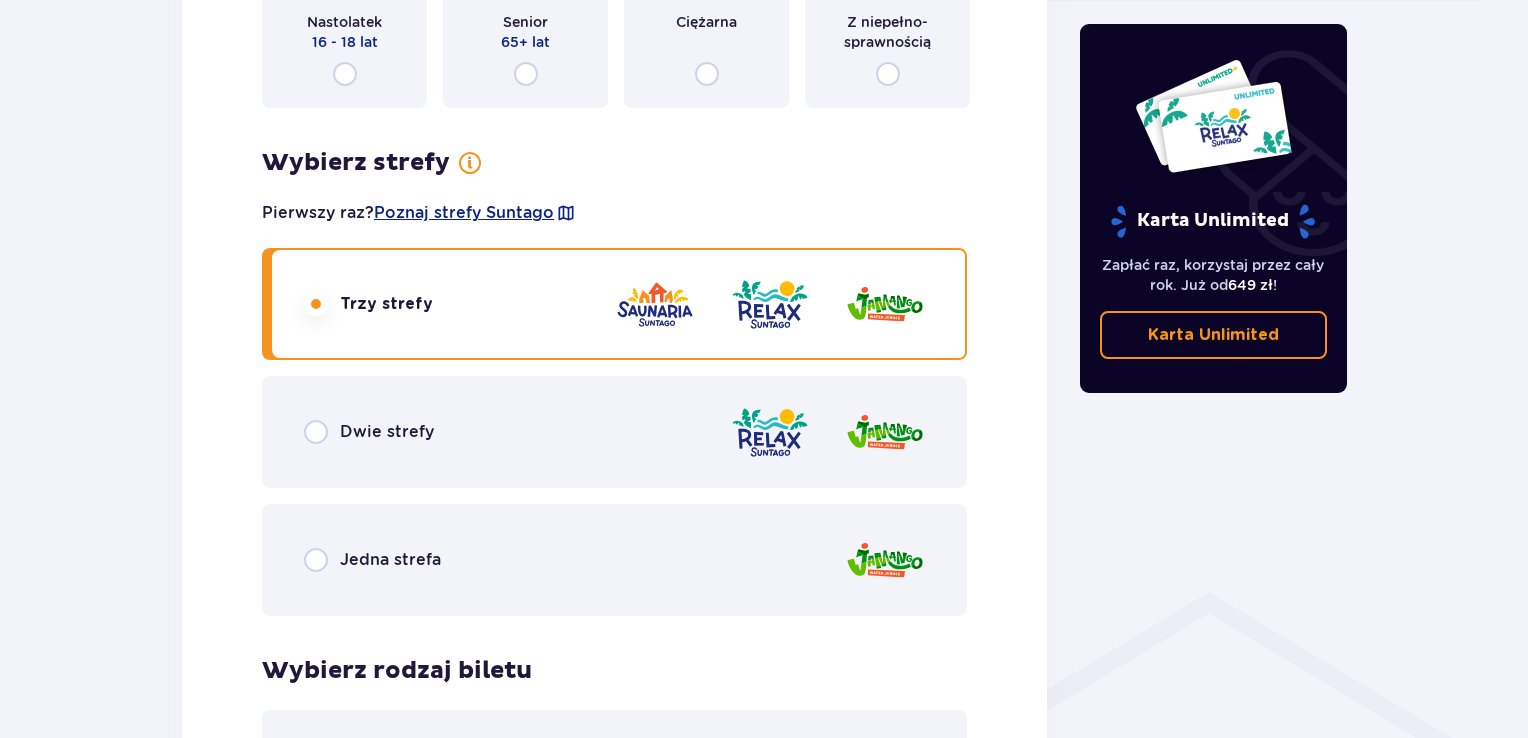click on "Dwie strefy" at bounding box center [614, 432] 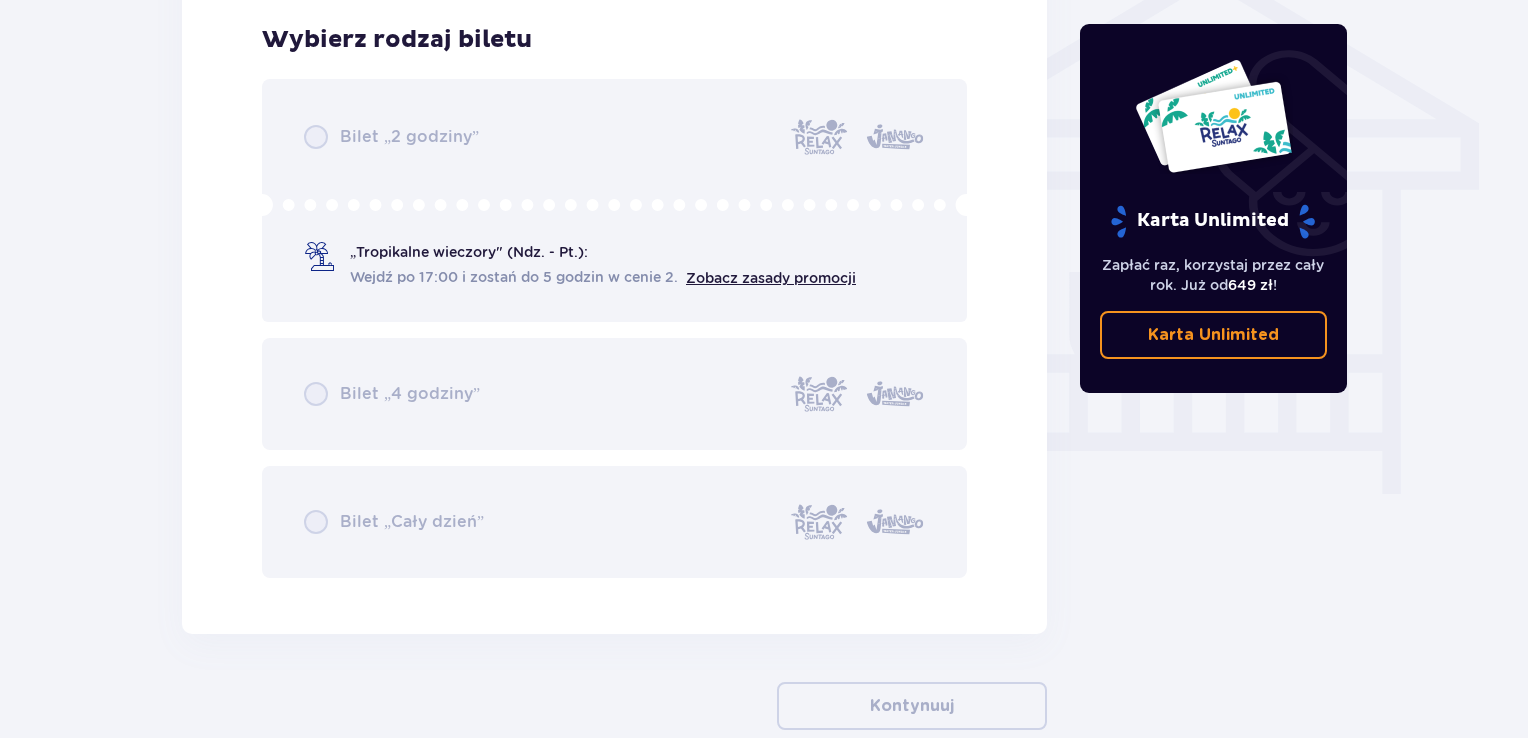 scroll, scrollTop: 1664, scrollLeft: 0, axis: vertical 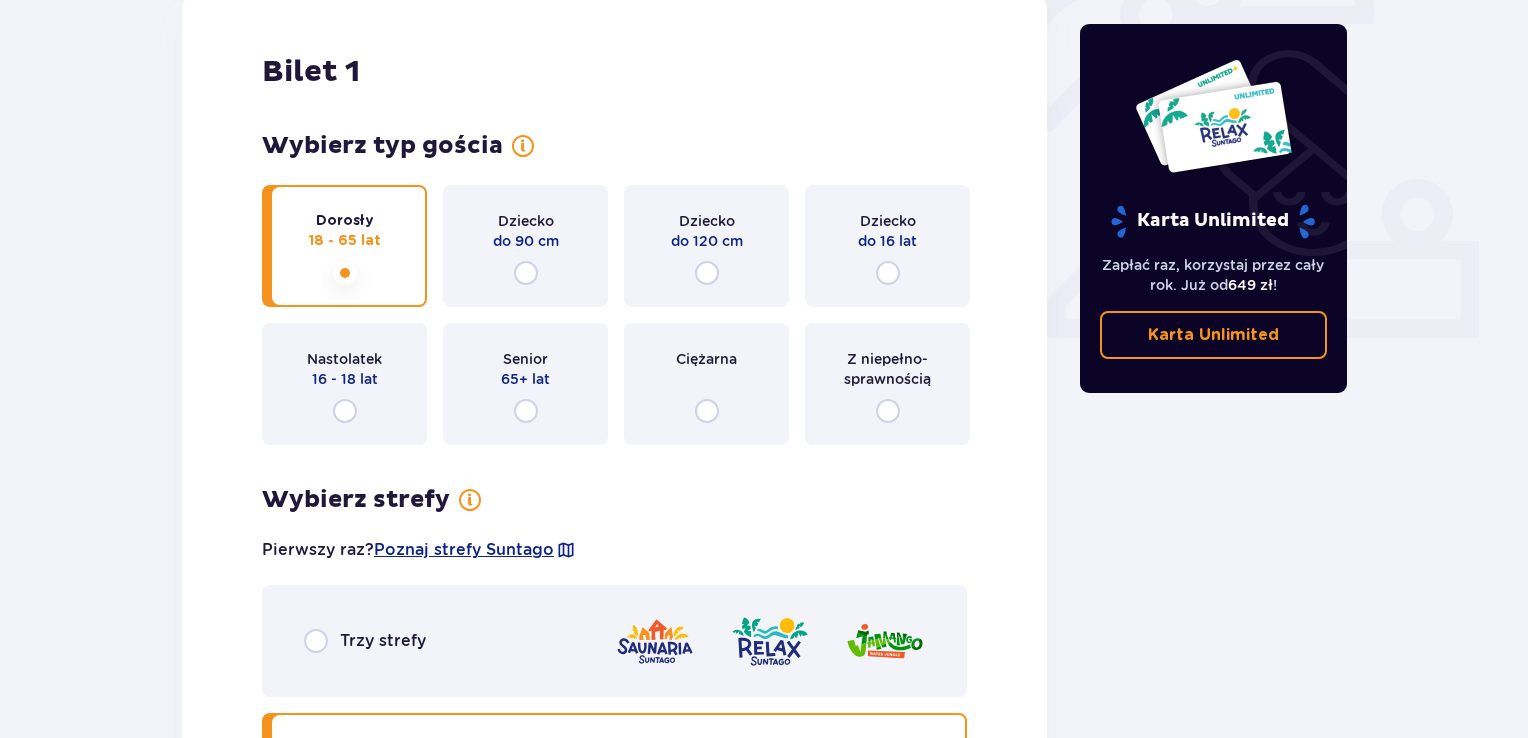 click on "Trzy strefy" at bounding box center [614, 641] 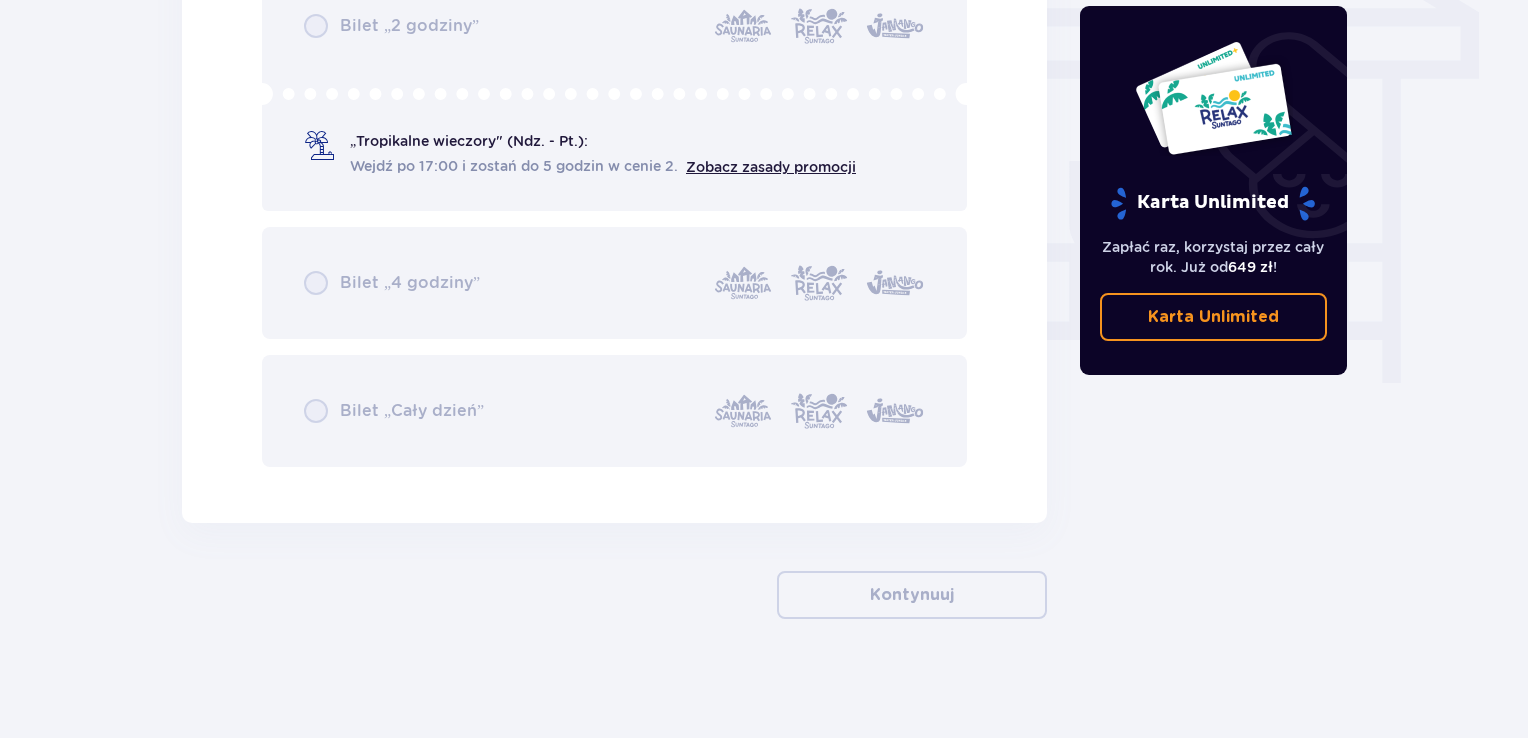 scroll, scrollTop: 1340, scrollLeft: 0, axis: vertical 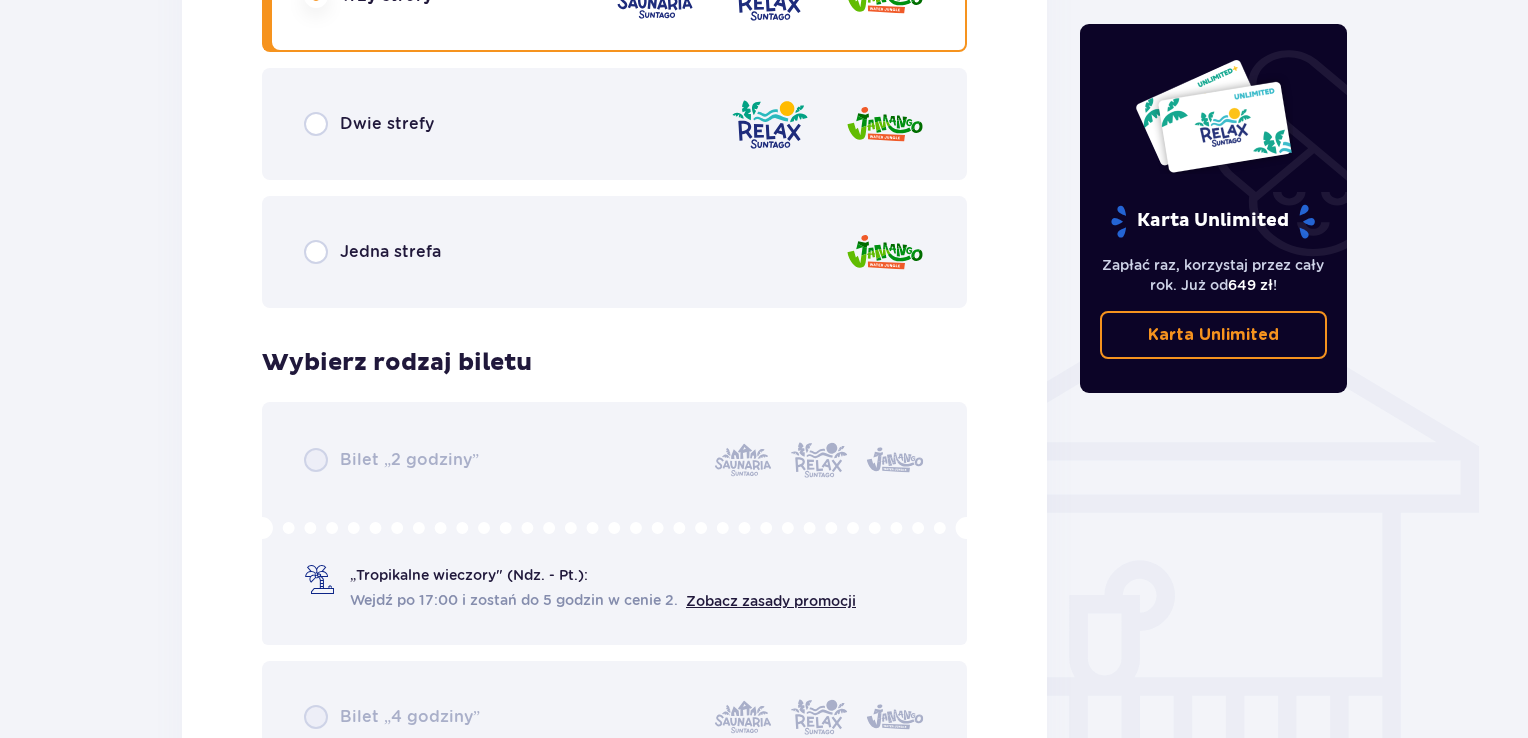 click on "Jedna strefa" at bounding box center (614, 252) 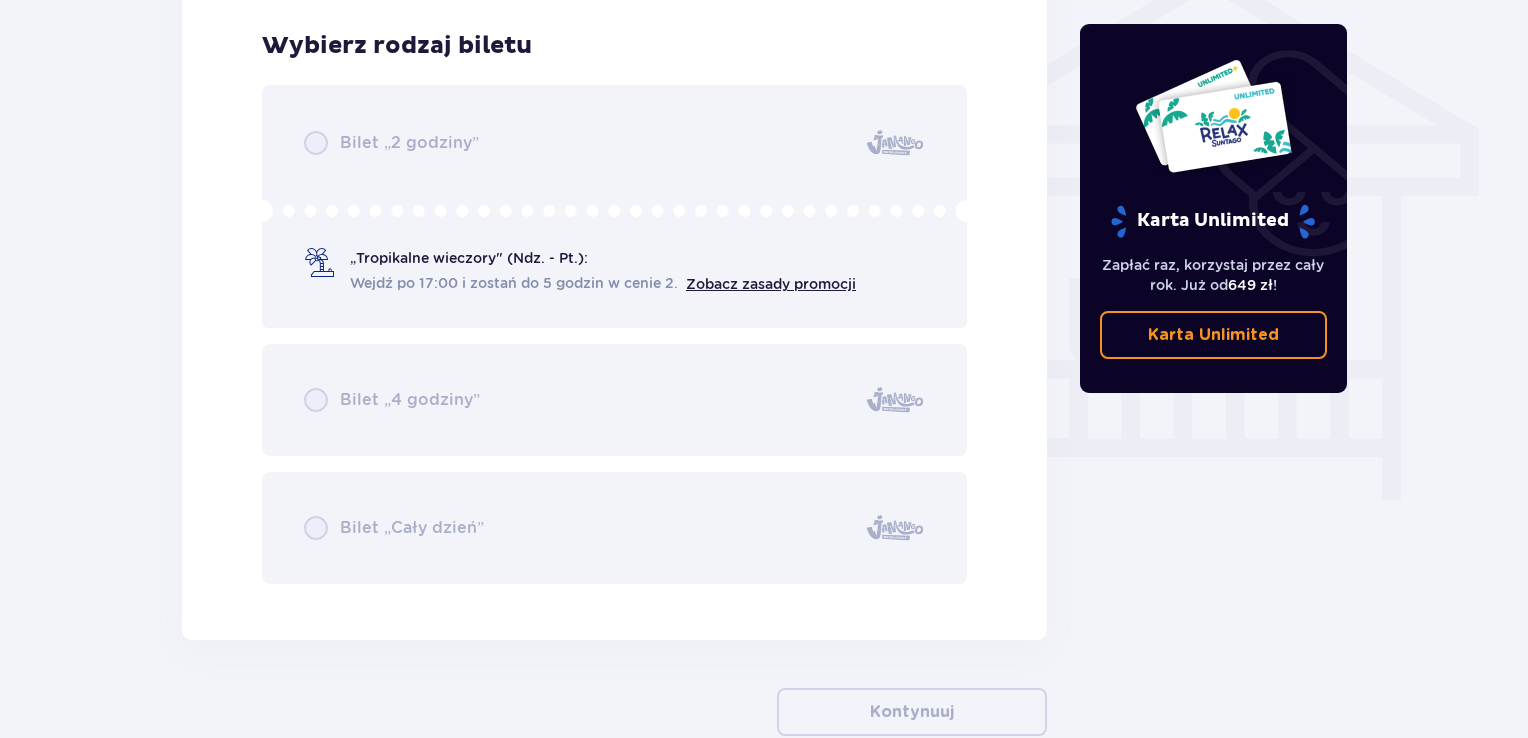 scroll, scrollTop: 1664, scrollLeft: 0, axis: vertical 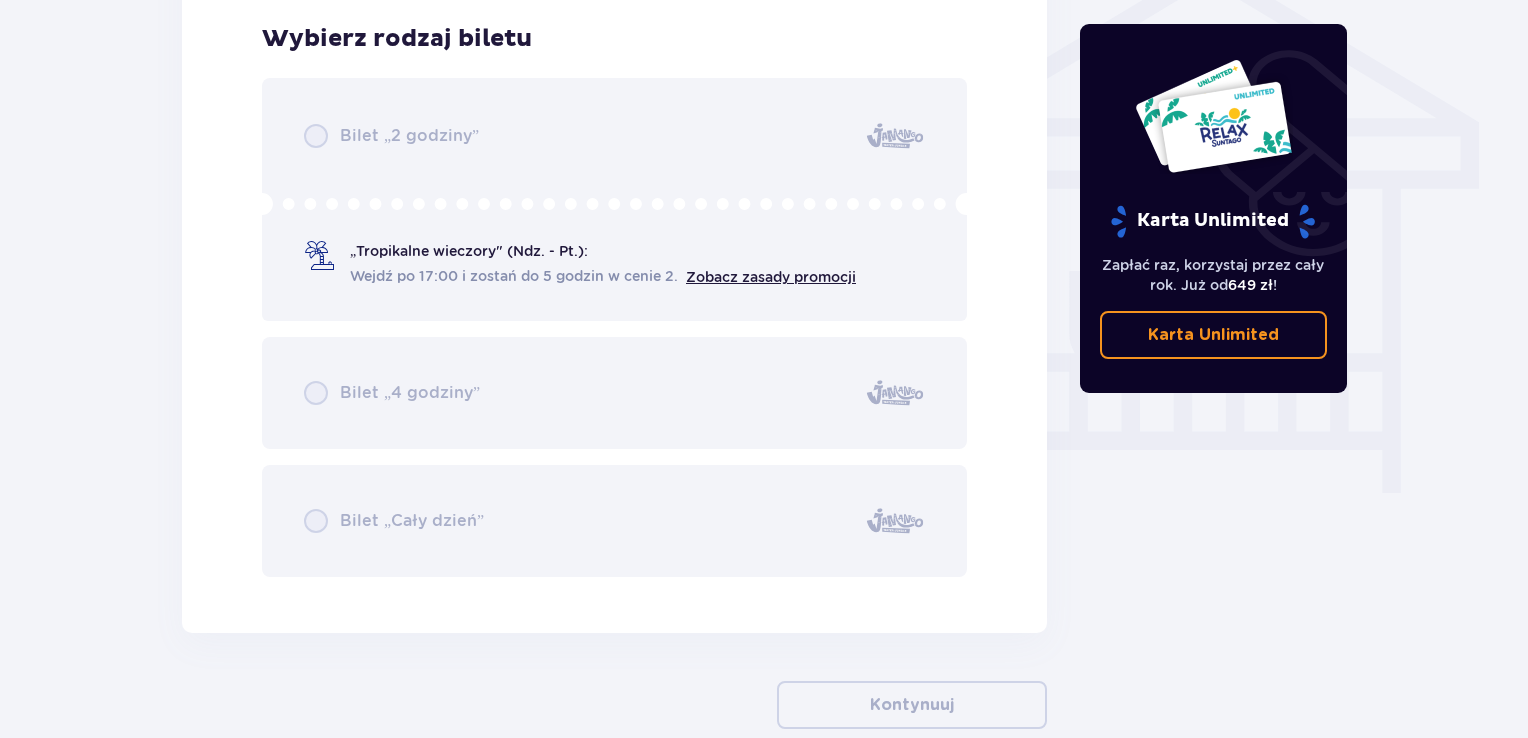 click on "Bilet „2 godziny” „Tropikalne wieczory" (Ndz. - Pt.): Wejdź po 17:00 i zostań do 5 godzin w cenie 2. Zobacz zasady promocji Bilet „4 godziny” Bilet „Cały dzień”" at bounding box center (614, 327) 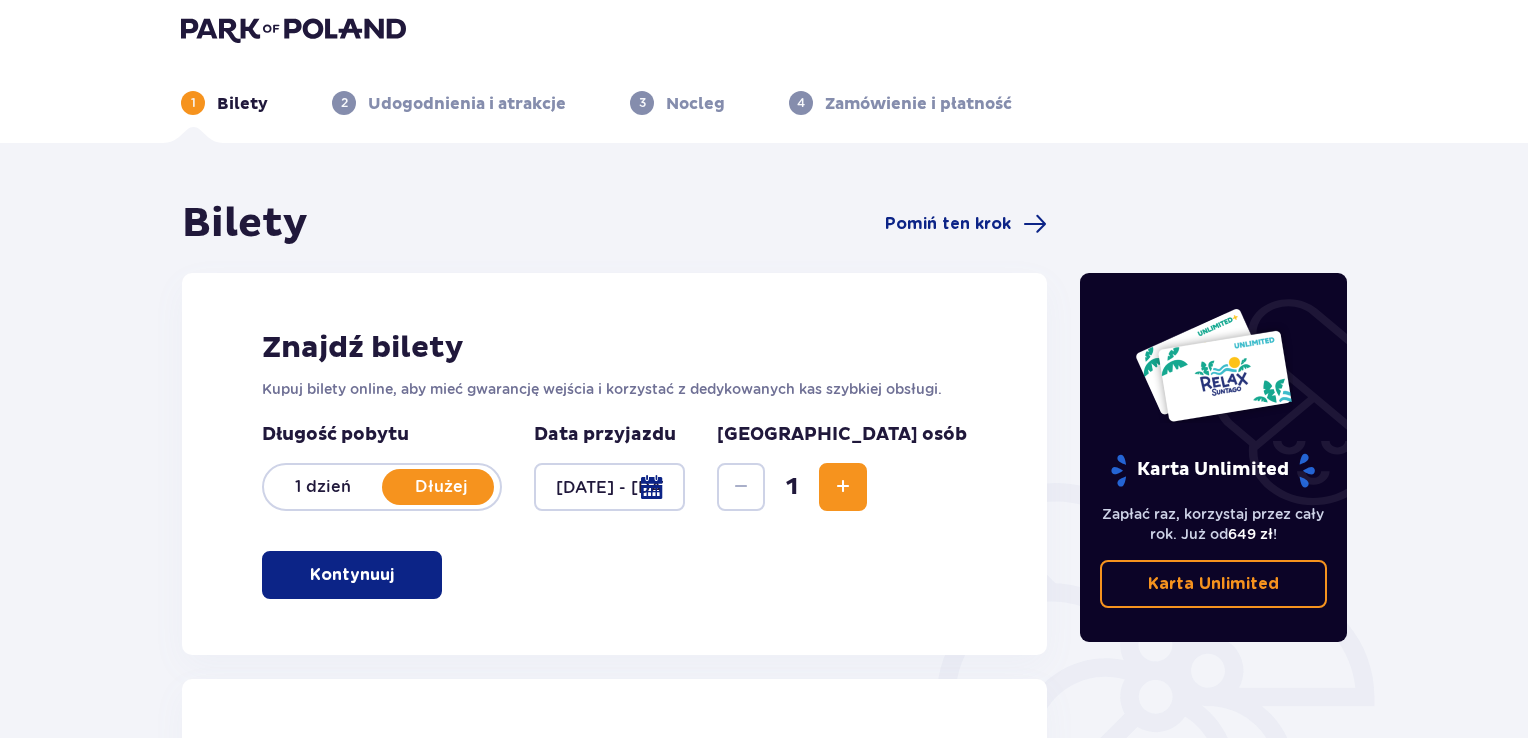 scroll, scrollTop: 8, scrollLeft: 0, axis: vertical 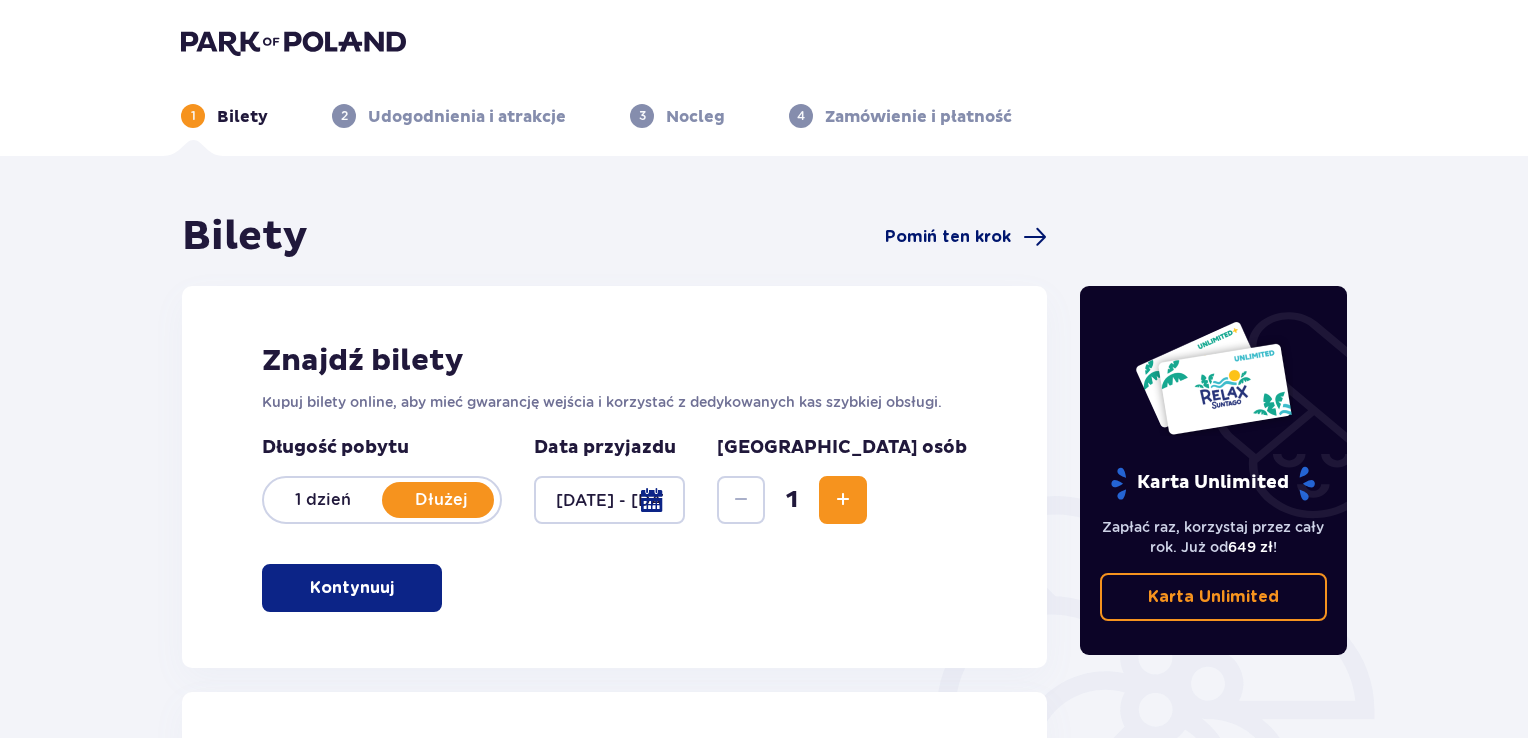 click on "Pomiń ten krok" at bounding box center (948, 237) 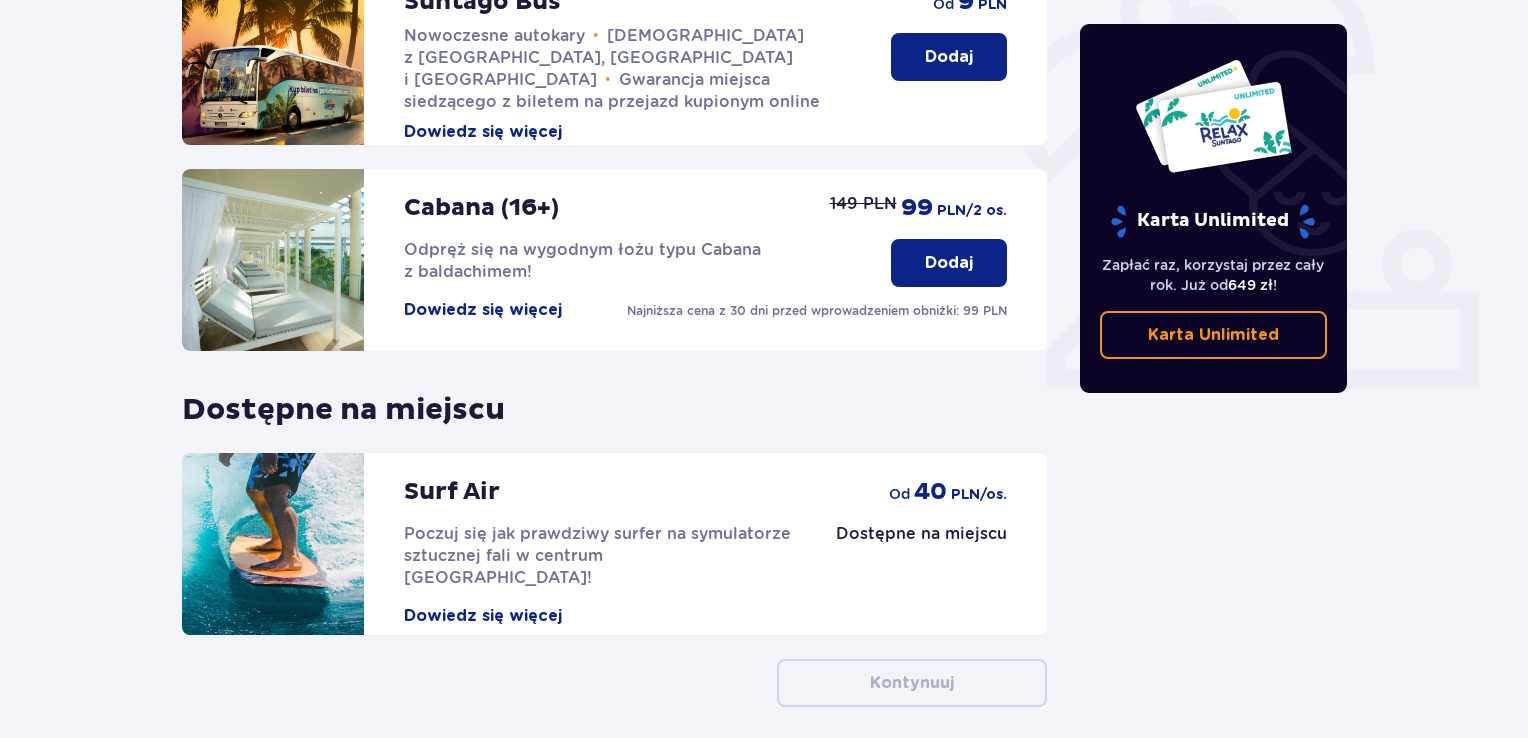 scroll, scrollTop: 0, scrollLeft: 0, axis: both 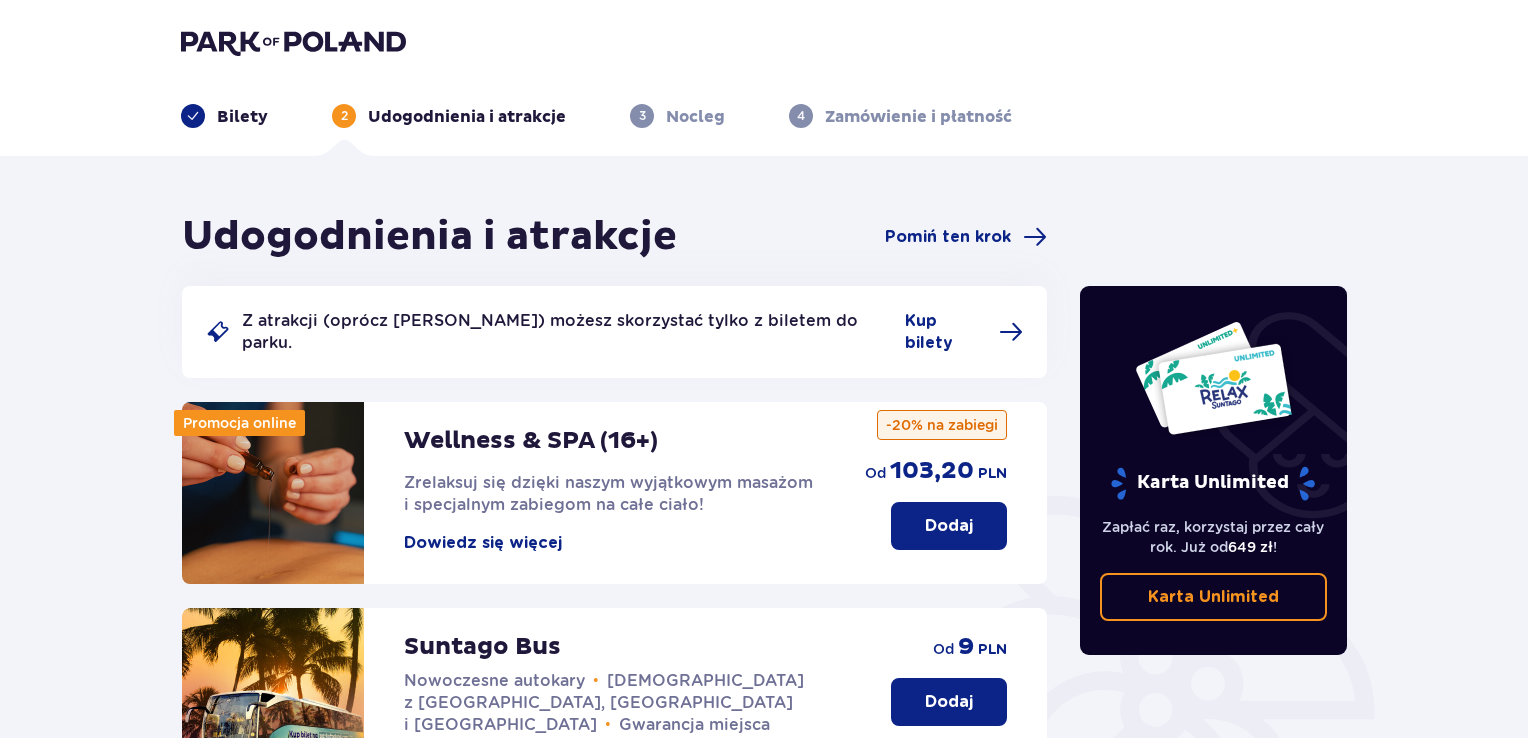 click on "Dodaj" at bounding box center (949, 702) 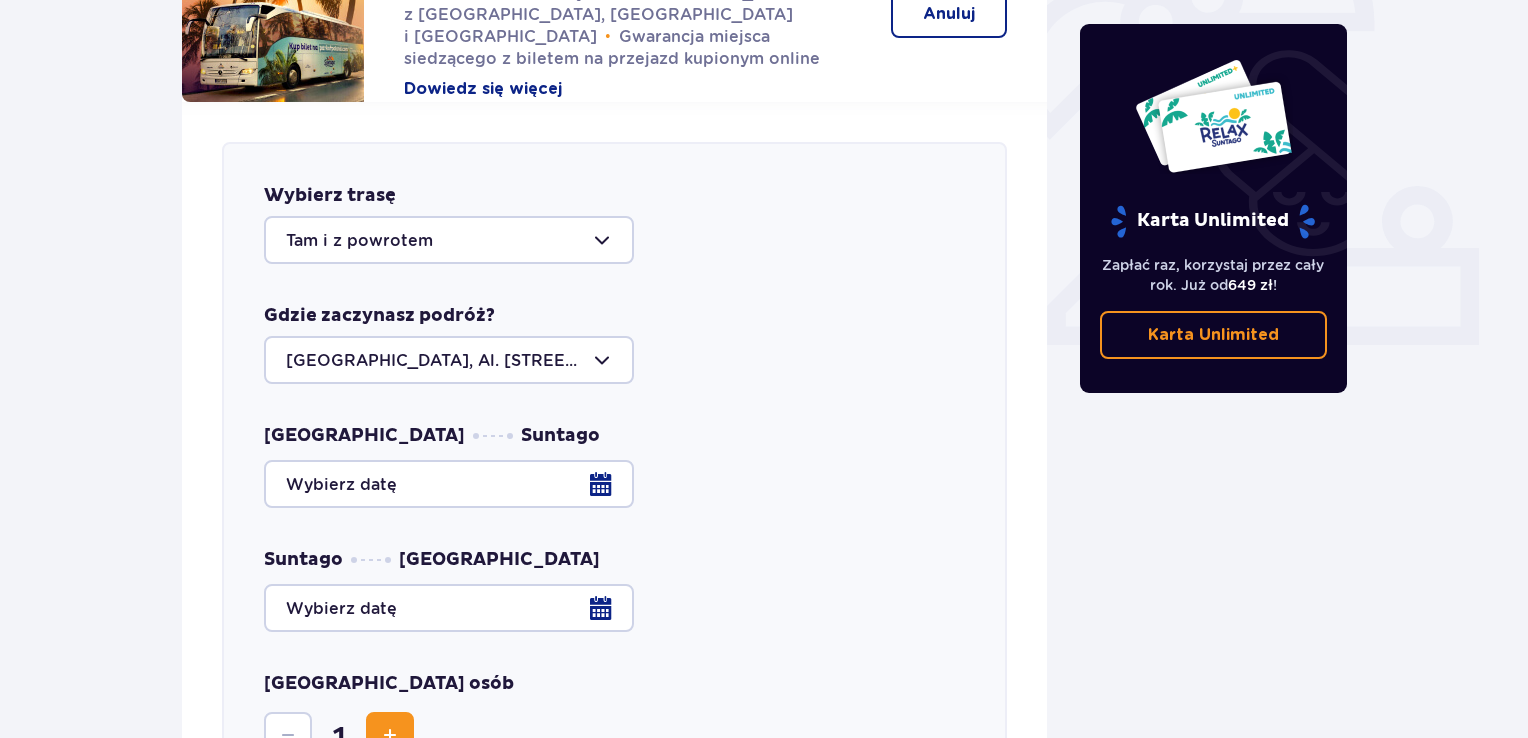 scroll, scrollTop: 786, scrollLeft: 0, axis: vertical 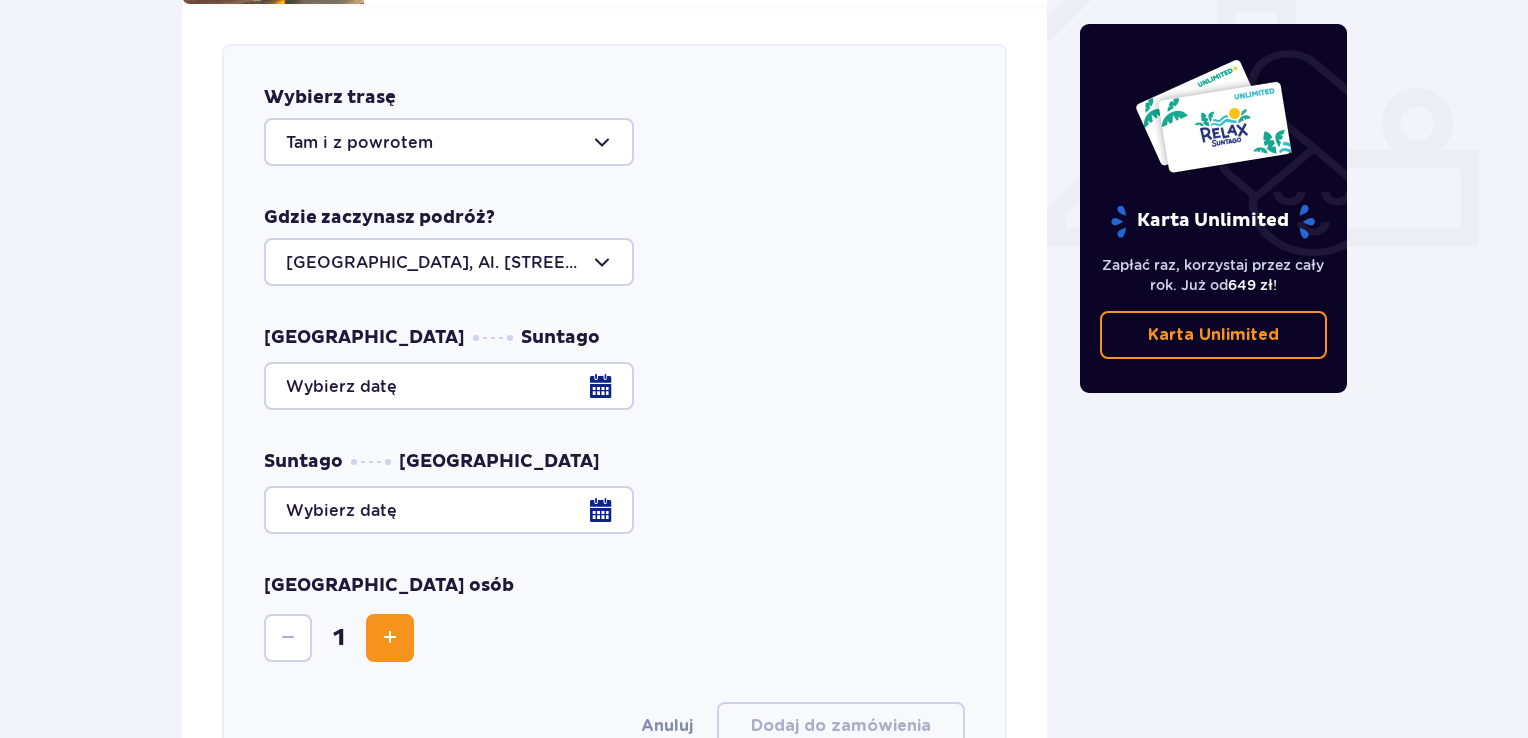 click at bounding box center (614, 386) 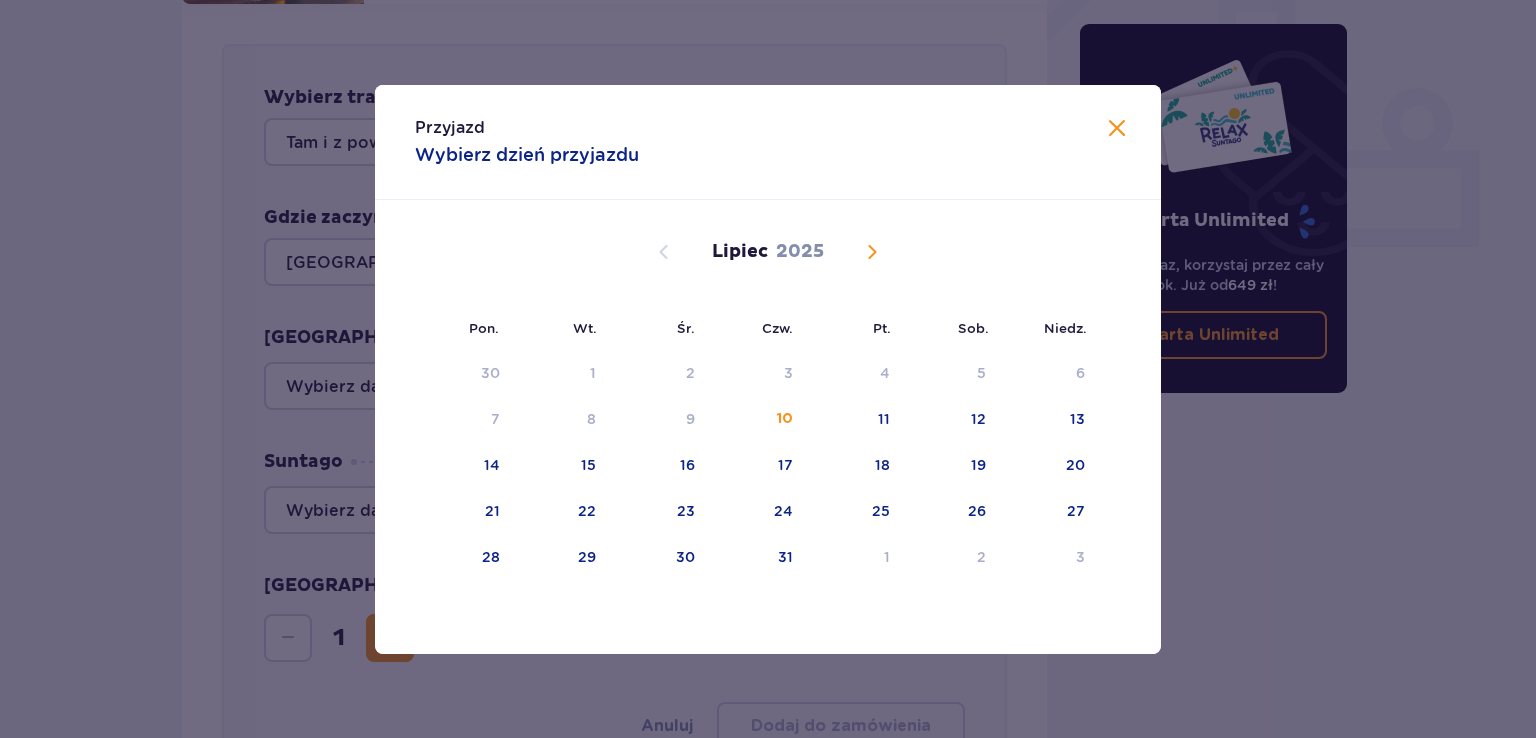 click on "[DATE]" at bounding box center [768, 252] 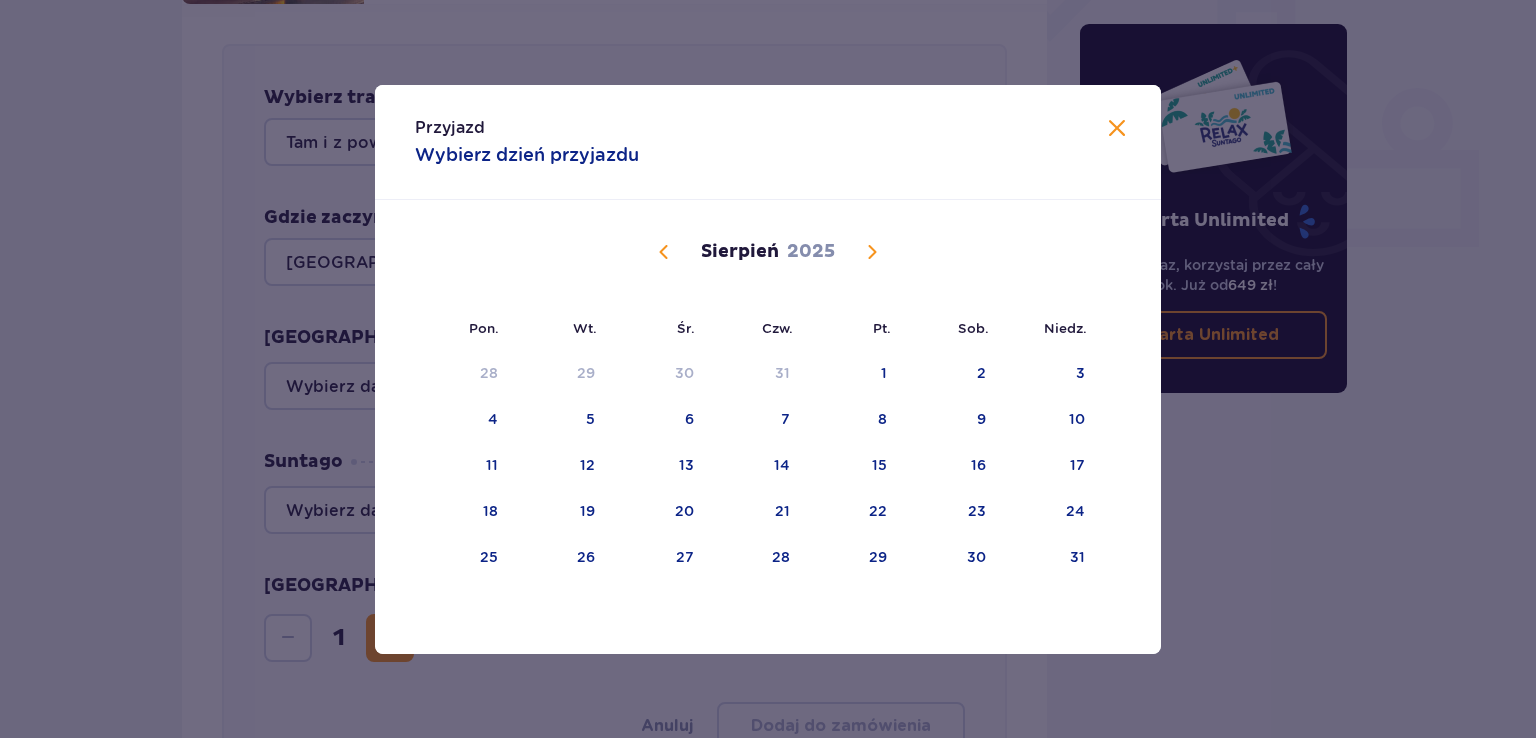 click at bounding box center (872, 252) 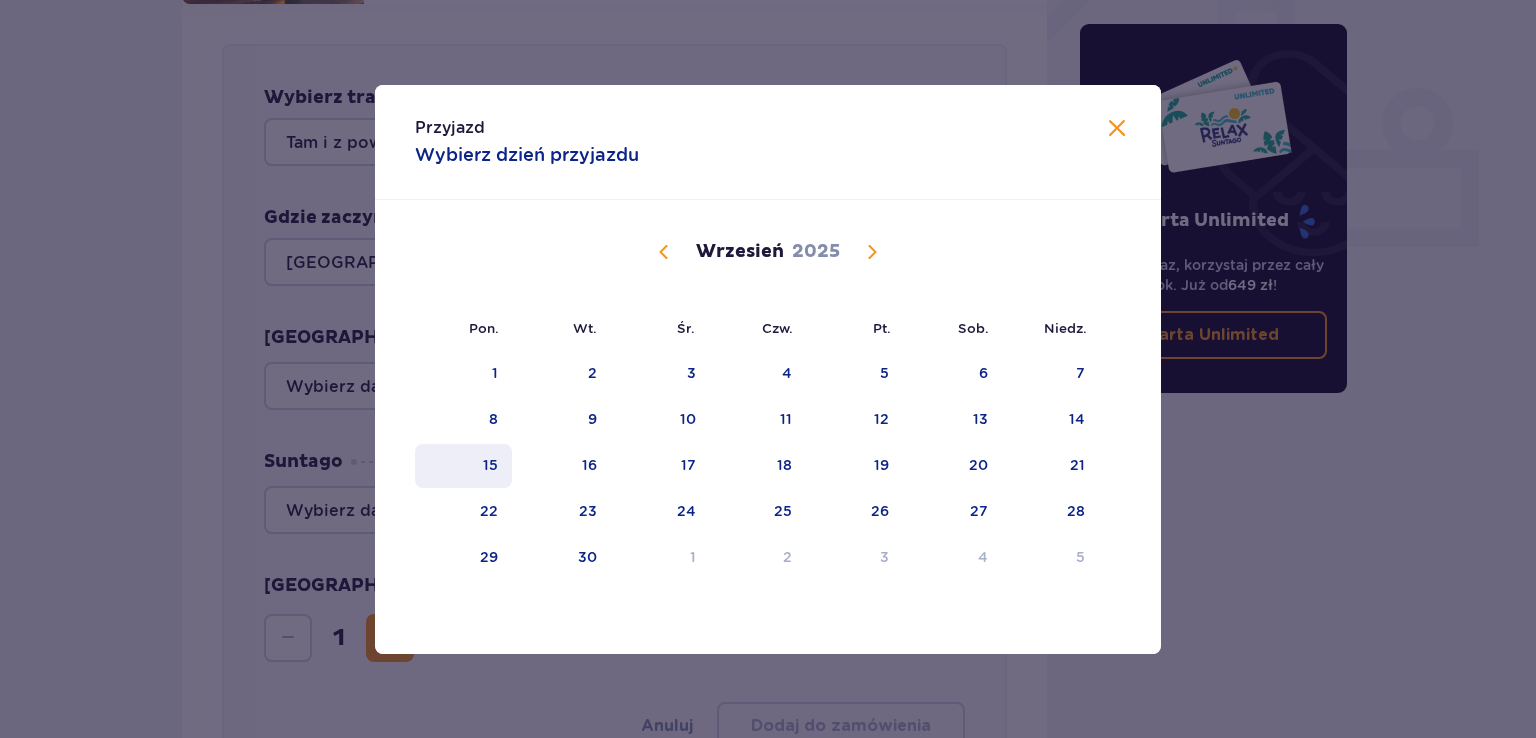 click on "15" at bounding box center [463, 466] 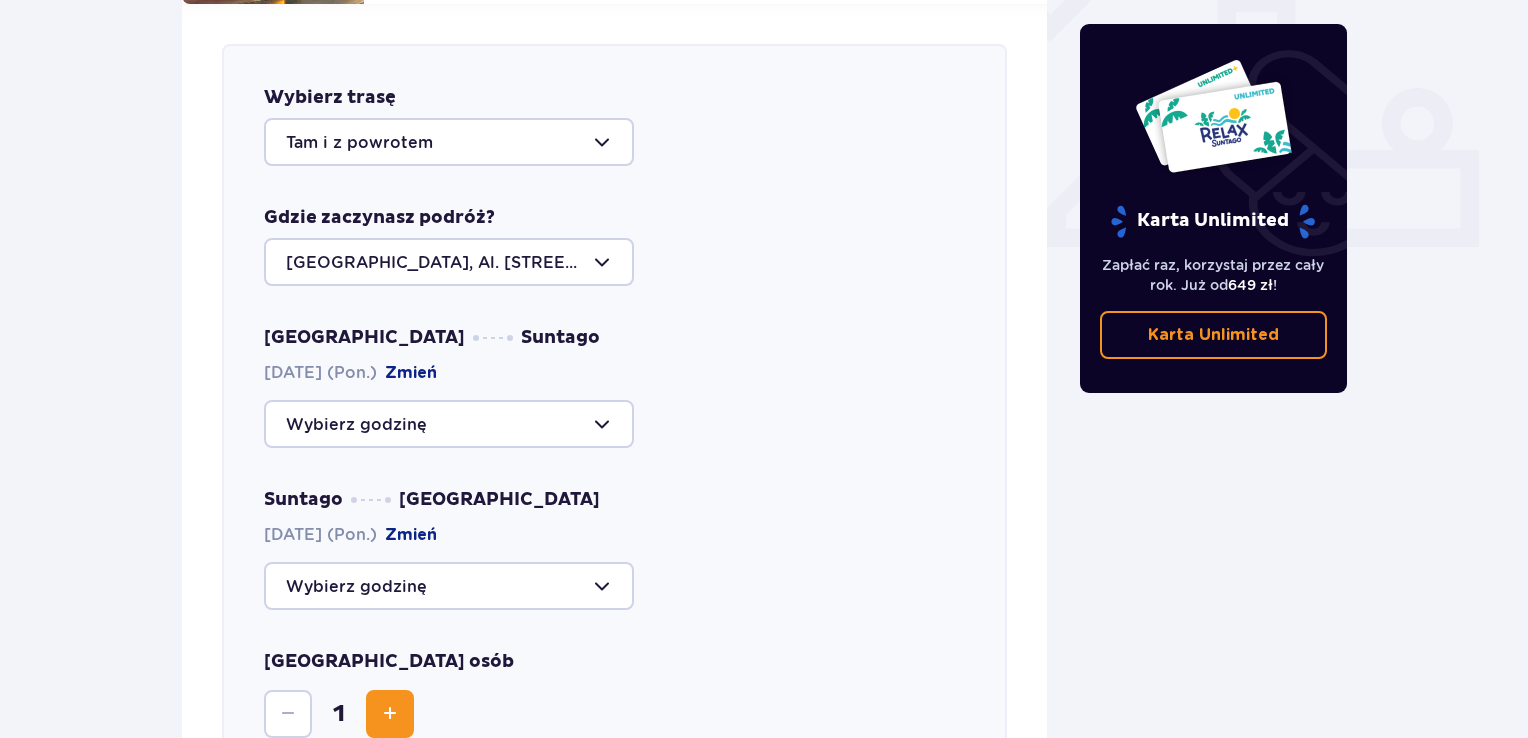 click at bounding box center [449, 424] 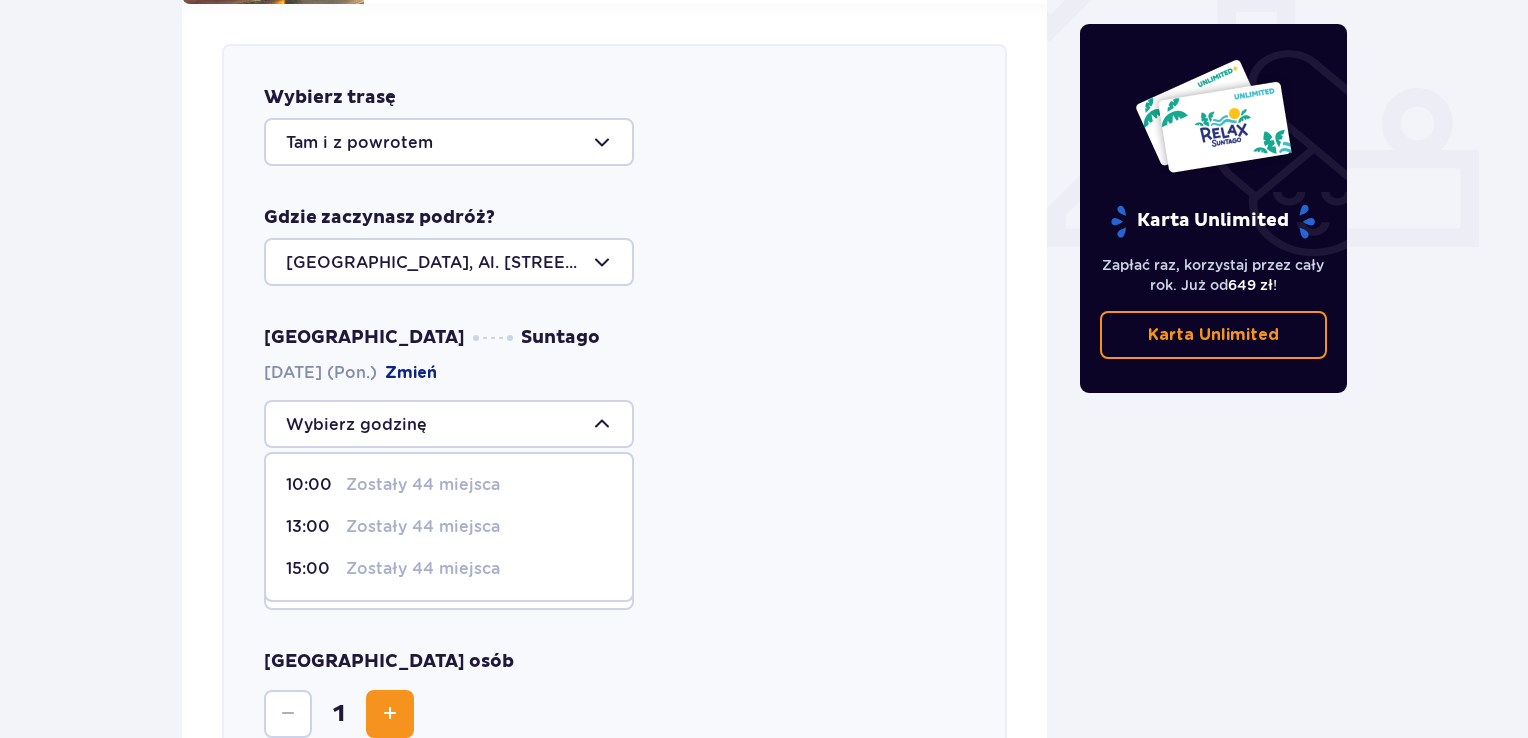 click on "Suntago [GEOGRAPHIC_DATA] [DATE] (Pon.) [GEOGRAPHIC_DATA]" at bounding box center [614, 549] 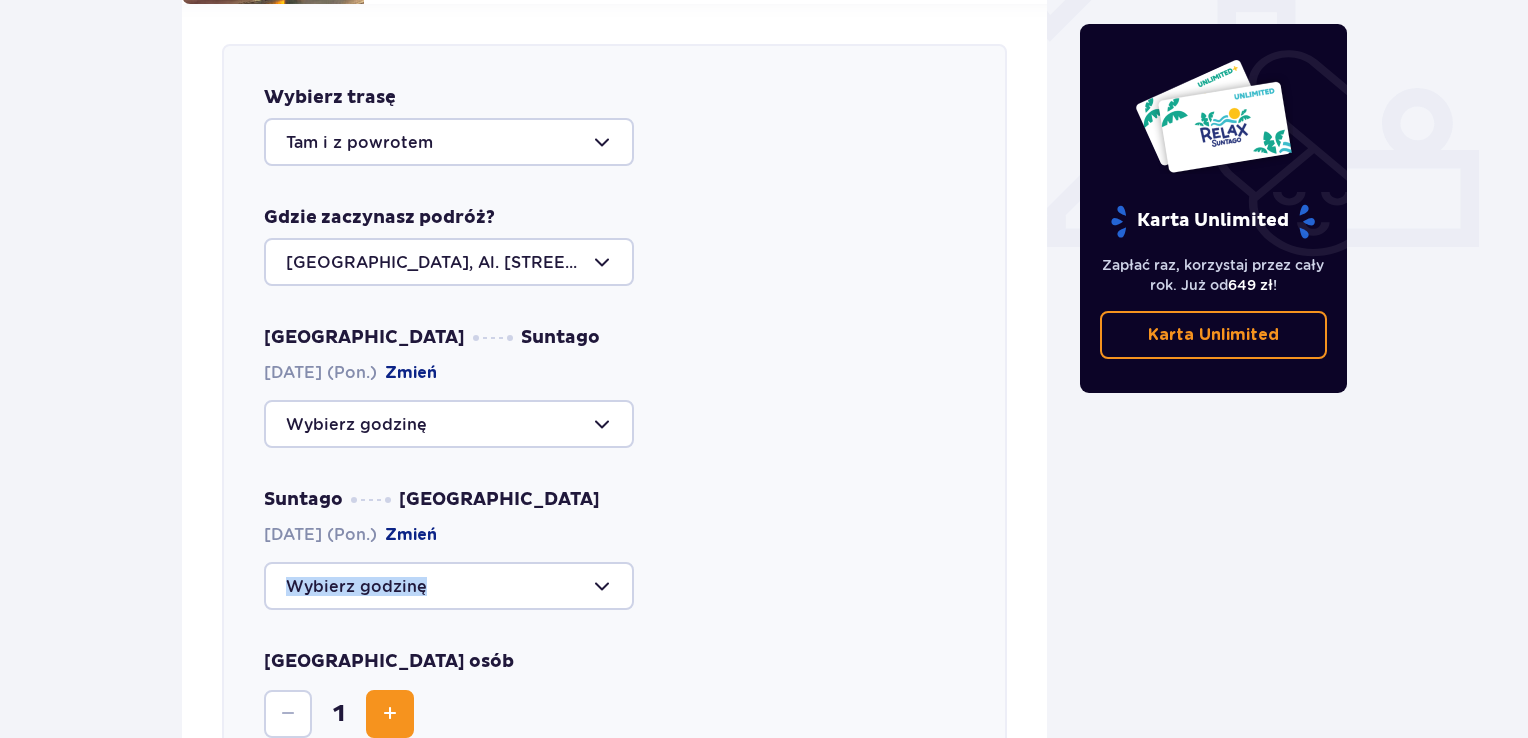 drag, startPoint x: 507, startPoint y: 593, endPoint x: 507, endPoint y: 568, distance: 25 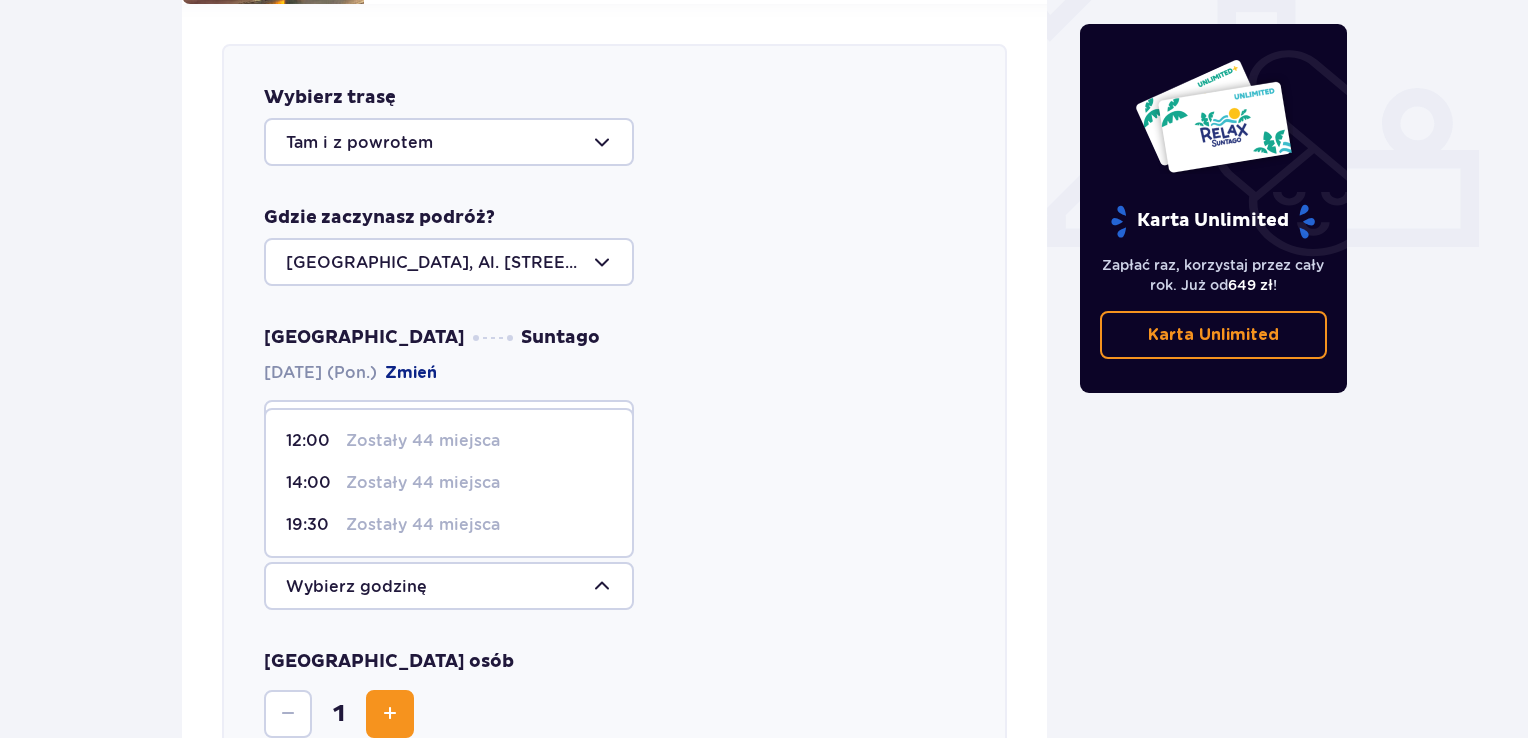 click on "Zostały 44 miejsca" at bounding box center (423, 441) 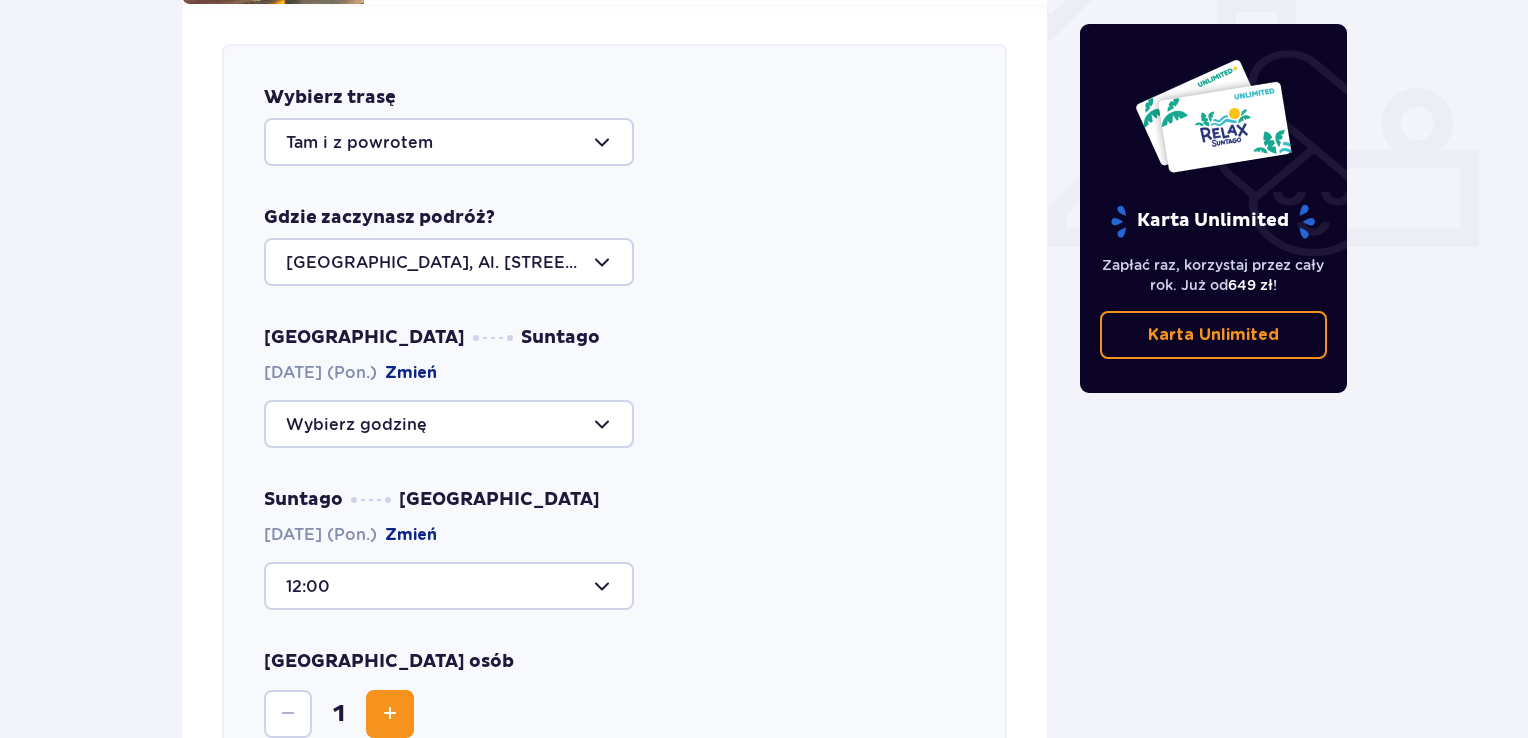 click on "Udogodnienia i atrakcje Pomiń ten krok Z atrakcji (oprócz Suntago Busa) możesz skorzystać tylko z biletem do parku. Kup bilety Promocja online Wellness & SPA (16+) Zrelaksuj się dzięki naszym wyjątkowym masażom i specjalnym zabiegom na całe ciało! Dowiedz się więcej Dodaj od 103,20 PLN -20% na zabiegi Suntago Bus Nowoczesne autokary • Kursy z [GEOGRAPHIC_DATA], [GEOGRAPHIC_DATA] i [GEOGRAPHIC_DATA] • Gwarancja miejsca siedzącego z biletem na przejazd kupionym online Dowiedz się więcej Anuluj od 9 PLN Wybierz trasę Tam i z powrotem Gdzie zaczynasz podróż? [GEOGRAPHIC_DATA], Al. [STREET_ADDRESS] Suntago [DATE] (Pon.) Zmień Suntago [GEOGRAPHIC_DATA] [DATE] (Pon.) Zmień 12:00 [GEOGRAPHIC_DATA] osób 1 Anuluj Dodaj do zamówienia Cabana (16+) Odpręż się na wygodnym łożu typu Cabana z baldachimem! Dowiedz się więcej Najniższa cena z 30 dni przed wprowadzeniem obniżki:   99 PLN Dodaj 149 PLN 99 PLN /2 os. Dostępne na miejscu Surf Air Poczuj się jak prawdziwy surfer na symulatorze sztucznej fali w centrum [GEOGRAPHIC_DATA]!" at bounding box center [764, 520] 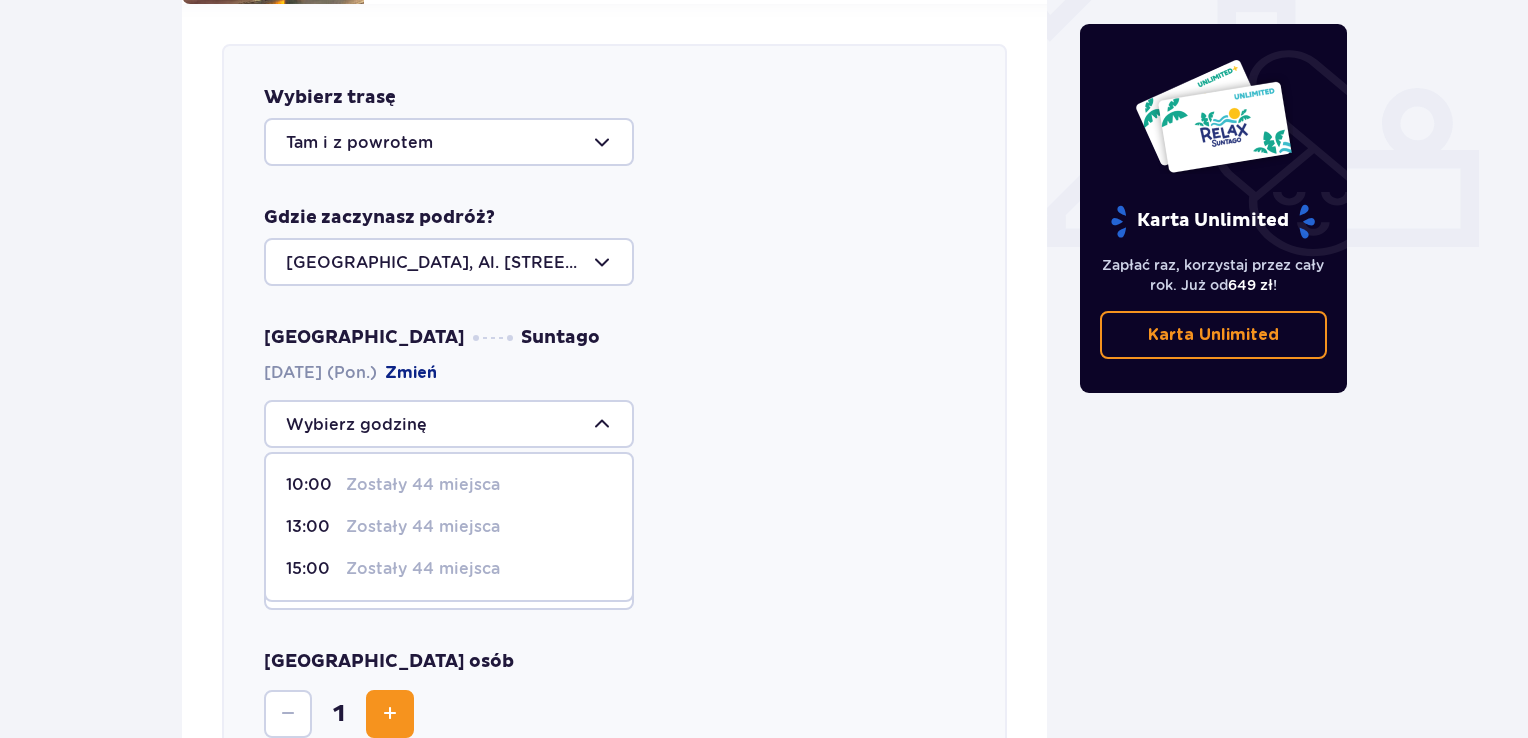 click on "Zostały 44 miejsca" at bounding box center (423, 485) 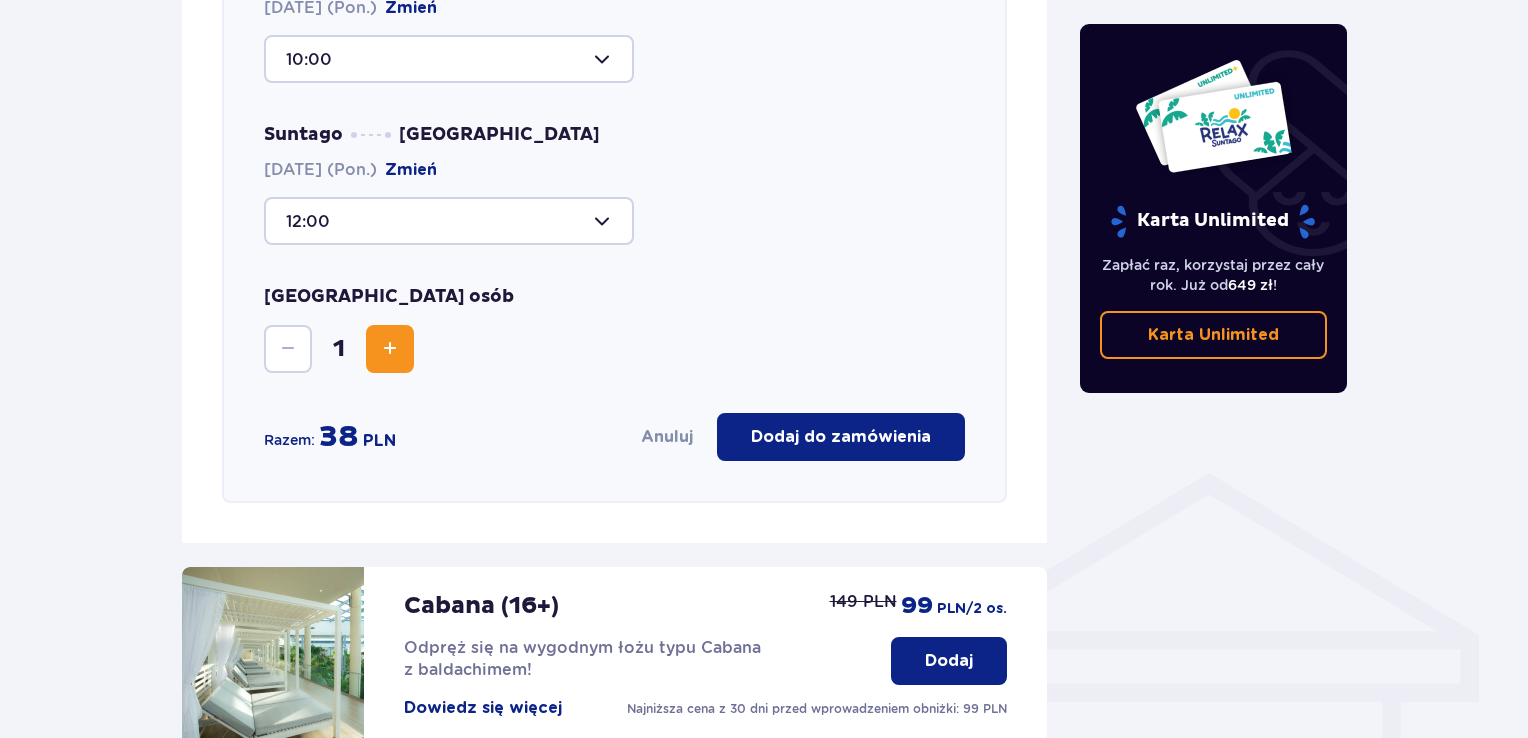 scroll, scrollTop: 1169, scrollLeft: 0, axis: vertical 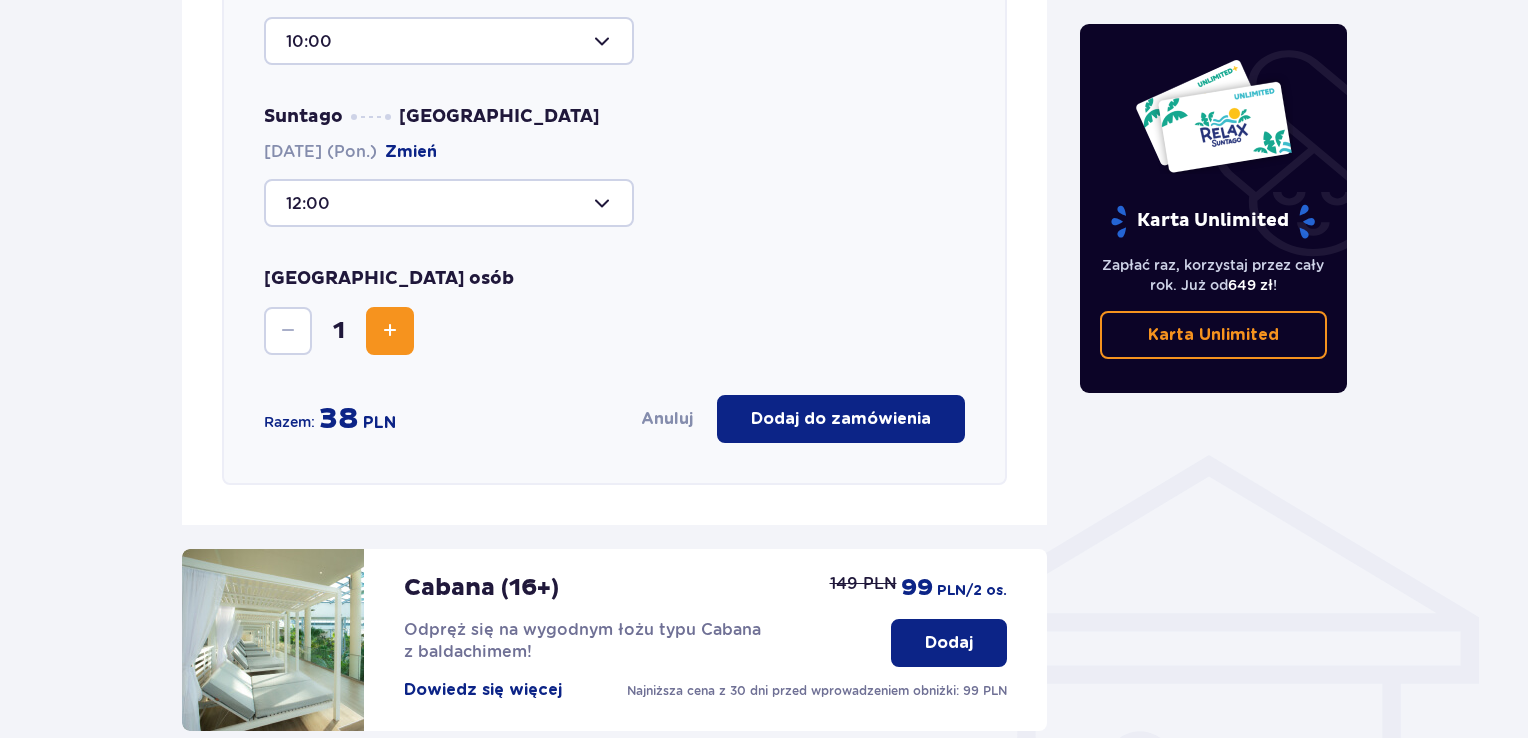 click on "Dodaj do zamówienia" at bounding box center [841, 419] 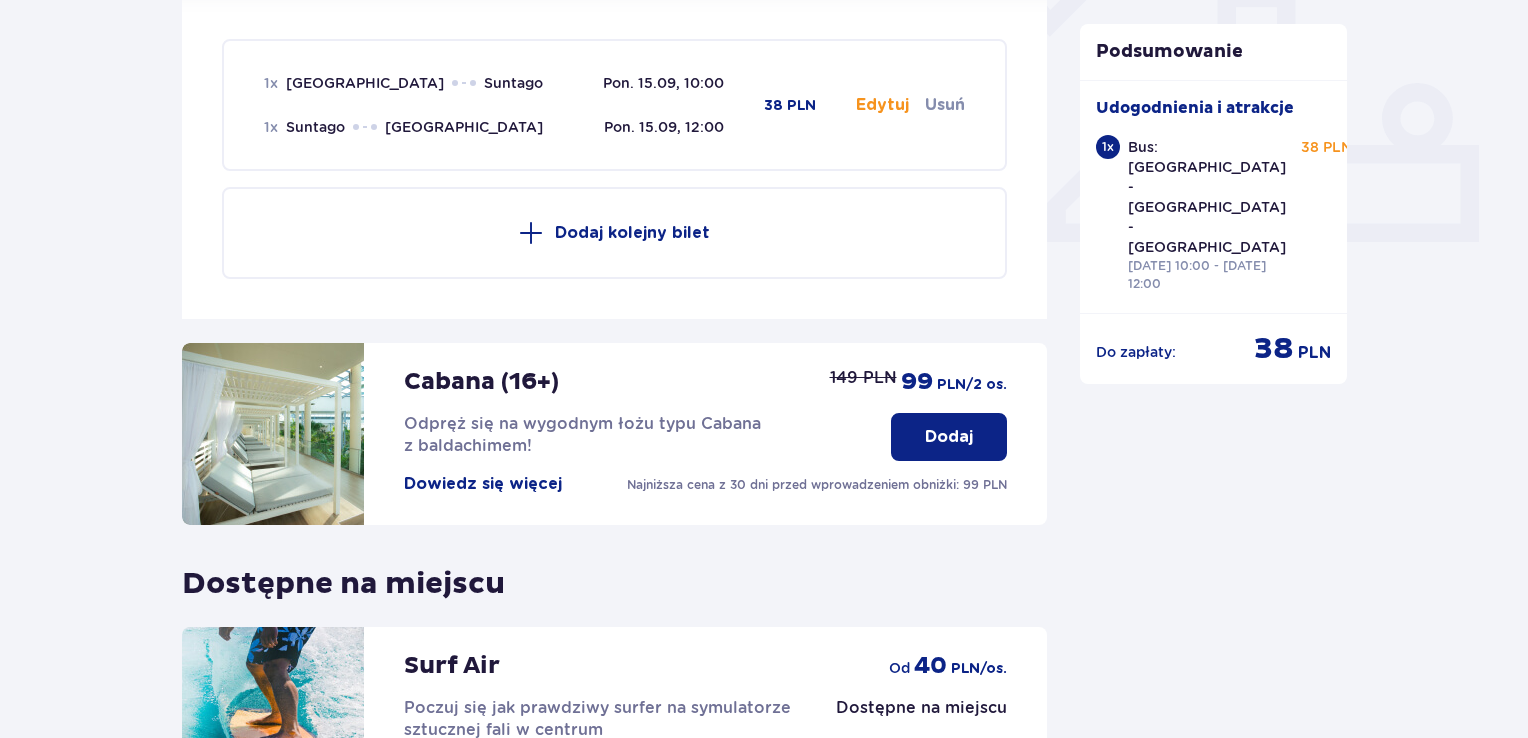 scroll, scrollTop: 786, scrollLeft: 0, axis: vertical 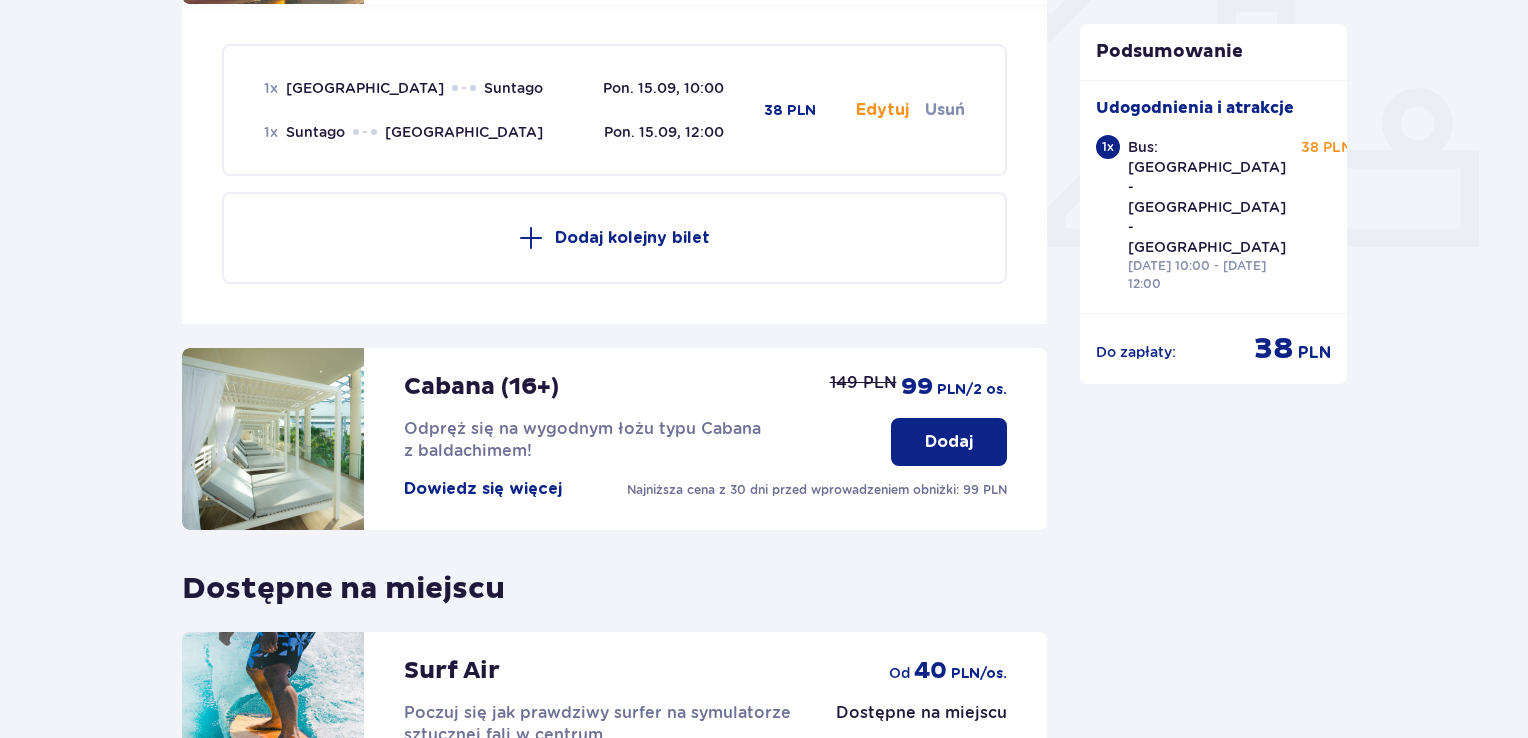 click on "Dodaj" at bounding box center [949, 442] 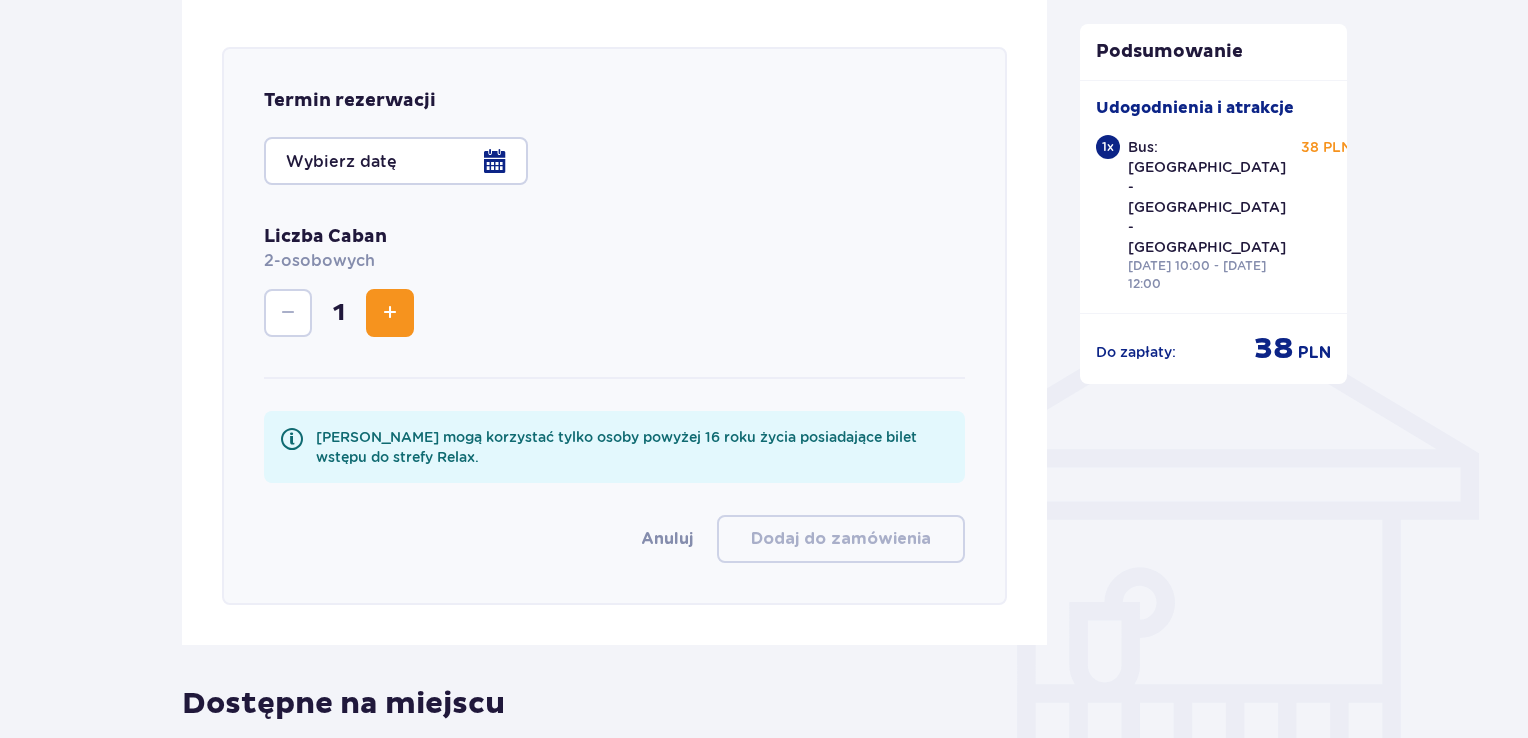 scroll, scrollTop: 1334, scrollLeft: 0, axis: vertical 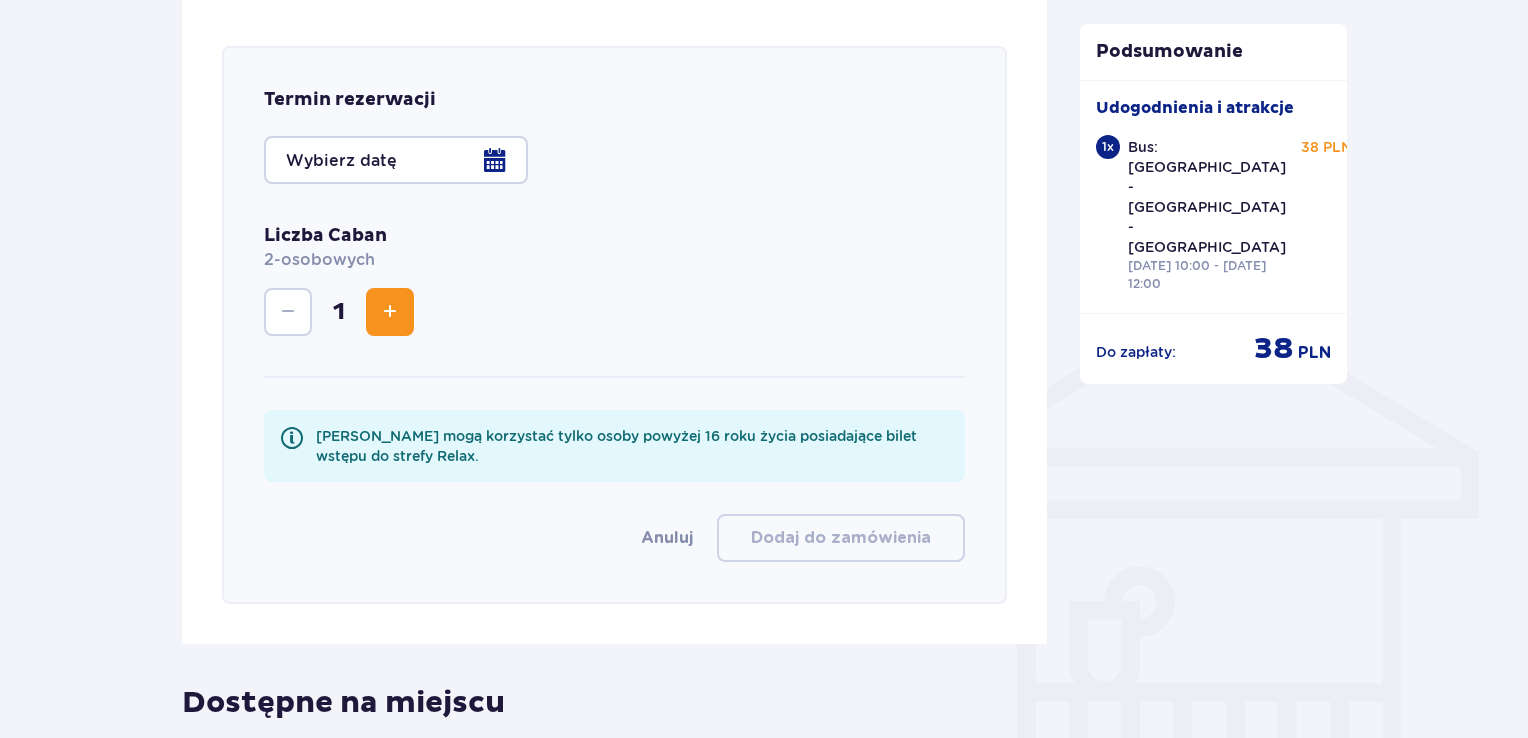 click at bounding box center [396, 160] 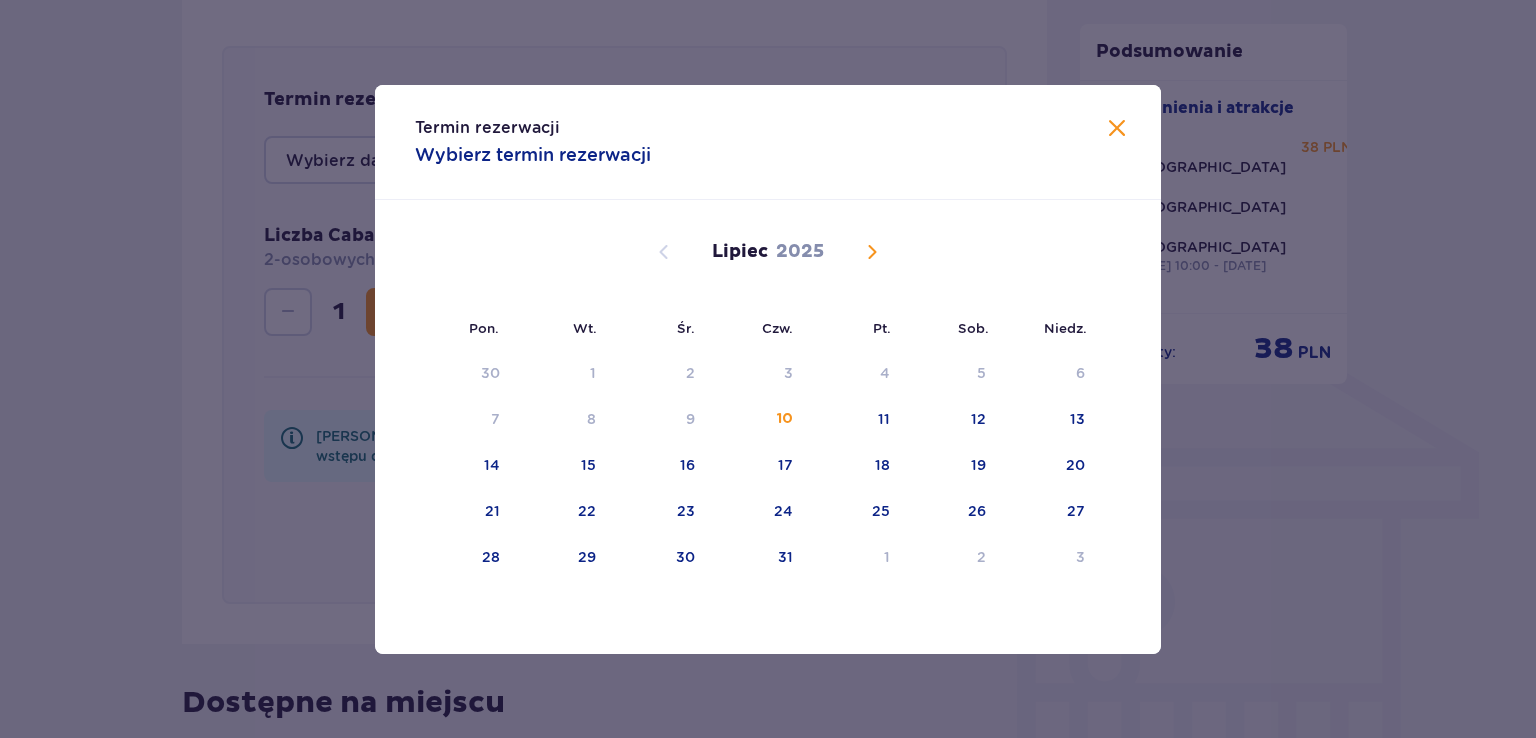 click at bounding box center (872, 252) 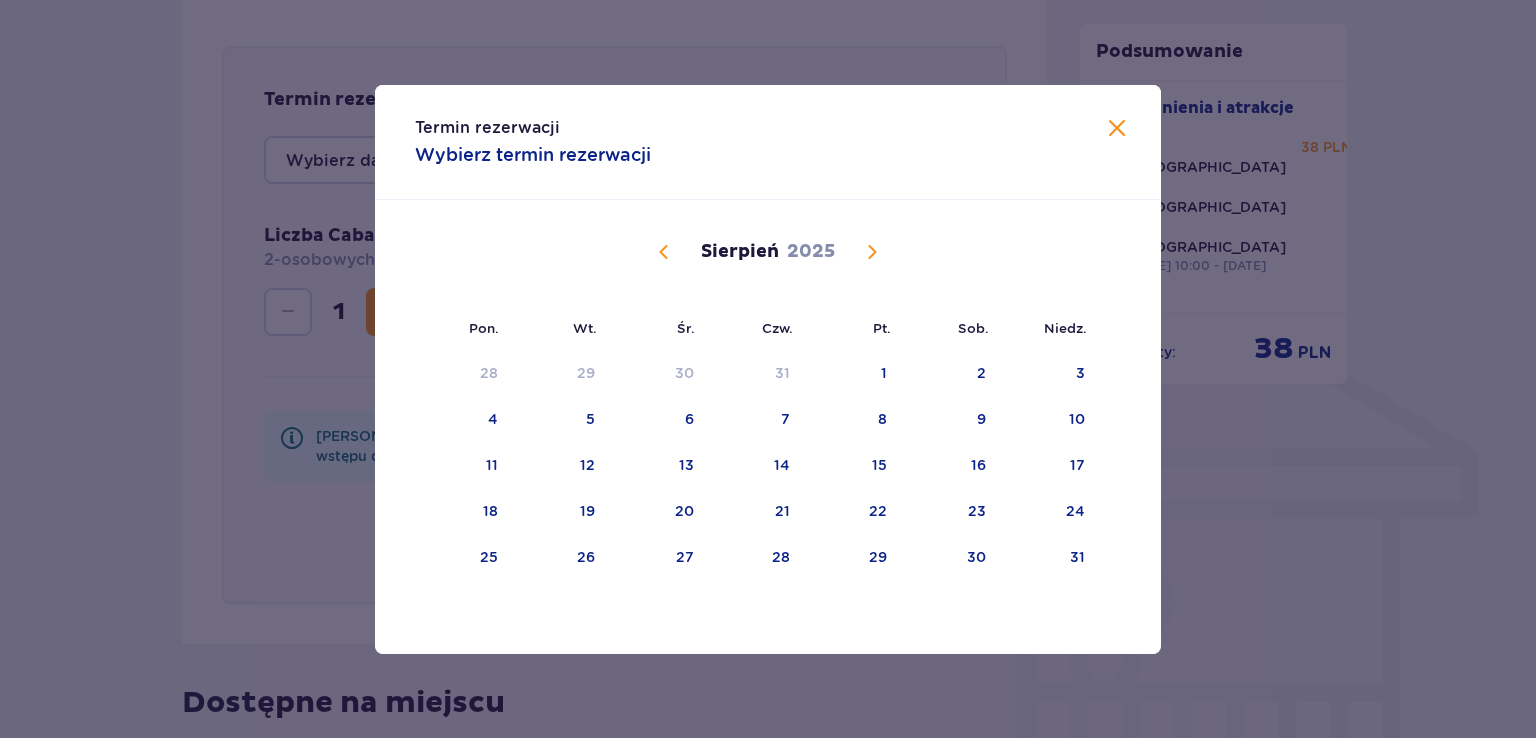 click at bounding box center (872, 252) 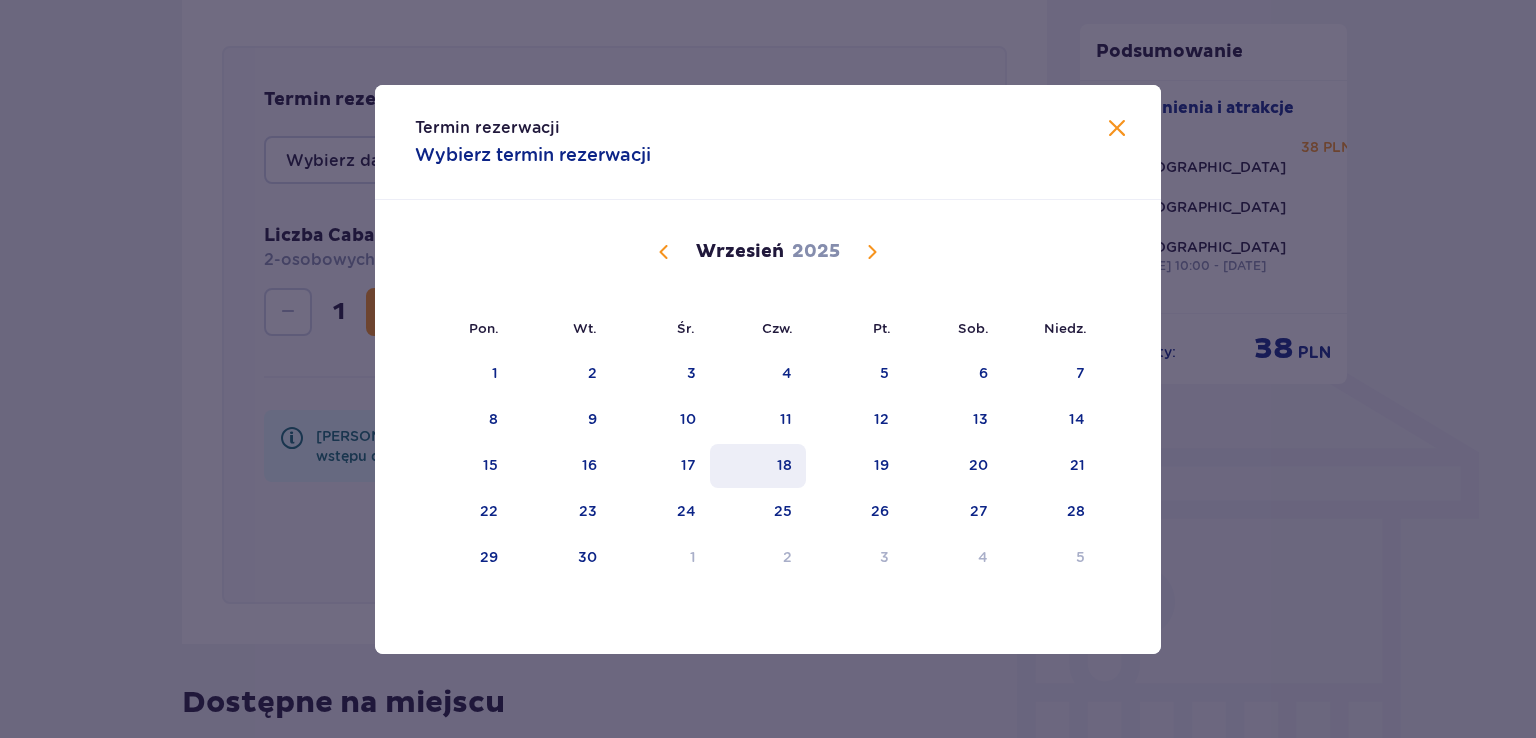 click on "18" at bounding box center [758, 466] 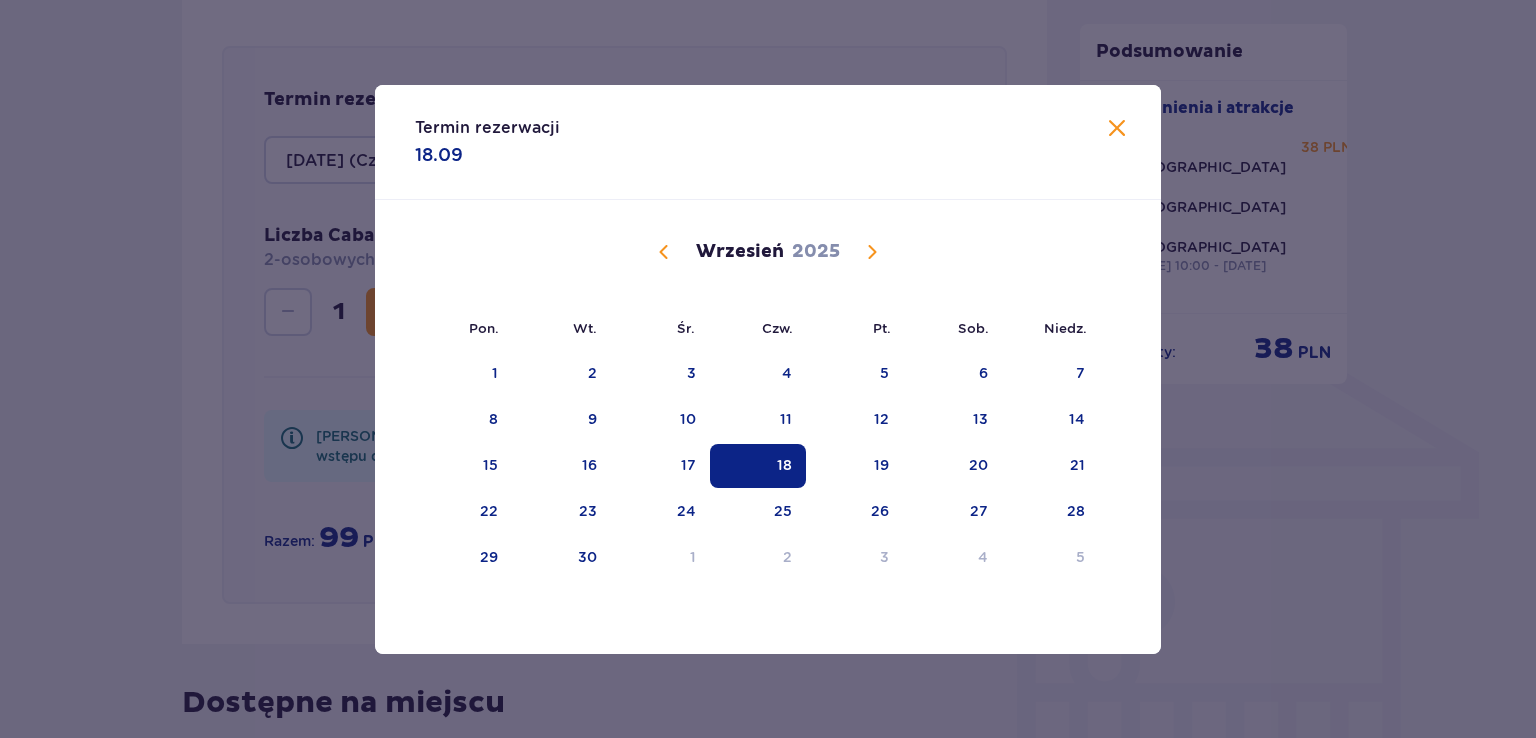 type on "[DATE] (Czw.)" 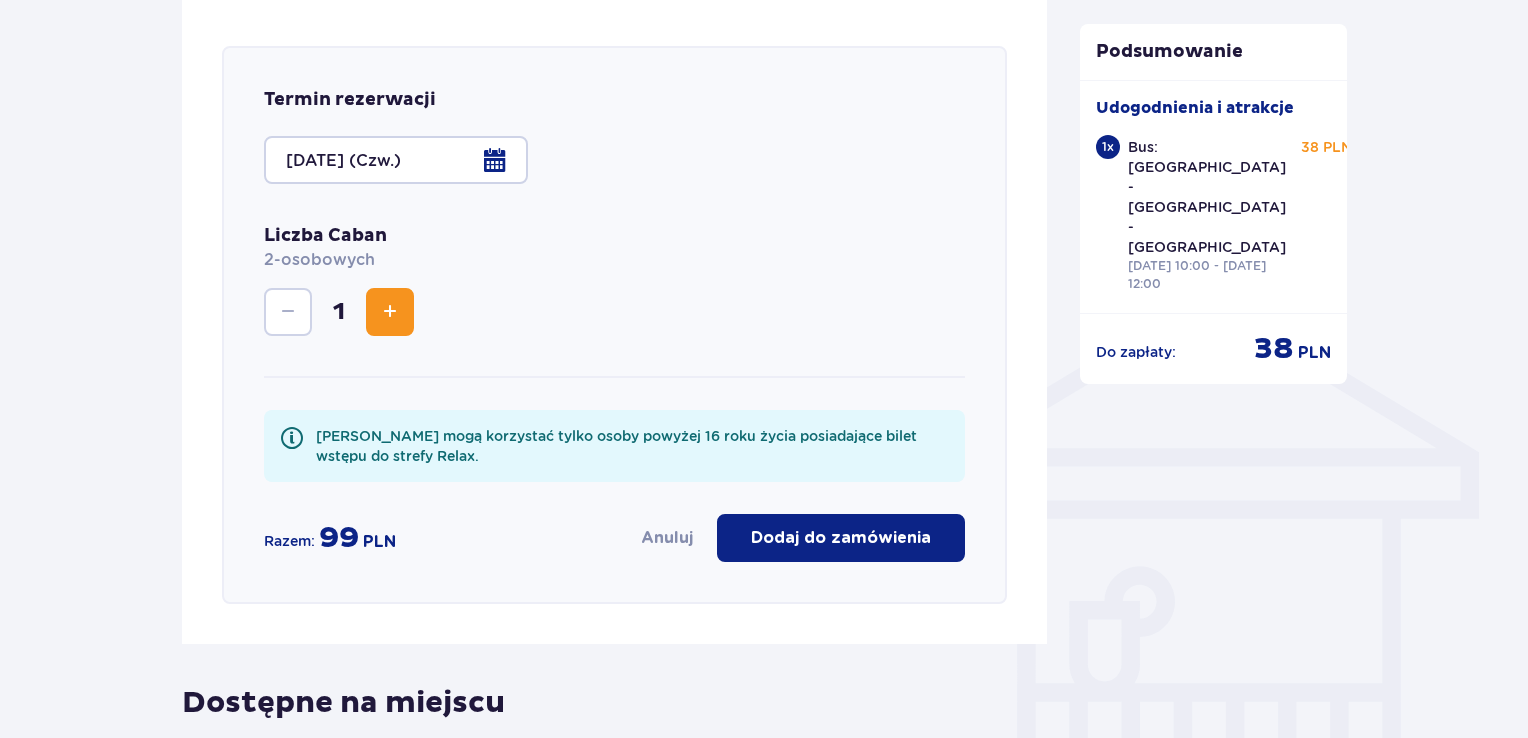 click on "[PERSON_NAME] mogą korzystać tylko osoby powyżej 16 roku życia posiadające bilet wstępu do strefy Relax." at bounding box center (614, 446) 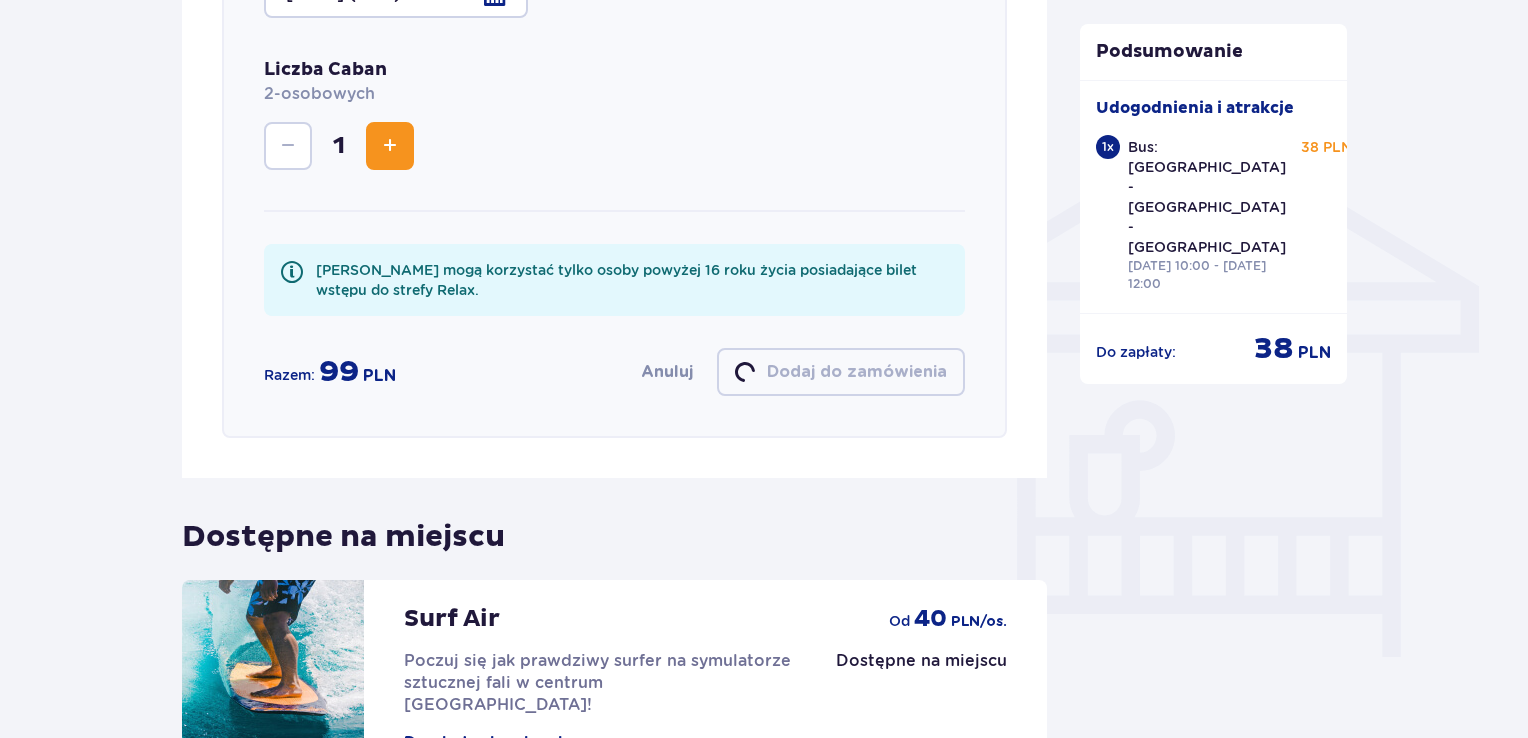 scroll, scrollTop: 1773, scrollLeft: 0, axis: vertical 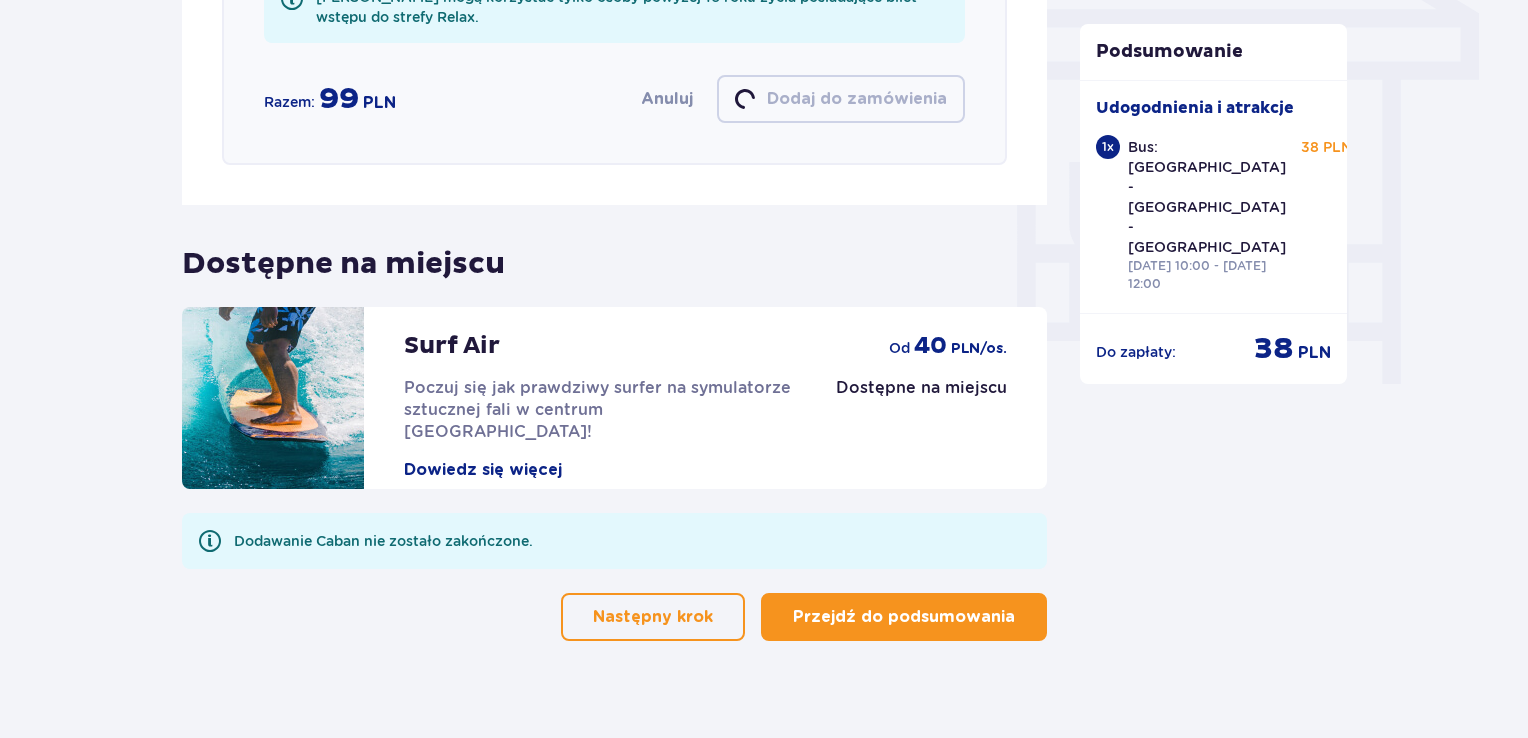 click on "Przejdź do podsumowania" at bounding box center [904, 617] 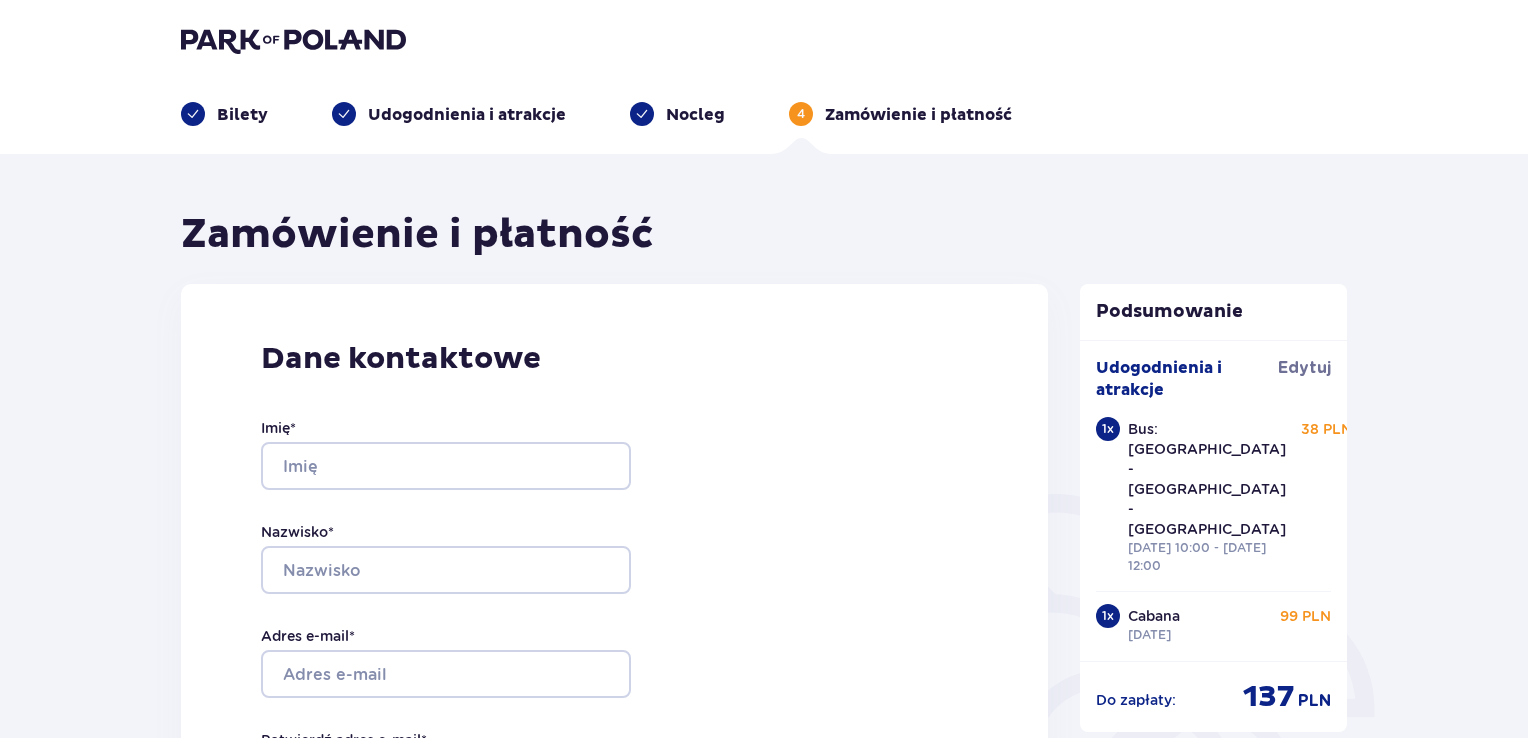 scroll, scrollTop: 0, scrollLeft: 0, axis: both 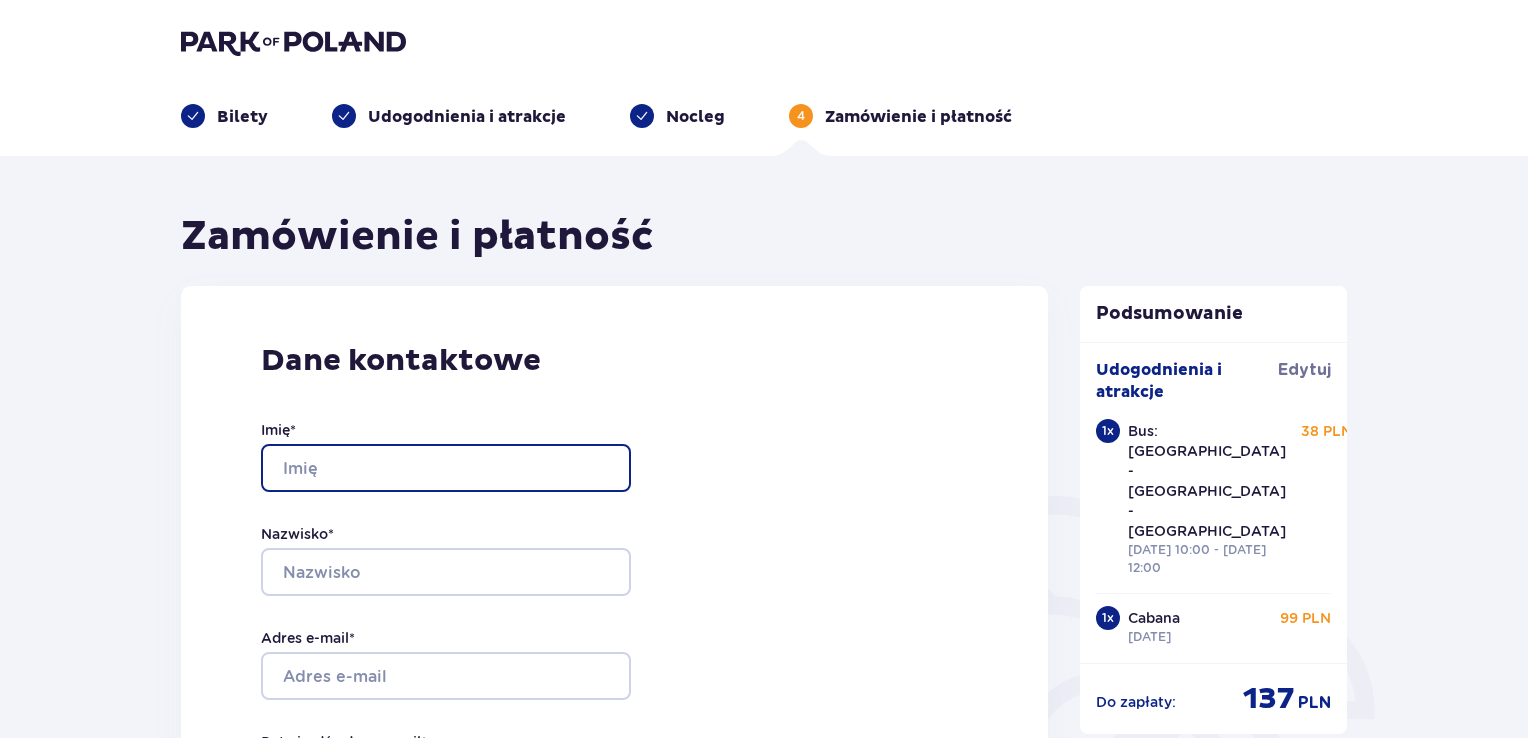 click on "Imię *" at bounding box center [446, 468] 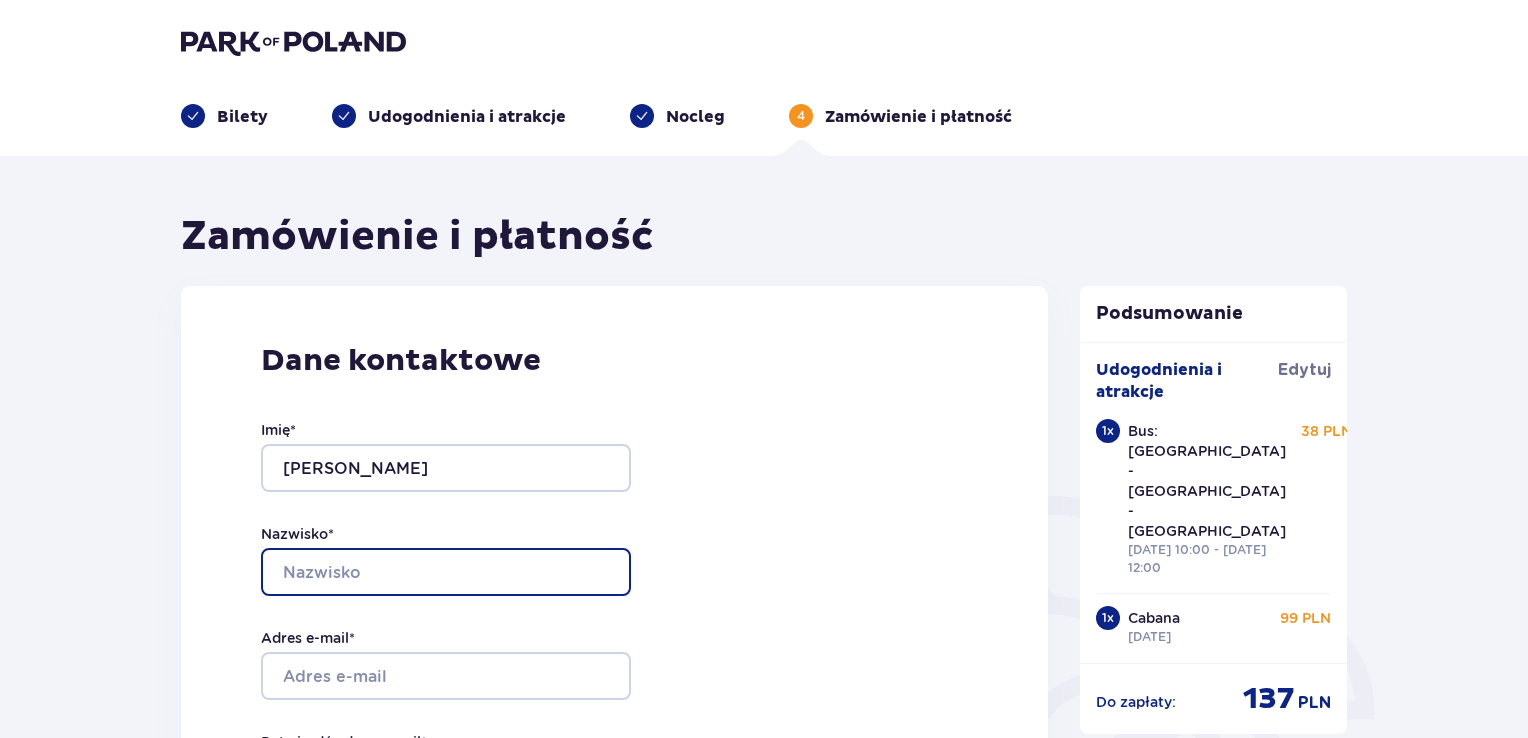 type on "siwik" 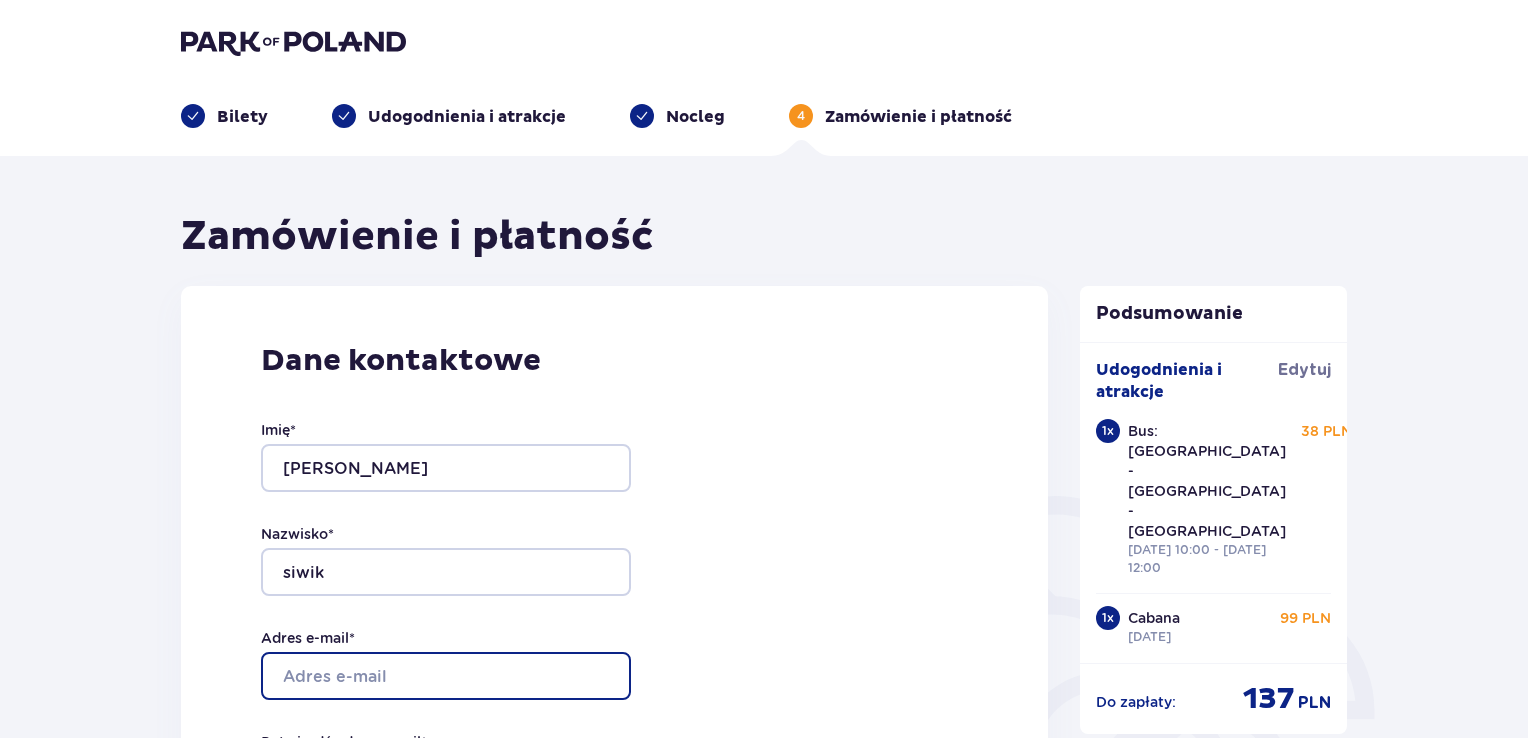type on "[EMAIL_ADDRESS][DOMAIN_NAME]" 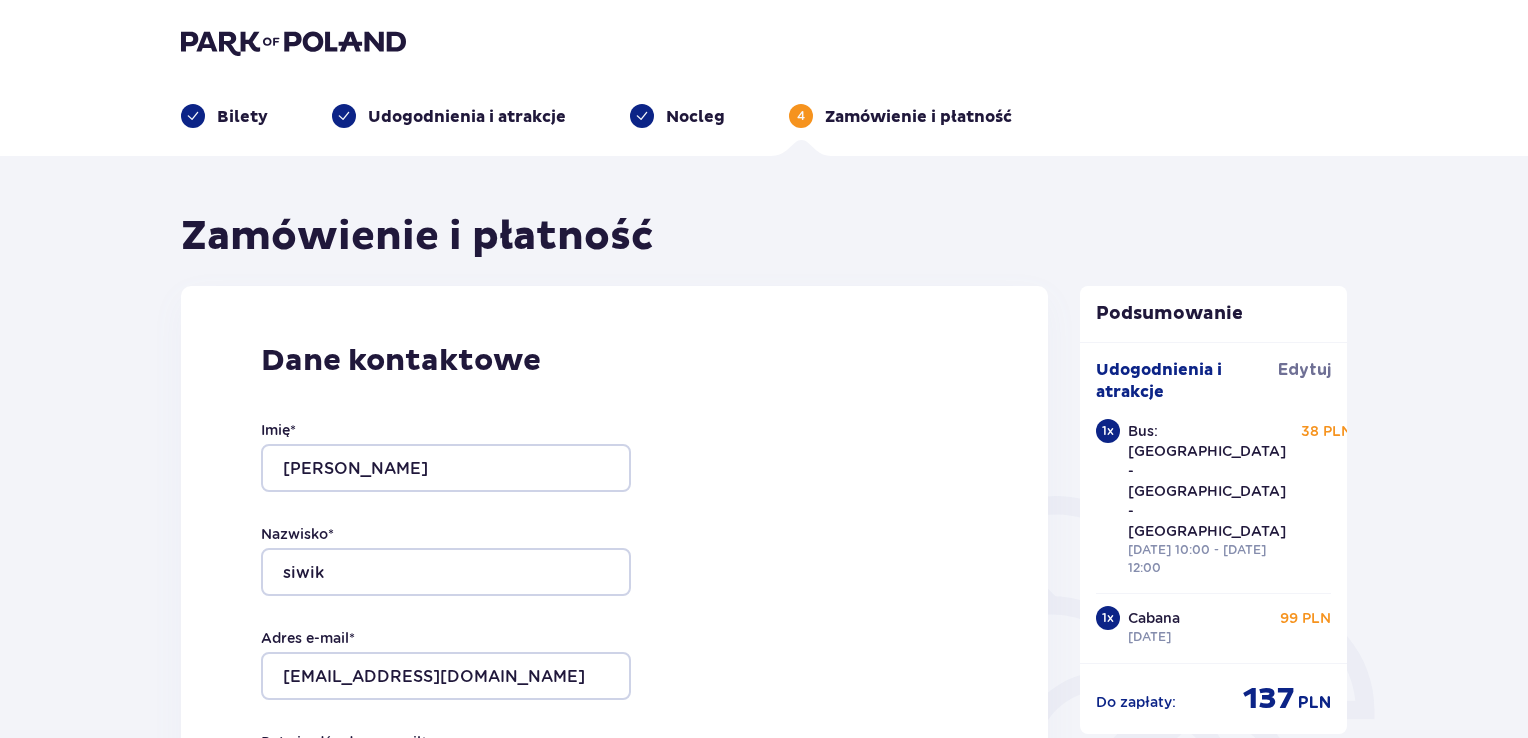 type on "[EMAIL_ADDRESS][DOMAIN_NAME]" 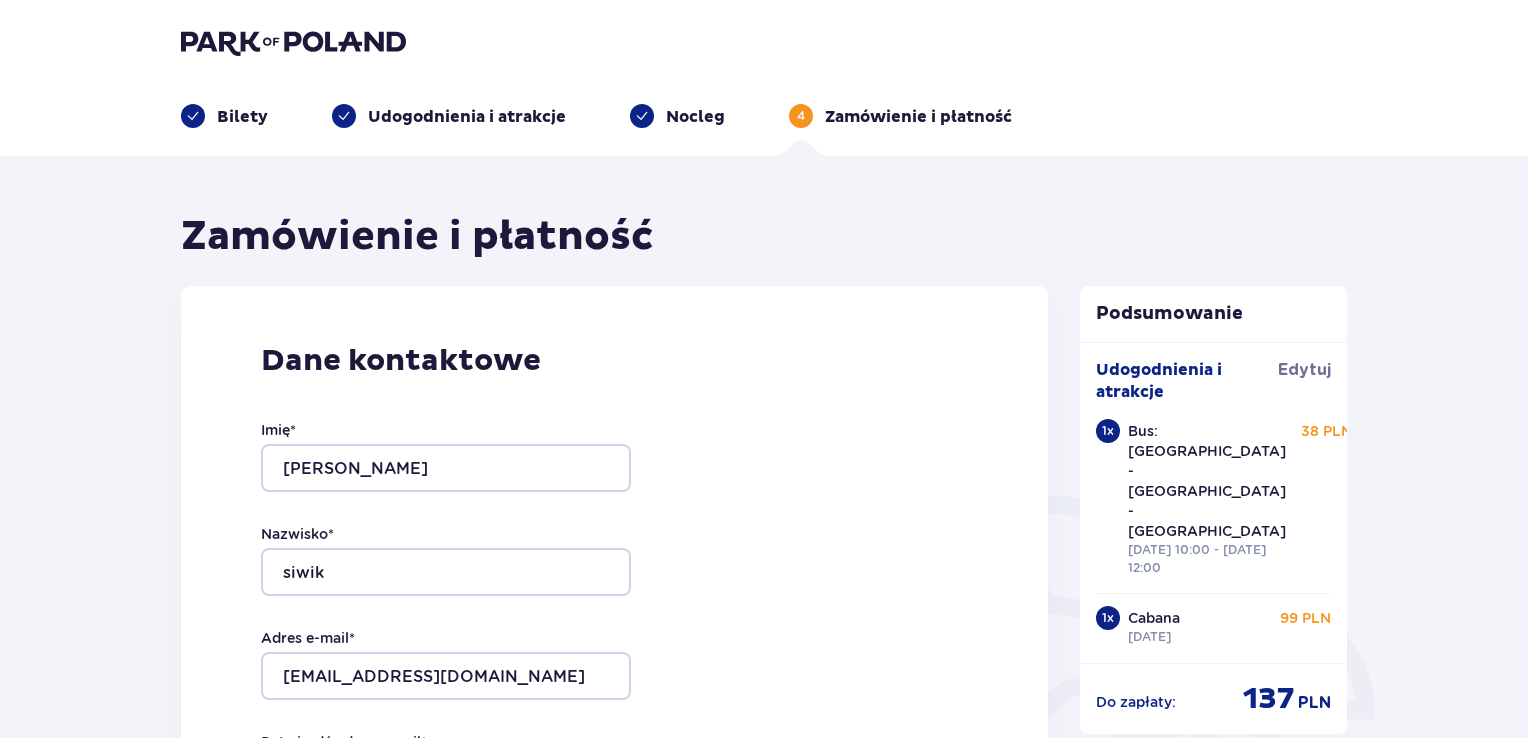 type on "536037141" 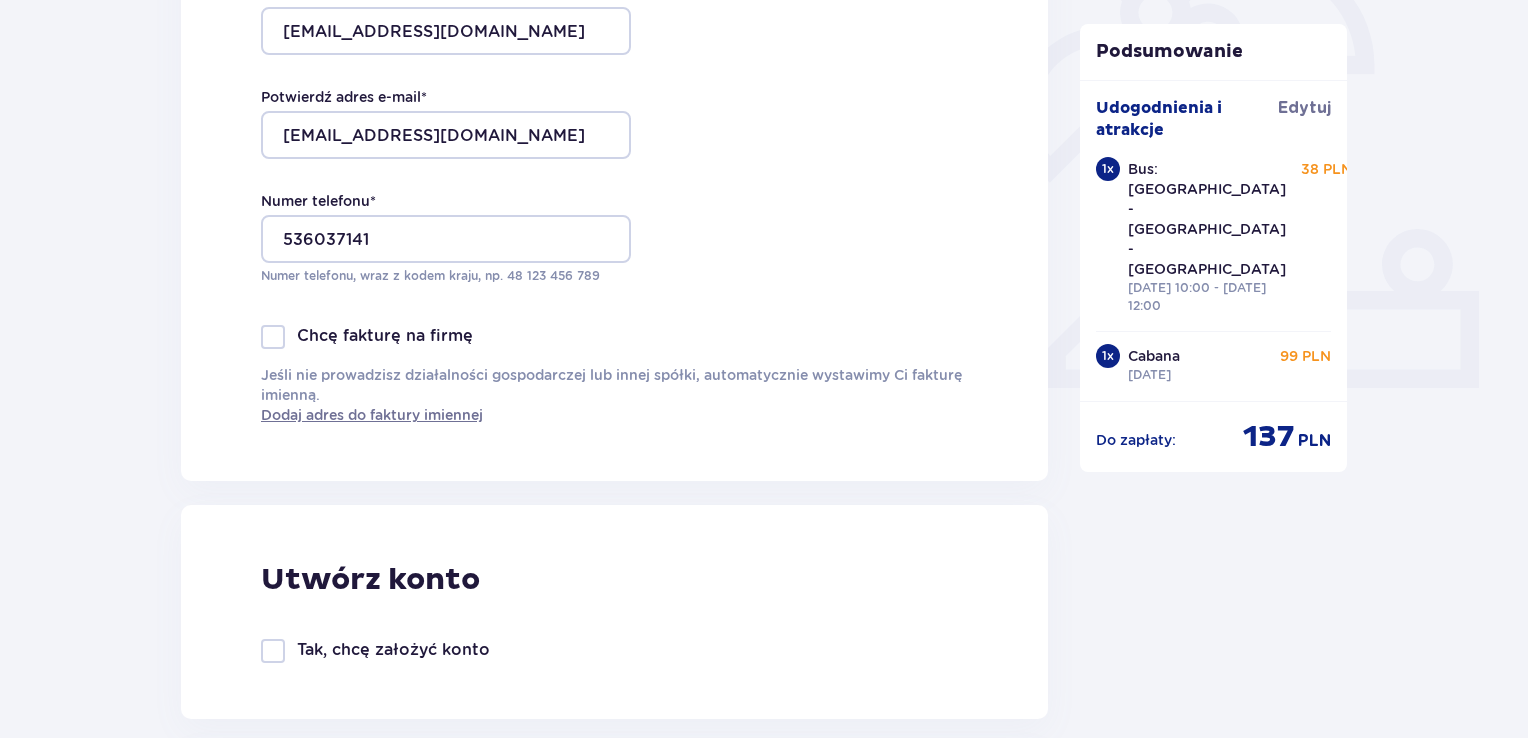 click on "Chcę fakturę na firmę" at bounding box center (385, 336) 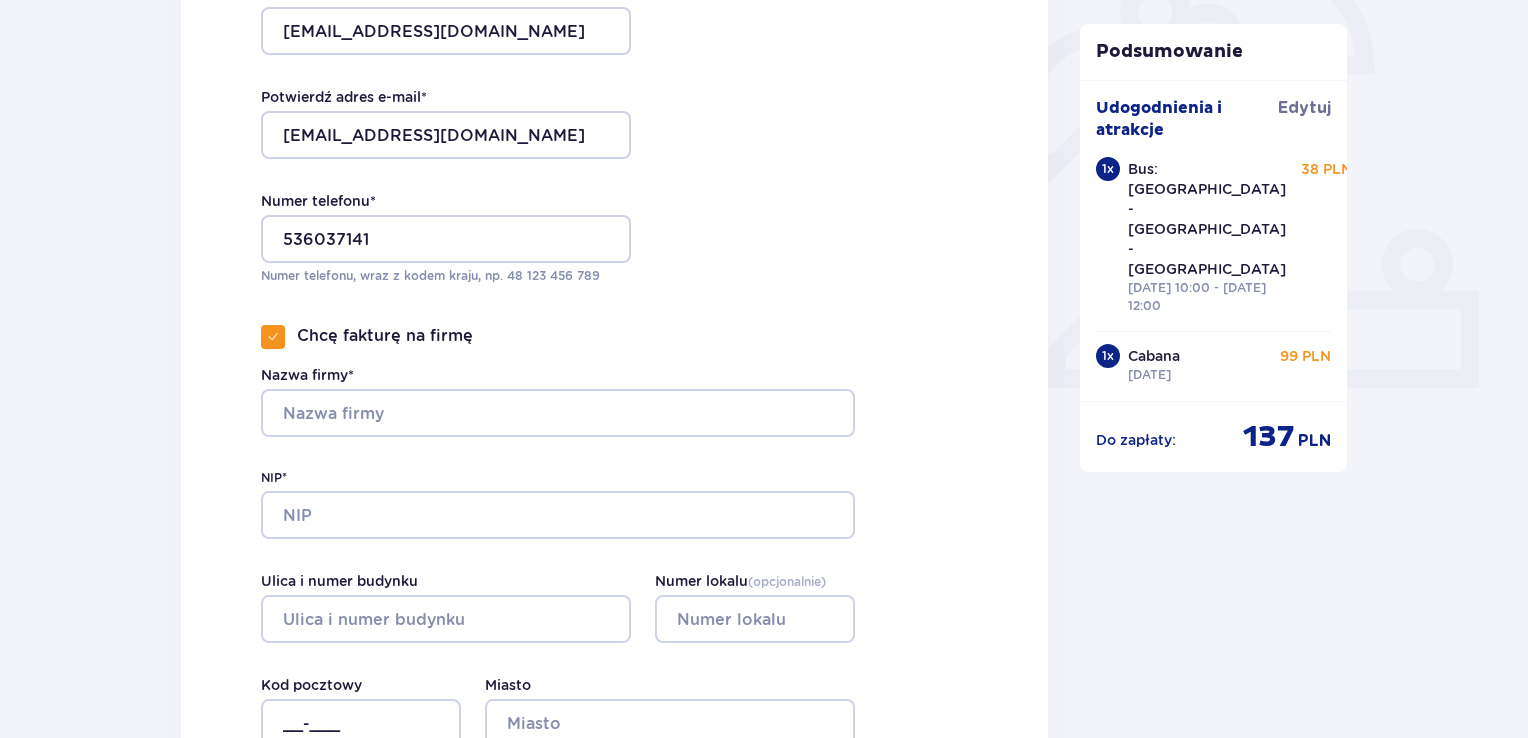 drag, startPoint x: 1435, startPoint y: 185, endPoint x: 1440, endPoint y: 258, distance: 73.171036 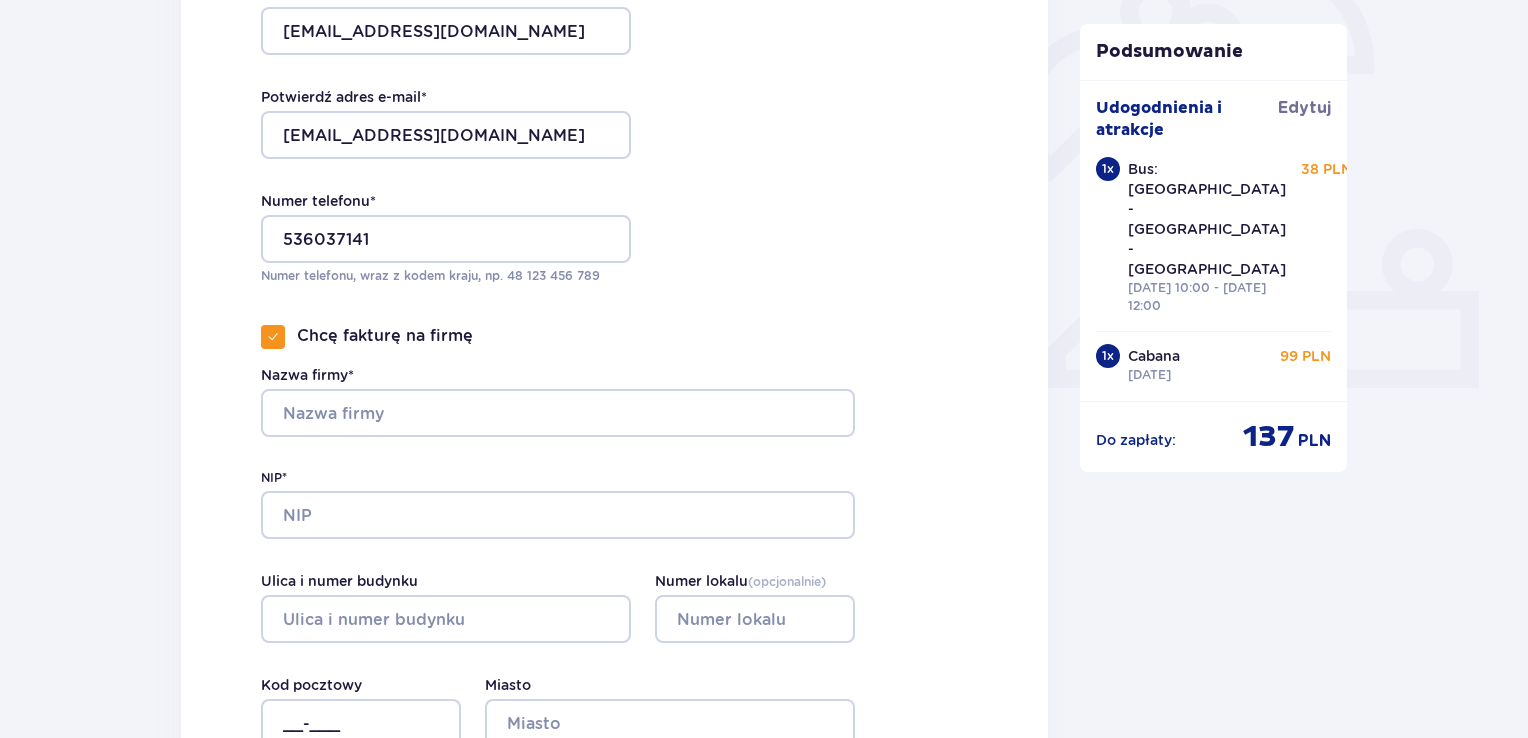 click on "Zamówienie i płatność Dane kontaktowe Imię * [PERSON_NAME] * siwik Adres e-mail * [EMAIL_ADDRESS][DOMAIN_NAME] Potwierdź adres e-mail * [EMAIL_ADDRESS][DOMAIN_NAME] Numer telefonu * 536037141 Numer telefonu, wraz z kodem kraju, np. 48 ​123 ​456 ​789 Chcę fakturę na firmę Nazwa firmy* NIP* Ulica i numer budynku Numer lokalu  ( opcjonalnie ) Miasto Kod pocztowy __-___ Utwórz konto Tak, chcę założyć konto *Zapoznałem/am się i akceptuję   Regulamin sprzedaży biletów online,   [GEOGRAPHIC_DATA] korzystania z parku wodnego [GEOGRAPHIC_DATA],   [GEOGRAPHIC_DATA] Sprzedaży [GEOGRAPHIC_DATA],   [GEOGRAPHIC_DATA] Pobytu w [GEOGRAPHIC_DATA] ,  Regulamin strefy VIP ,  Specjalne warunki zakupu Pakietu Rodzinnego ,  Zasady promocji Pakiet dla Seniora ,  Regulamin promocji “Online taniej 10/20 zł”   i   Politykę prywatności Akceptuję inne zgody Rozwiń Chcę otrzymywać od Moyome Sp. z o.o. informacje o ofertach tej Spółki drogą telefoniczną, dlatego w tym celu zgadzam się na przetwarzanie przez tę Spółkę moich danych osobowych" at bounding box center [764, 757] 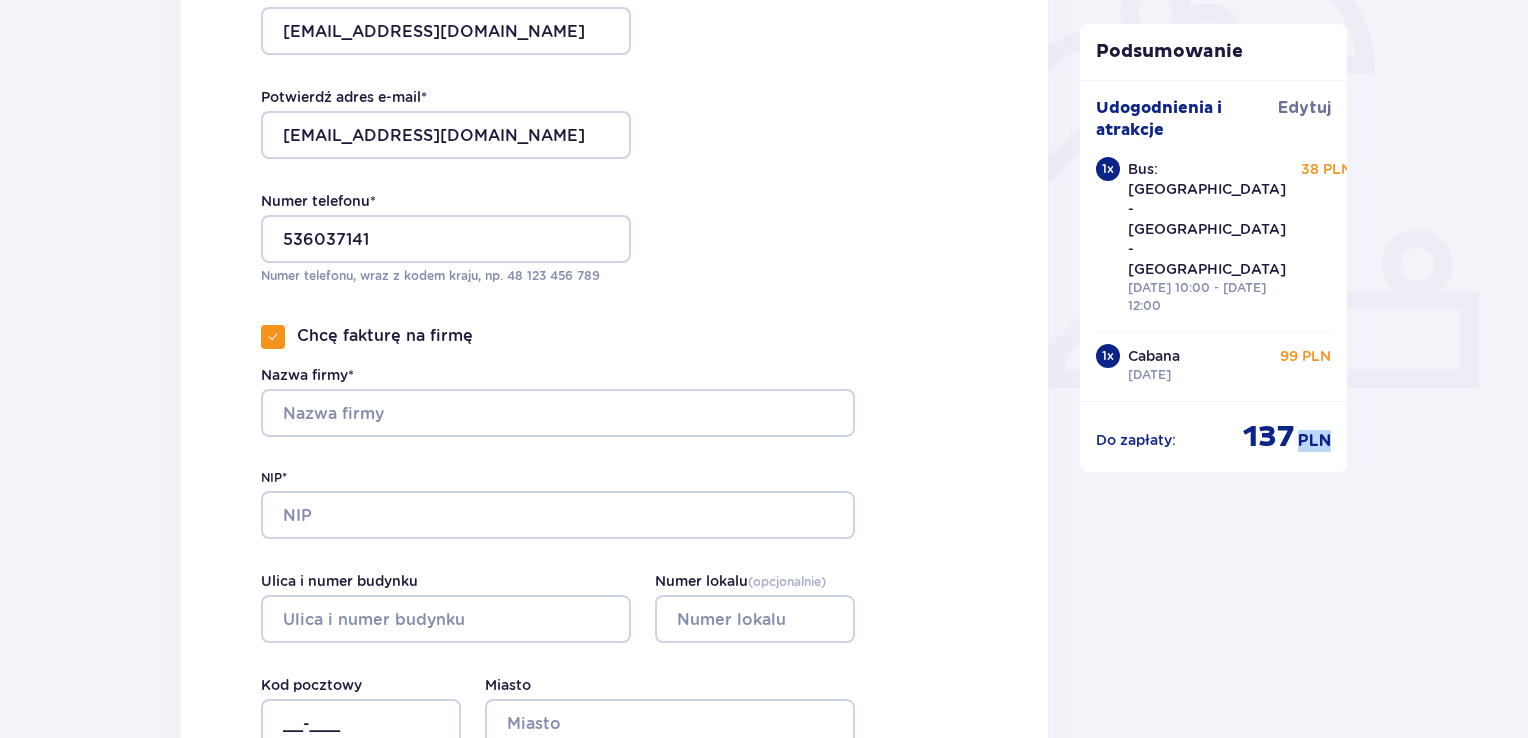 drag, startPoint x: 1465, startPoint y: 441, endPoint x: 1535, endPoint y: 473, distance: 76.96753 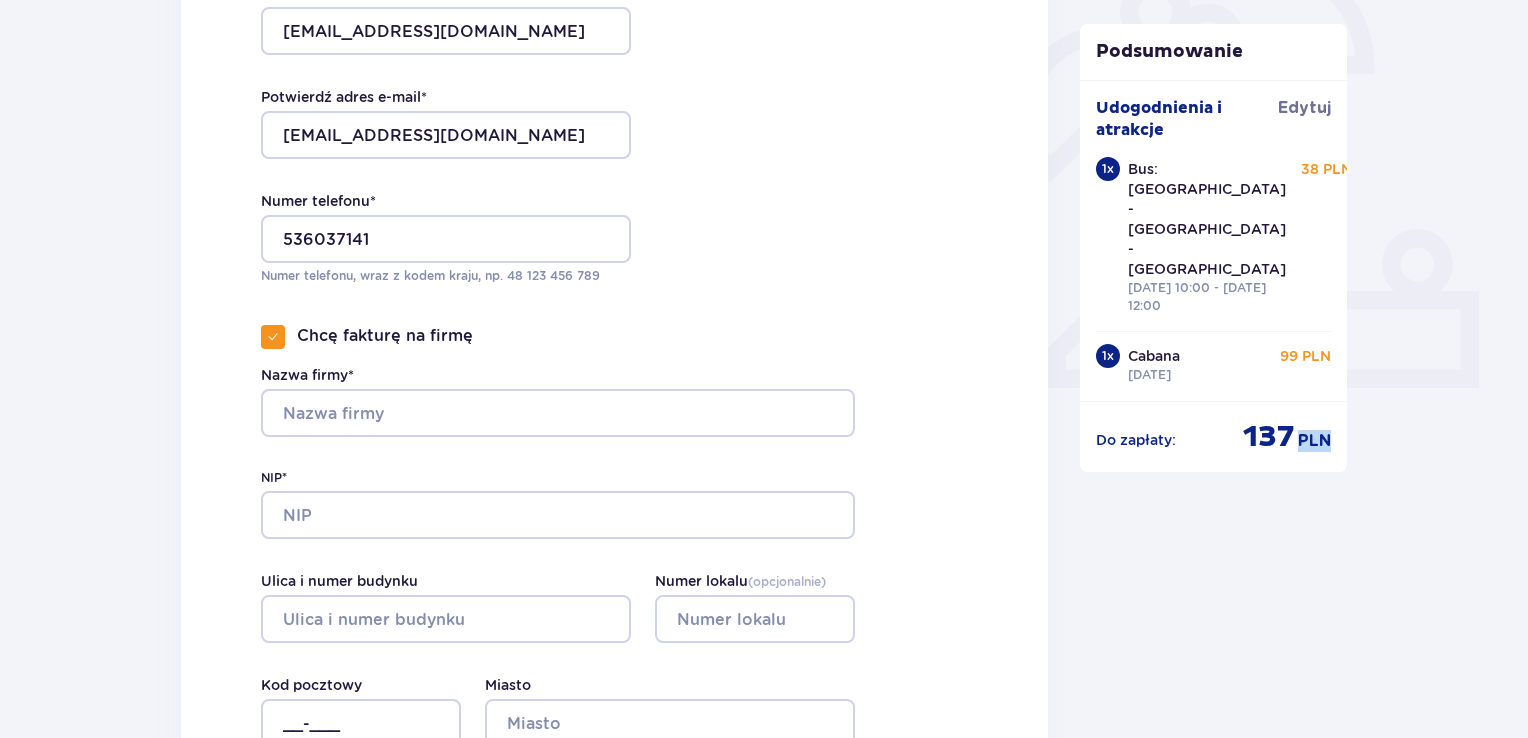 click on "Bilety Udogodnienia i atrakcje Nocleg 4 Zamówienie i płatność Zamówienie i płatność Dane kontaktowe Imię * [PERSON_NAME] * siwik Adres e-mail * [EMAIL_ADDRESS][DOMAIN_NAME] Potwierdź adres e-mail * [EMAIL_ADDRESS][DOMAIN_NAME] Numer telefonu * 536037141 Numer telefonu, wraz z kodem kraju, np. 48 ​123 ​456 ​789 Chcę fakturę na firmę Nazwa firmy* NIP* Ulica i numer budynku Numer lokalu  ( opcjonalnie ) Miasto Kod pocztowy __-___ Utwórz konto Tak, chcę założyć konto *Zapoznałem/am się i akceptuję   Regulamin sprzedaży biletów online,   [GEOGRAPHIC_DATA] korzystania z parku wodnego [GEOGRAPHIC_DATA],   [GEOGRAPHIC_DATA] Sprzedaży [GEOGRAPHIC_DATA],   [GEOGRAPHIC_DATA] Pobytu w [GEOGRAPHIC_DATA] ,  Regulamin strefy VIP ,  Specjalne warunki zakupu Pakietu Rodzinnego ,  Zasady promocji Pakiet dla Seniora ,  Regulamin promocji “Online taniej 10/20 zł”   i   Politykę prywatności Akceptuję inne zgody Rozwiń Mam kod rabatowy Zastosuj Mam voucher kwotowy Zastosuj Do zapłaty : 137 PLN Kupuję i płacę klauzulach RODO  oraz  . 1" at bounding box center [764, -276] 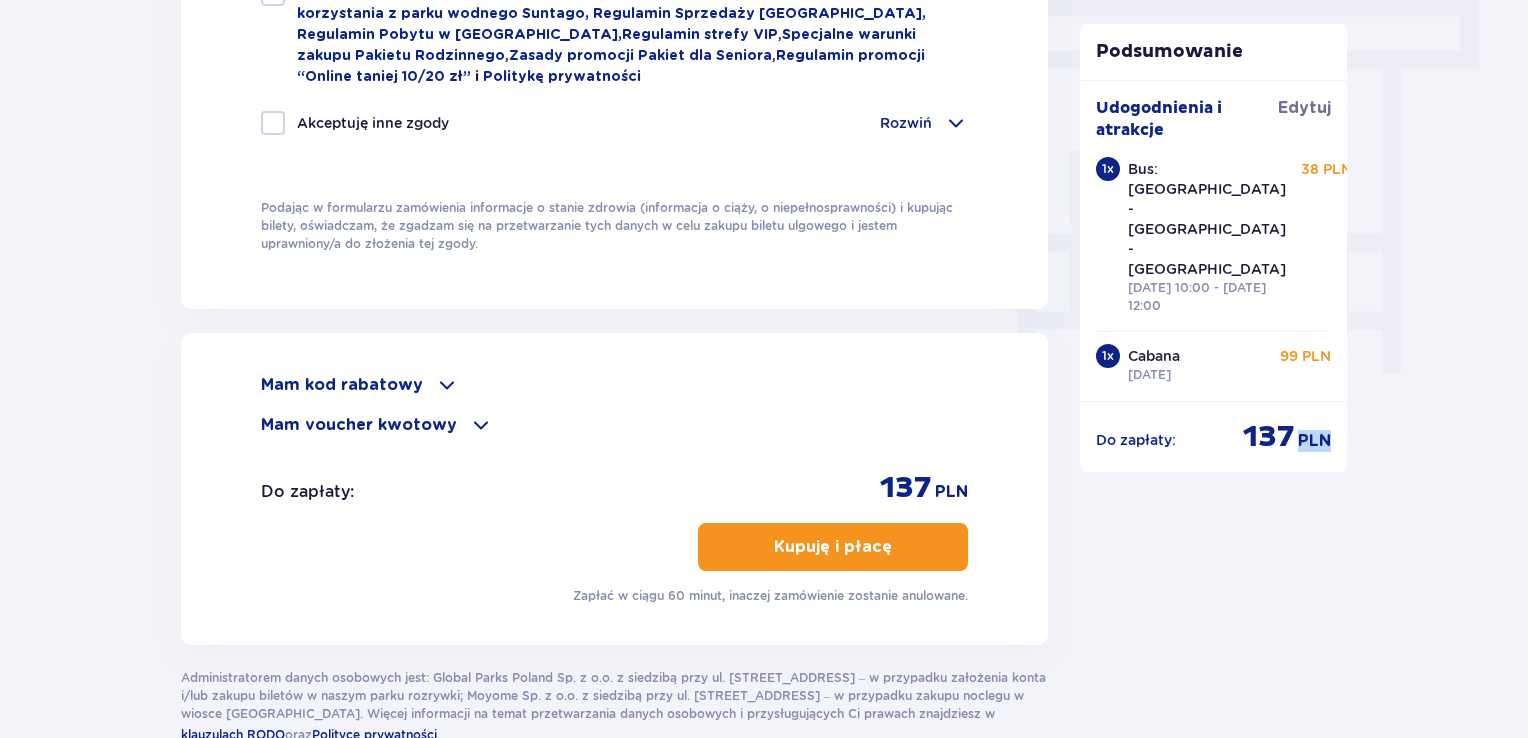 scroll, scrollTop: 1907, scrollLeft: 0, axis: vertical 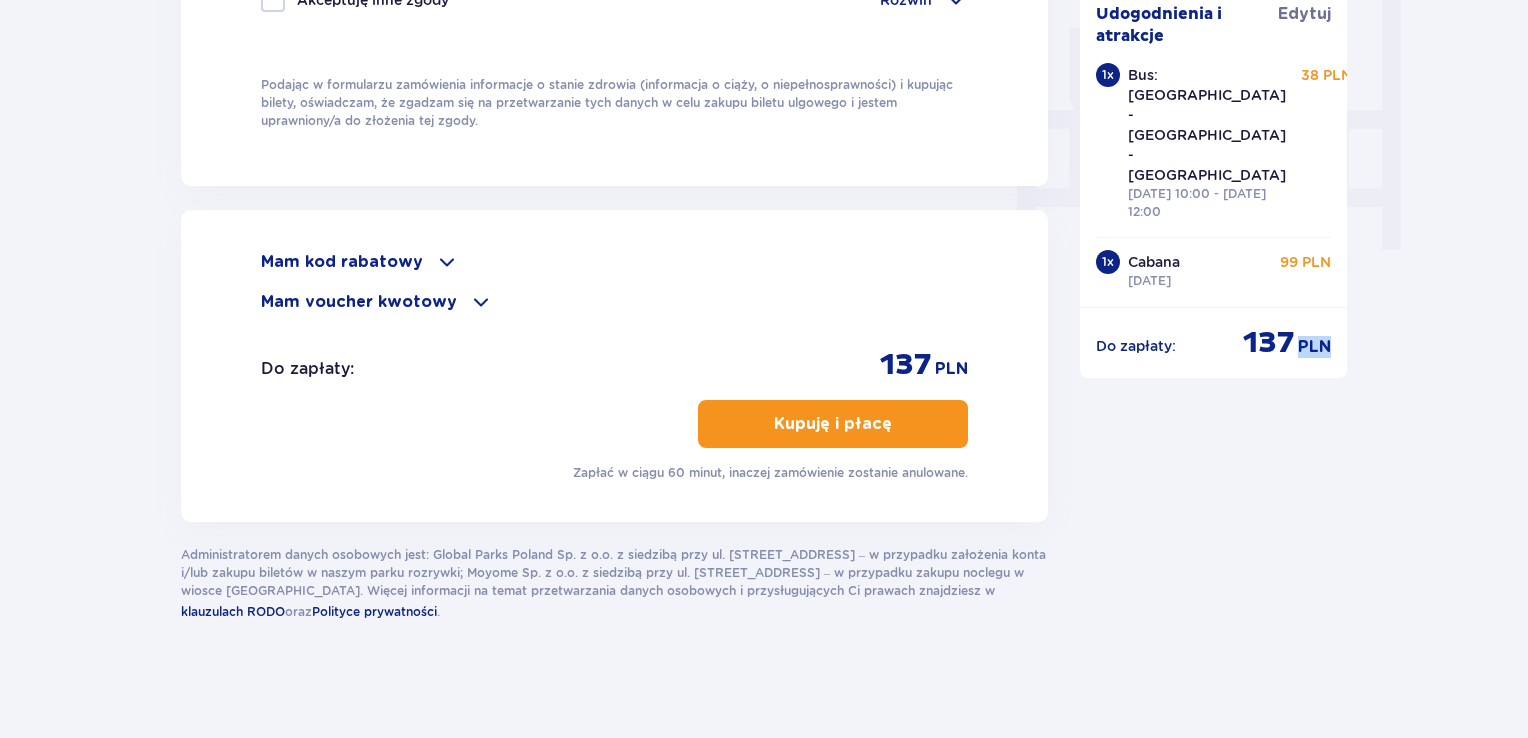 click on "Kupuję i płacę" at bounding box center [833, 424] 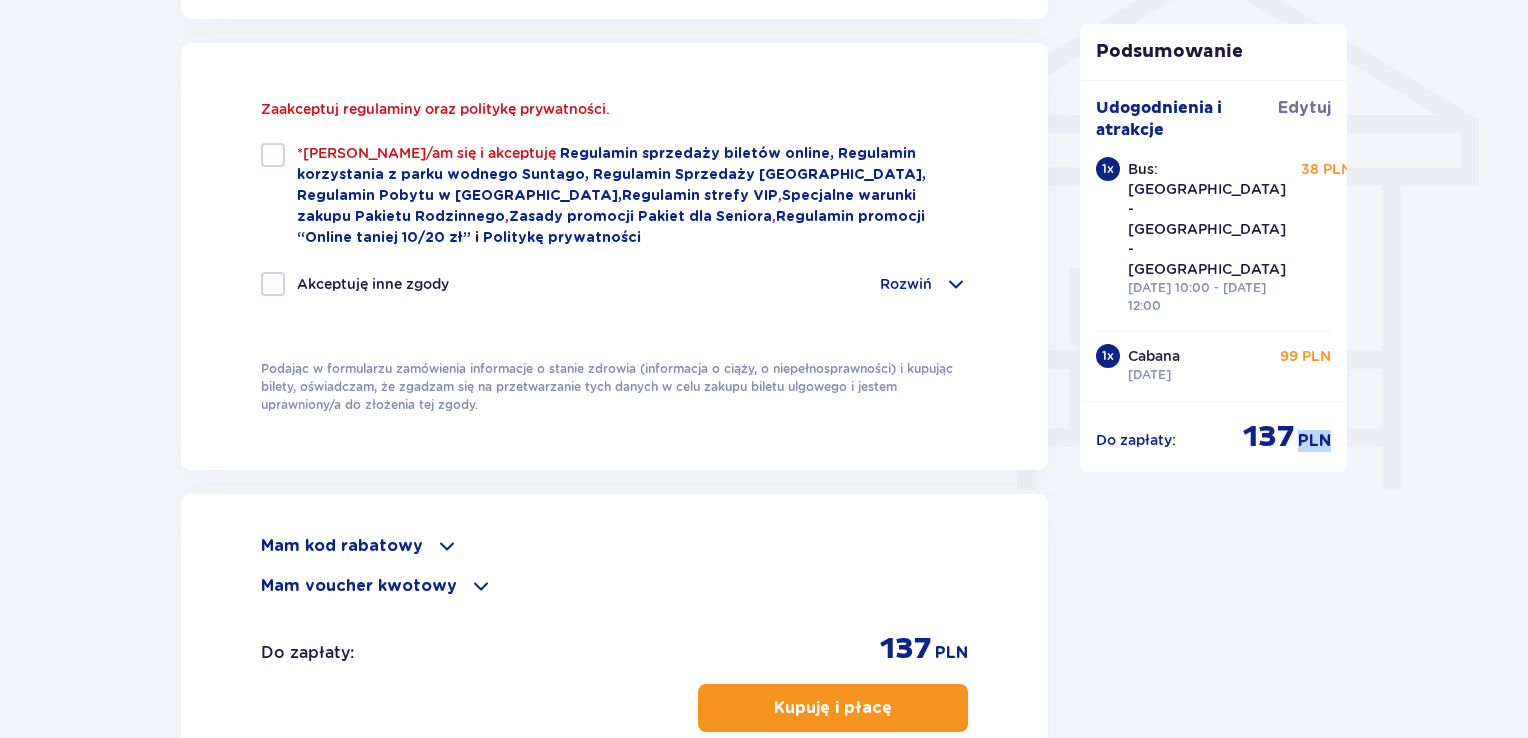 scroll, scrollTop: 1666, scrollLeft: 0, axis: vertical 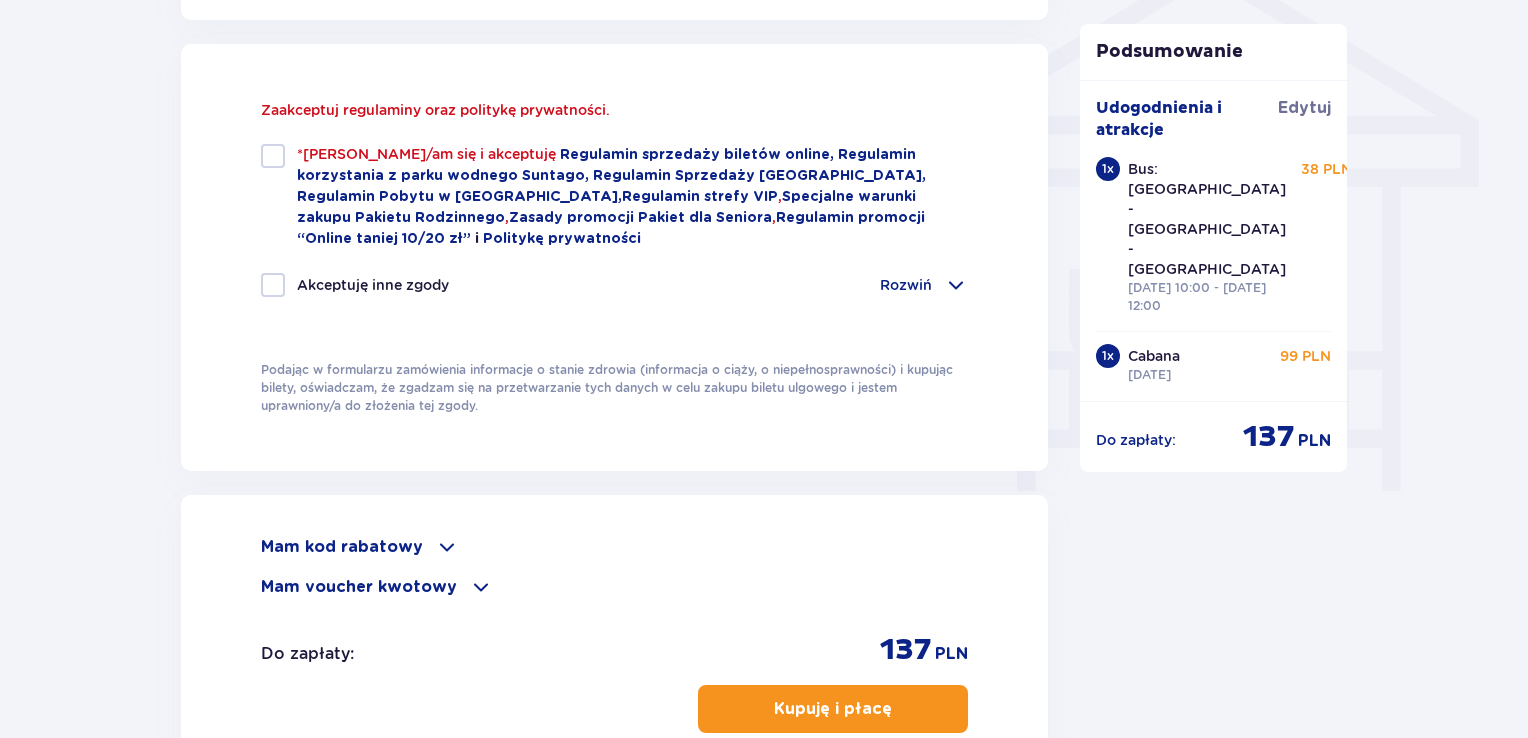 click at bounding box center (273, 156) 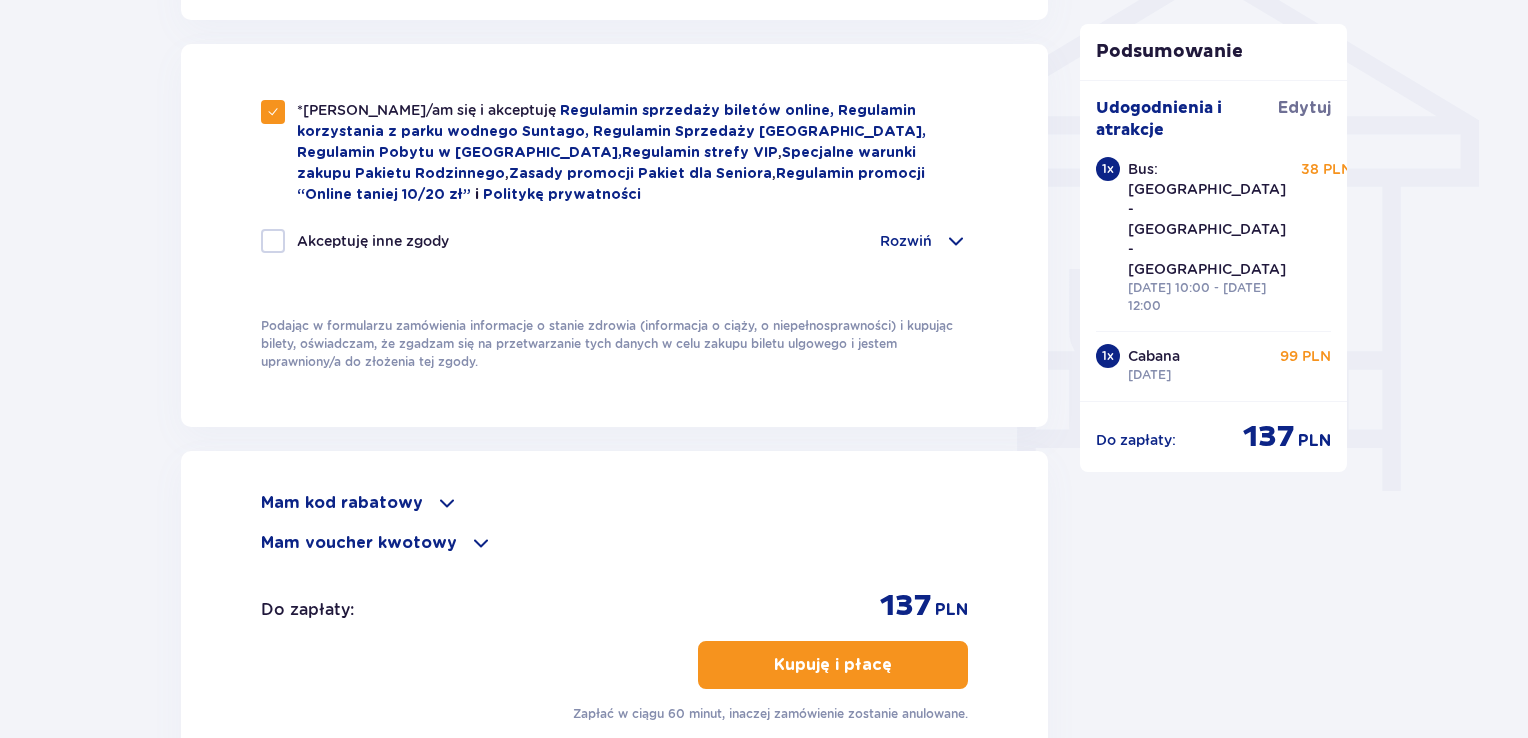 click on "Kupuję i płacę" at bounding box center (833, 665) 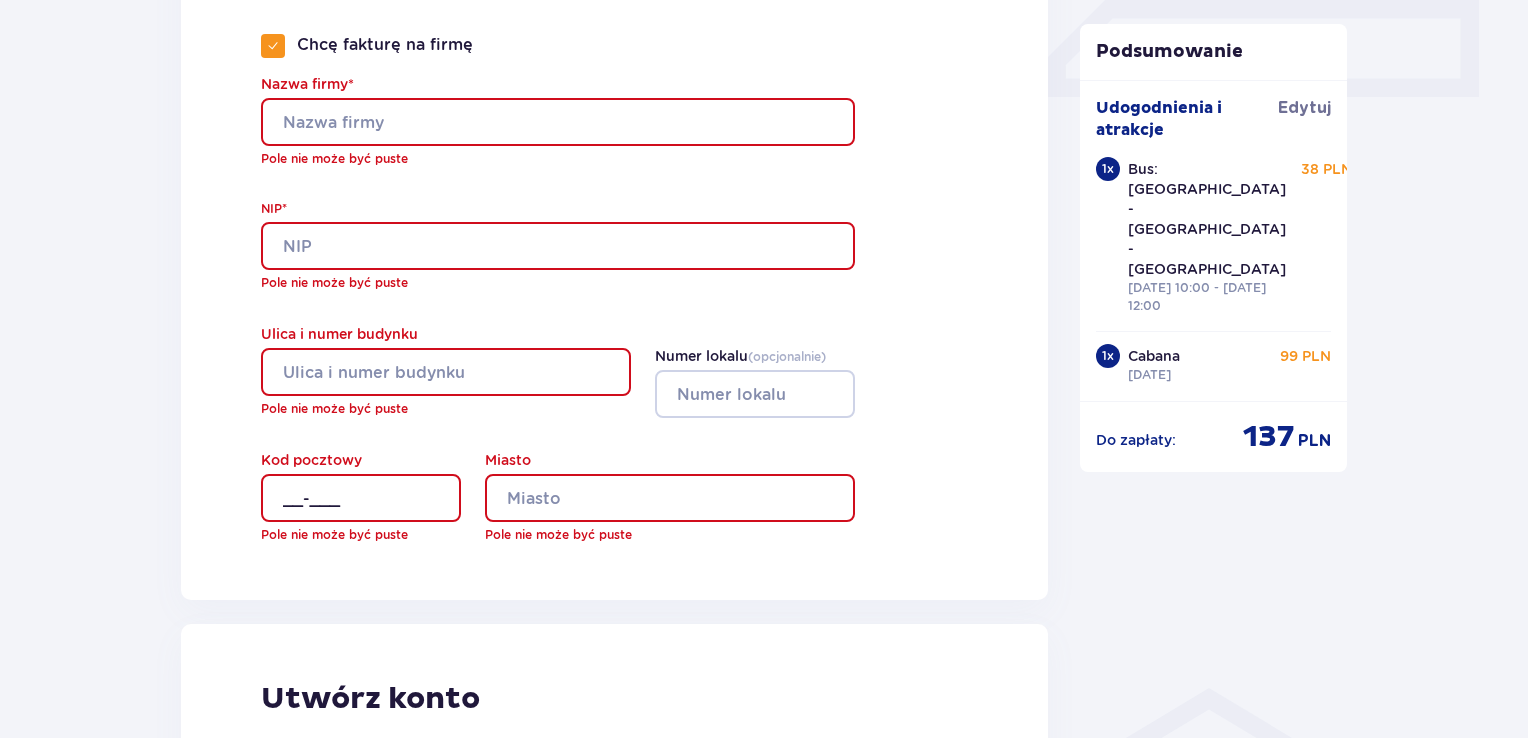 scroll, scrollTop: 934, scrollLeft: 0, axis: vertical 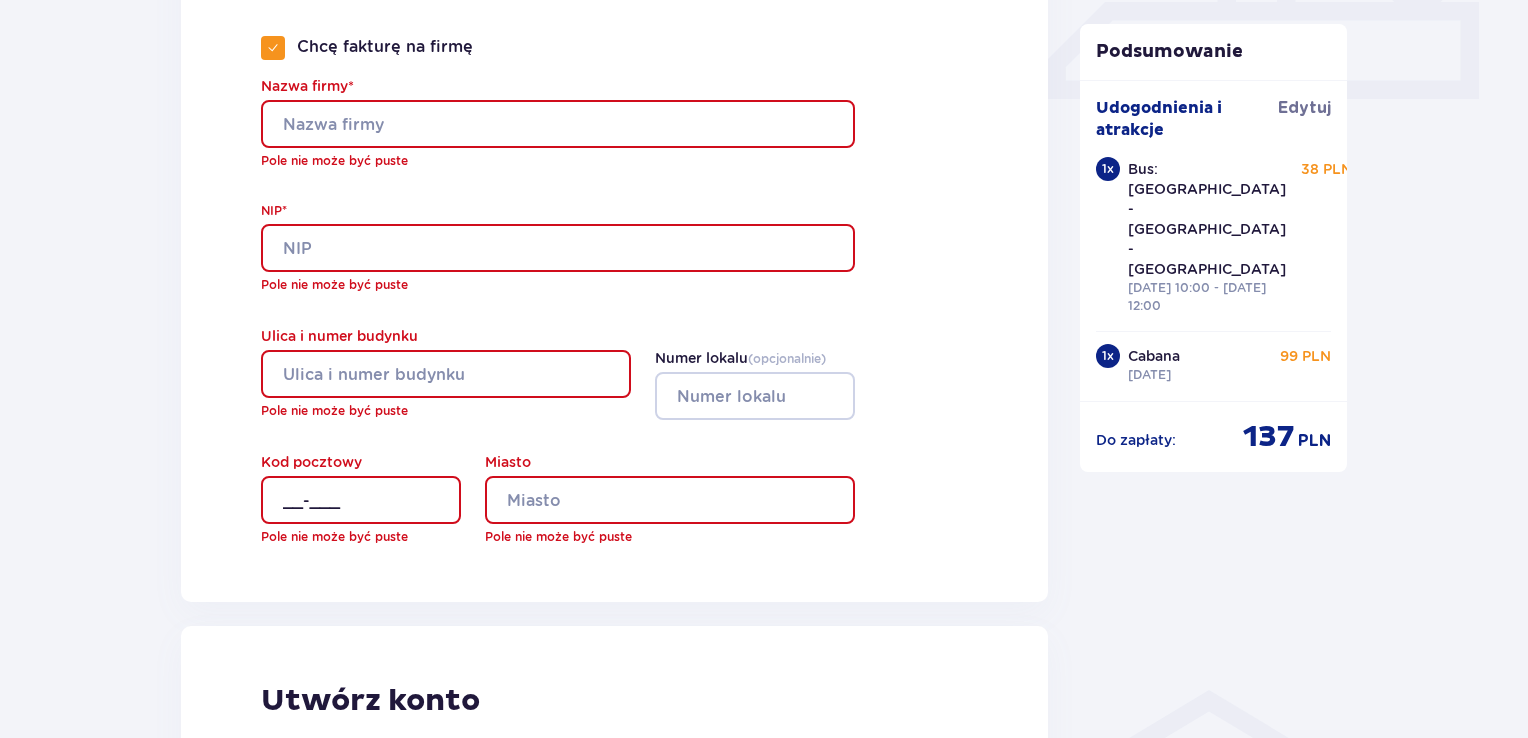 click on "Miasto" at bounding box center (670, 500) 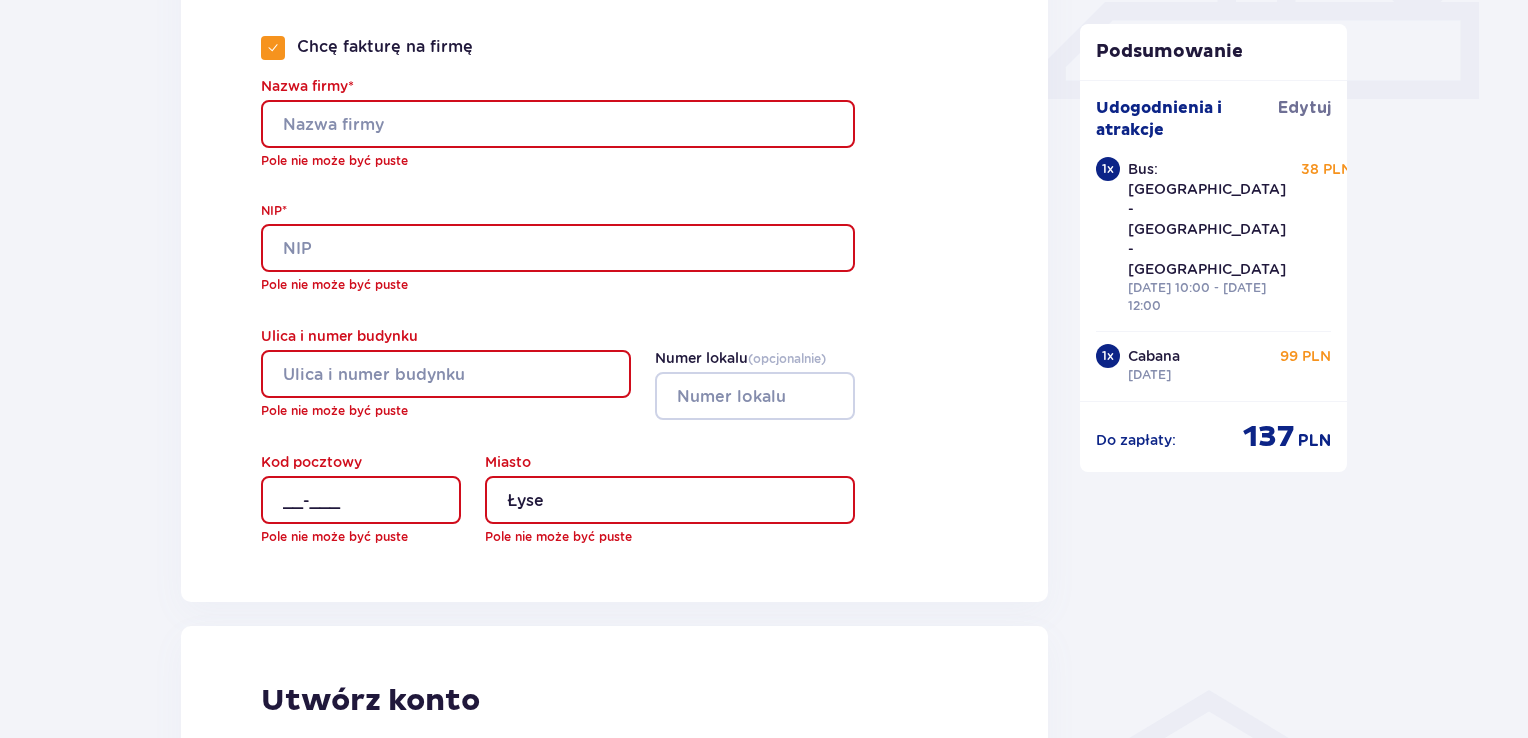 type on "[PERSON_NAME]" 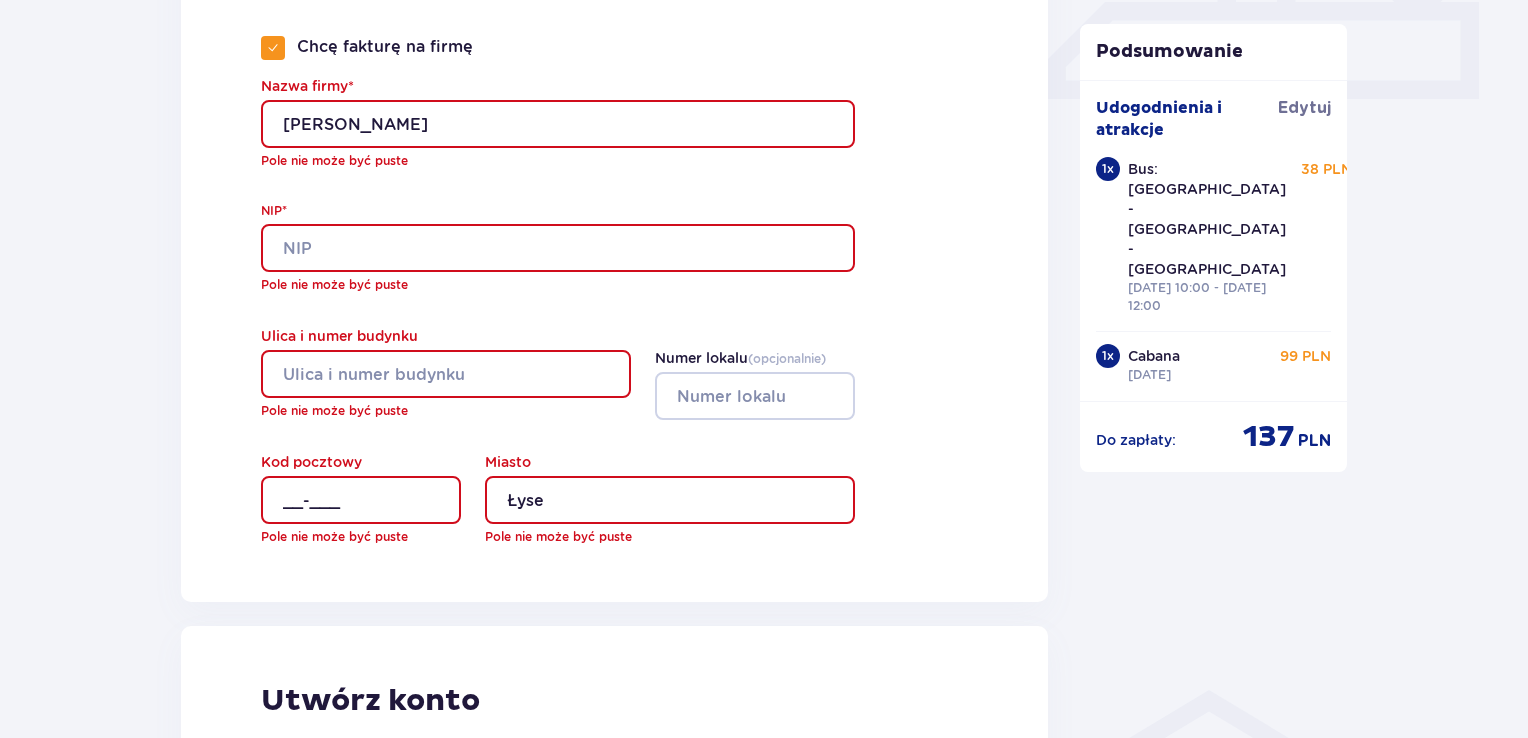 type on "[PERSON_NAME]" 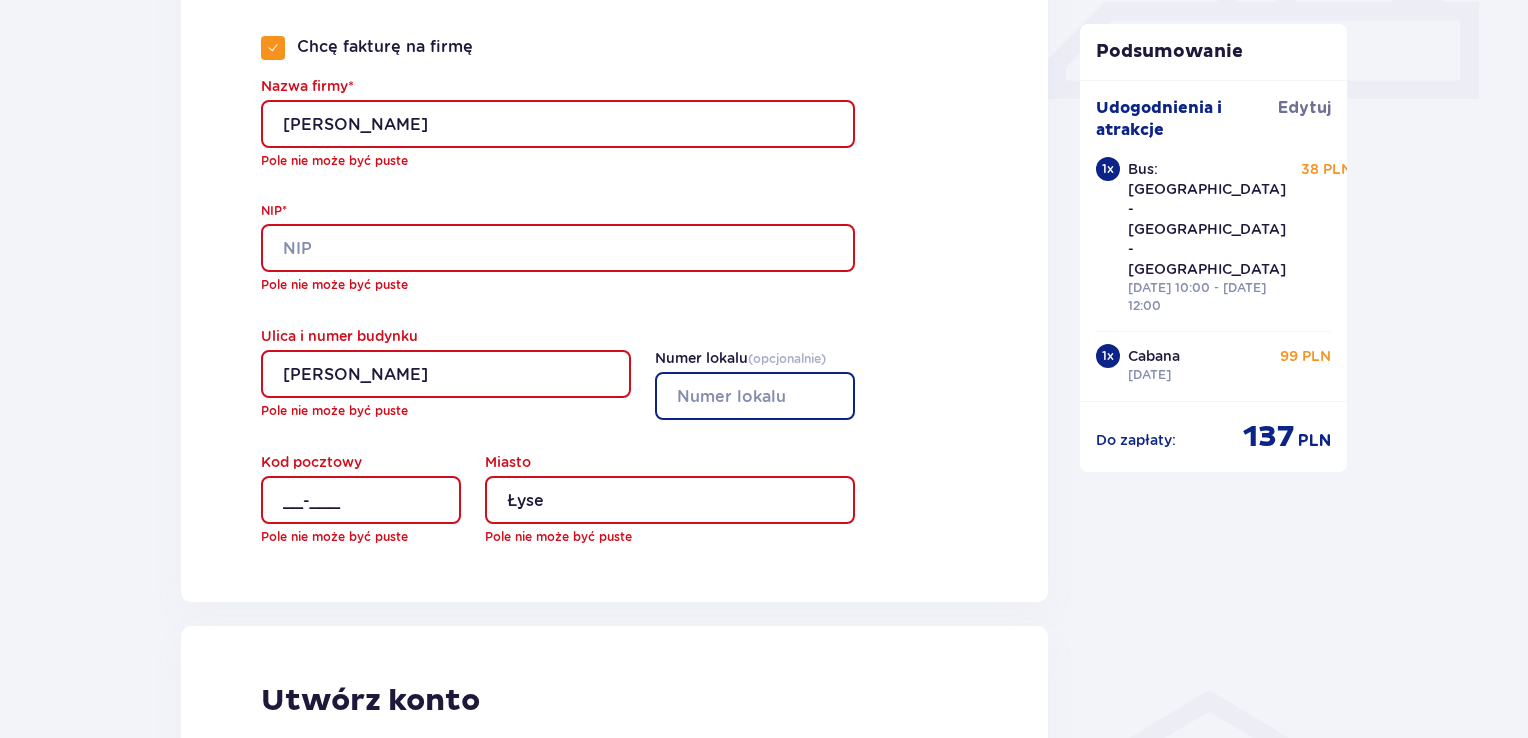 type on "łyse" 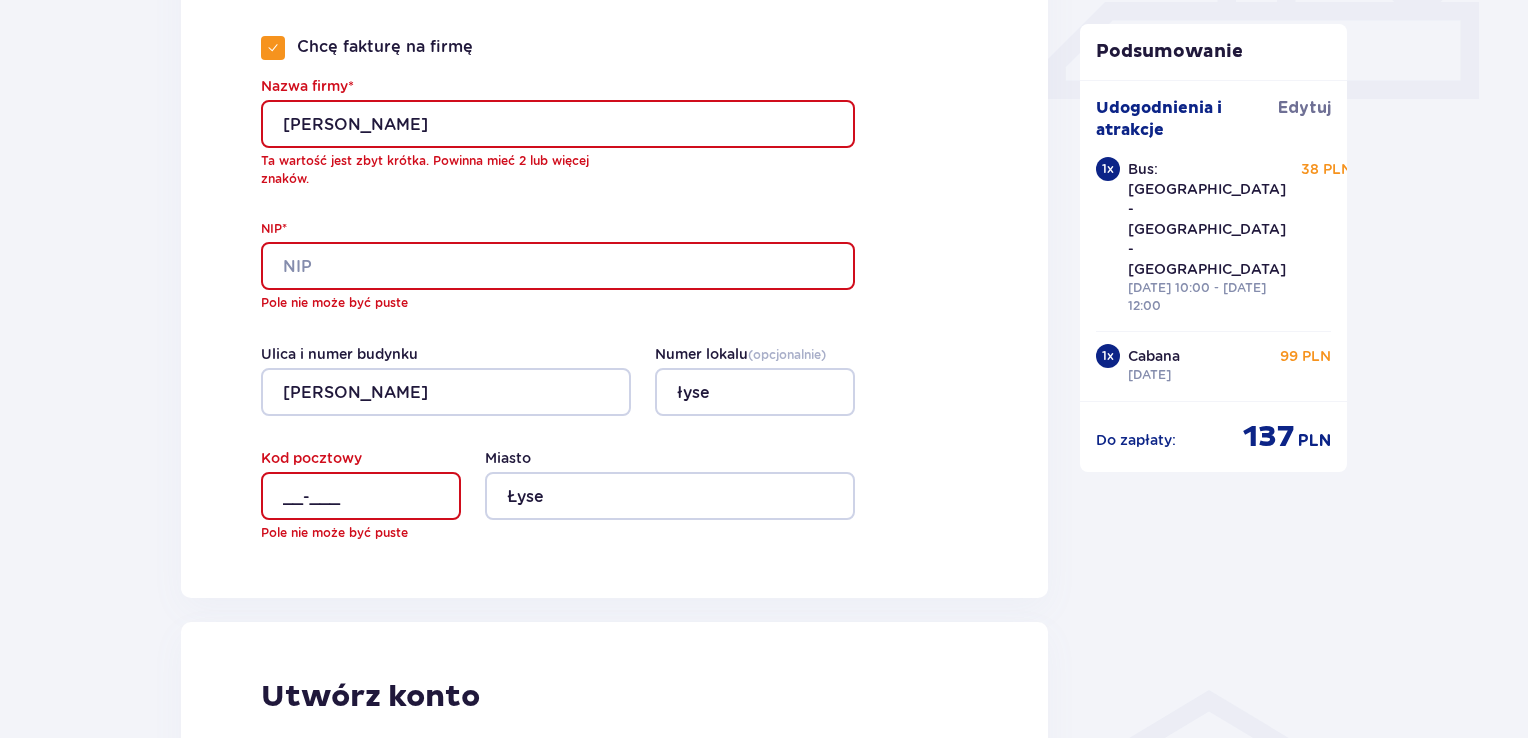 click on "__-___" at bounding box center [361, 496] 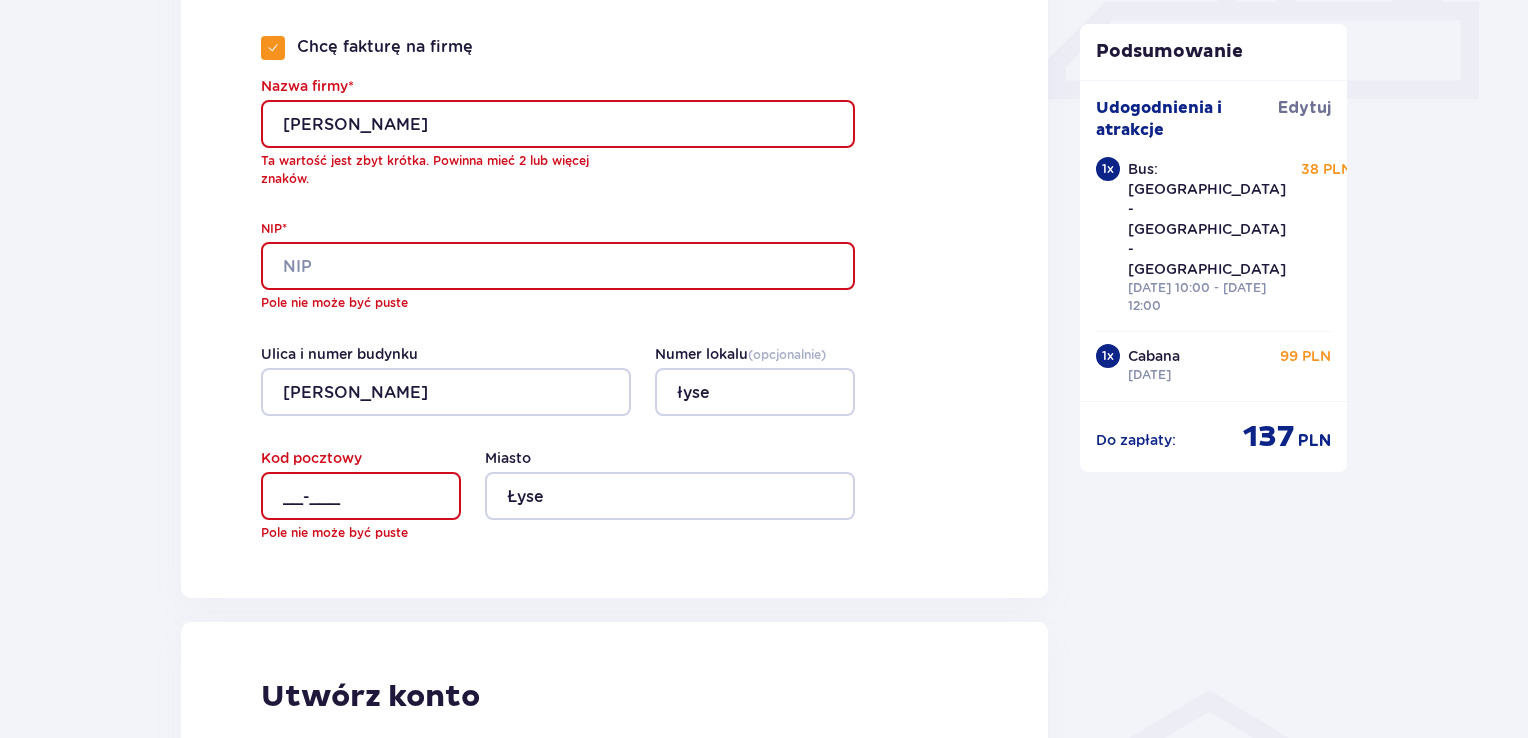 type on "07-437" 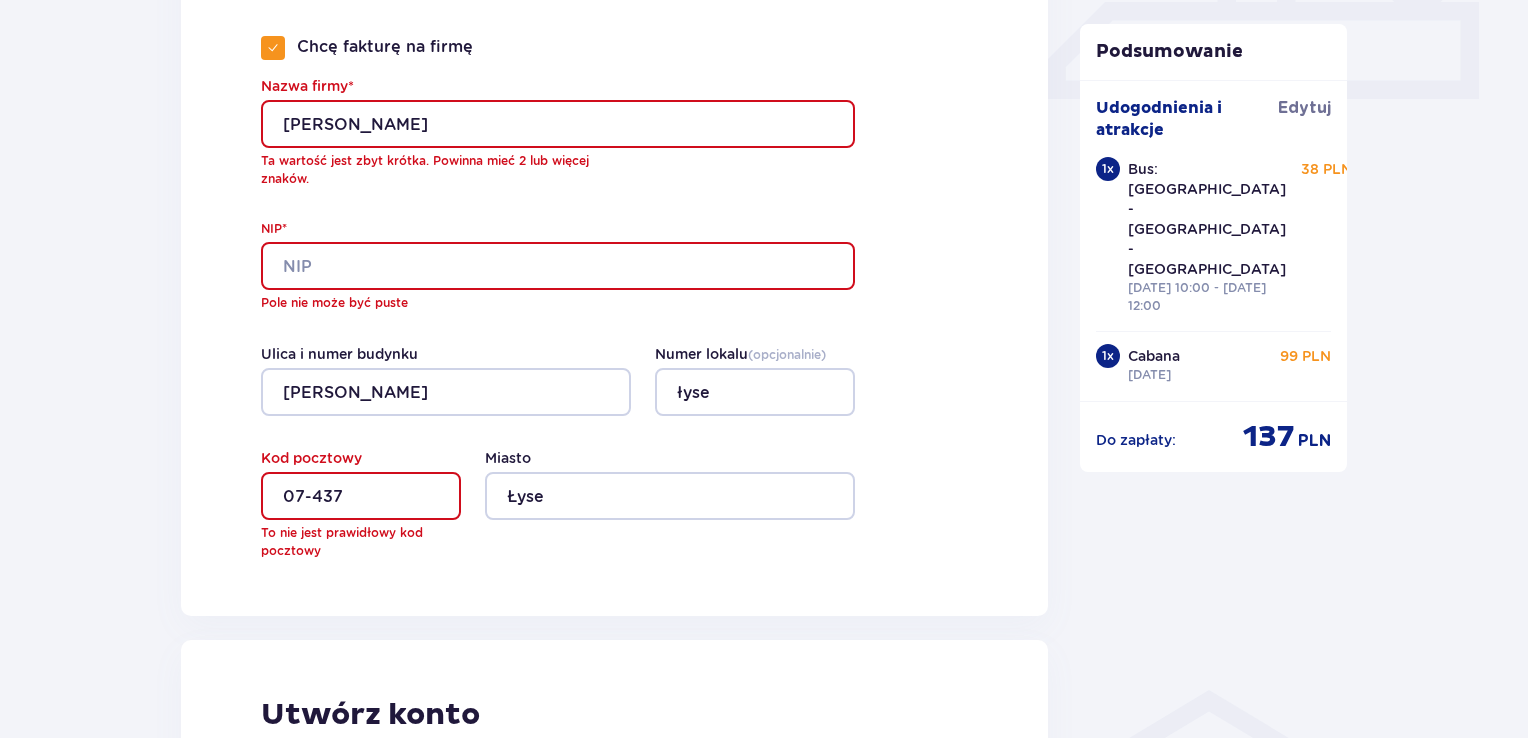 click on "NIP*" at bounding box center (558, 266) 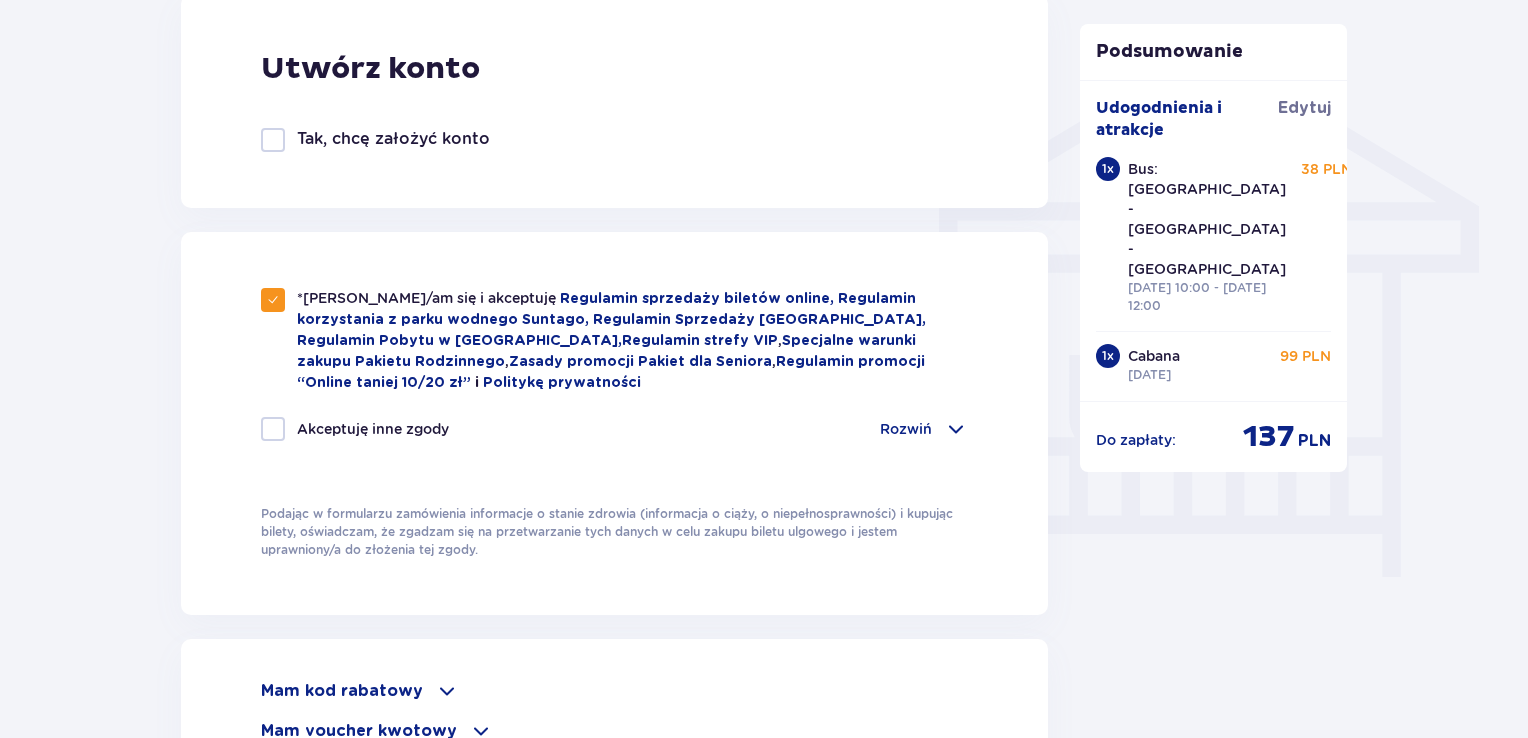 scroll, scrollTop: 2008, scrollLeft: 0, axis: vertical 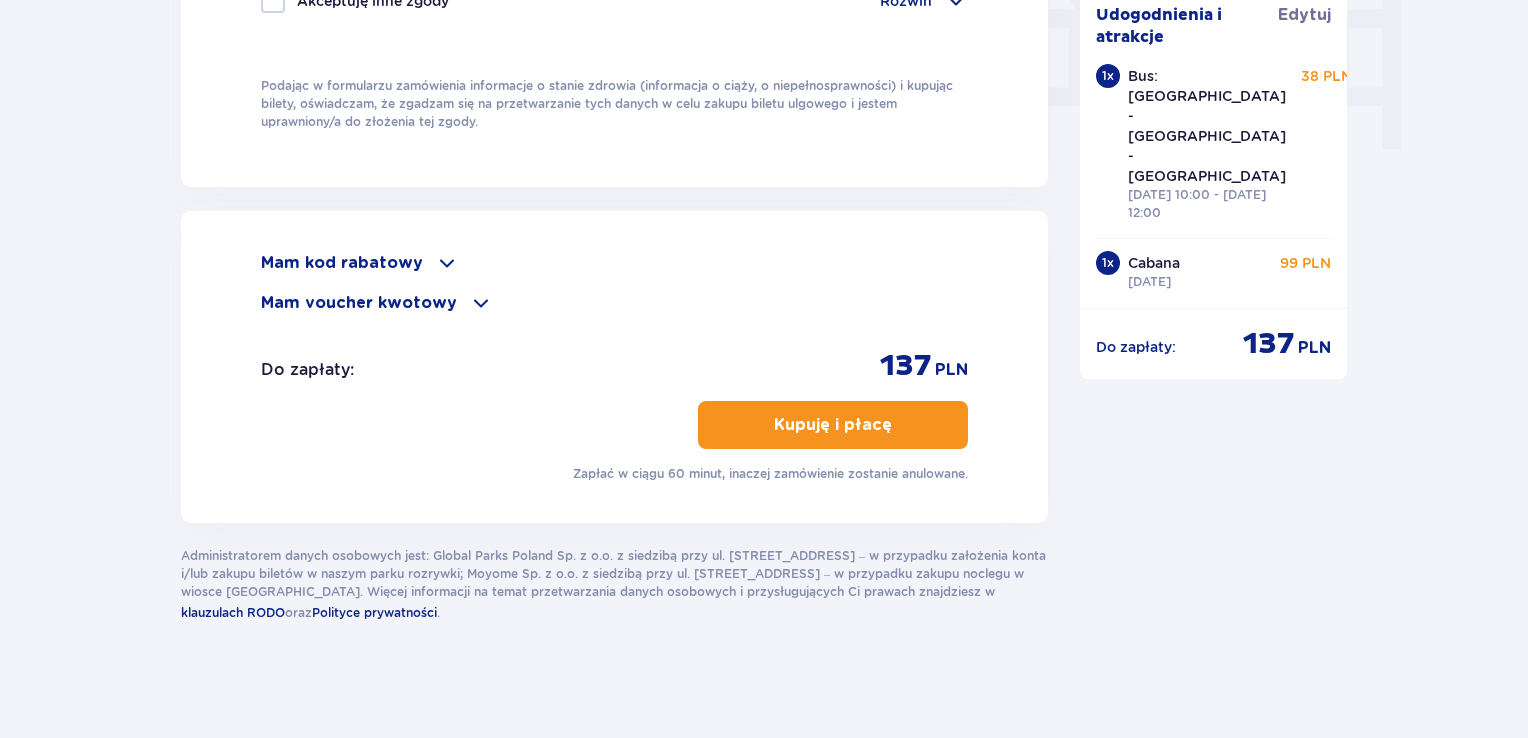 click on "Kupuję i płacę" at bounding box center [833, 425] 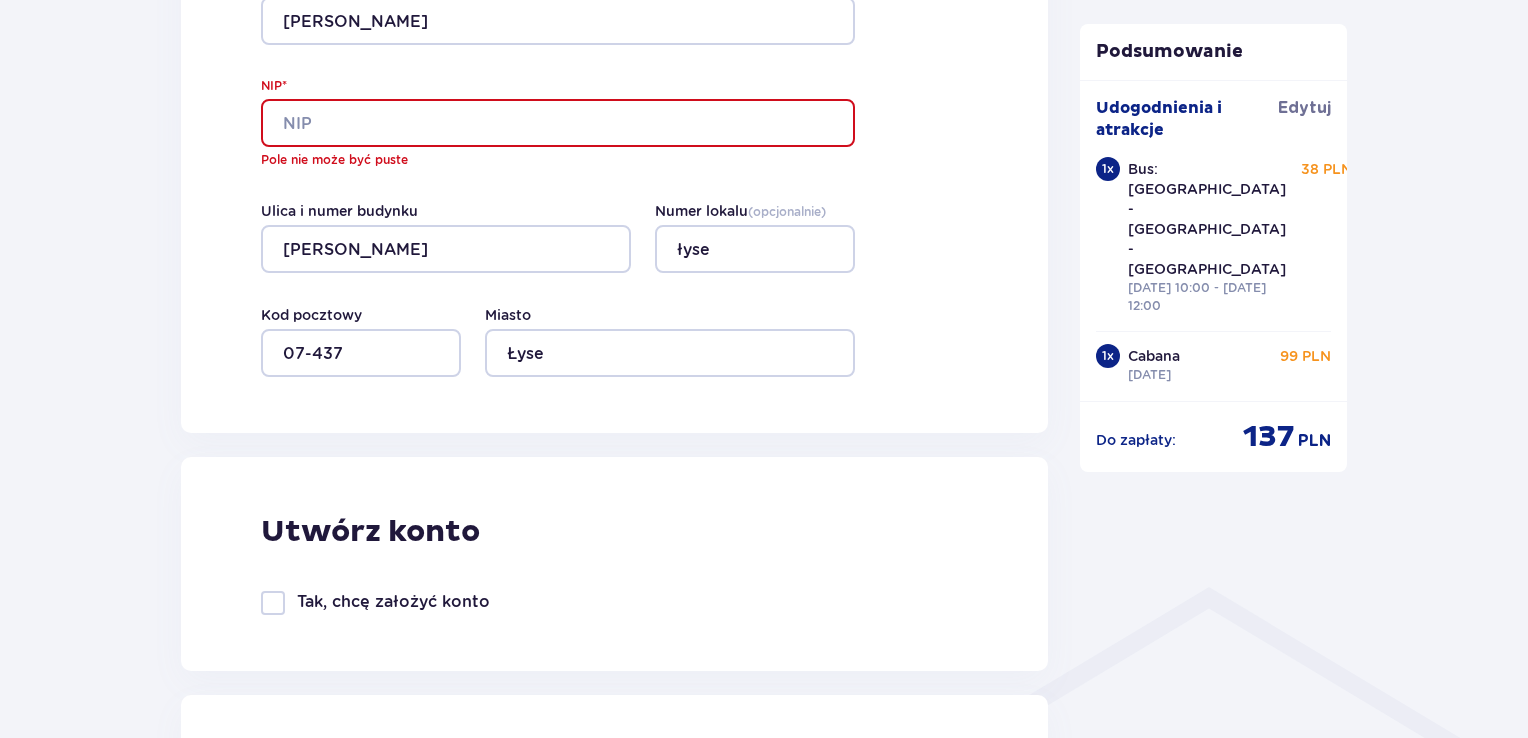 scroll, scrollTop: 1036, scrollLeft: 0, axis: vertical 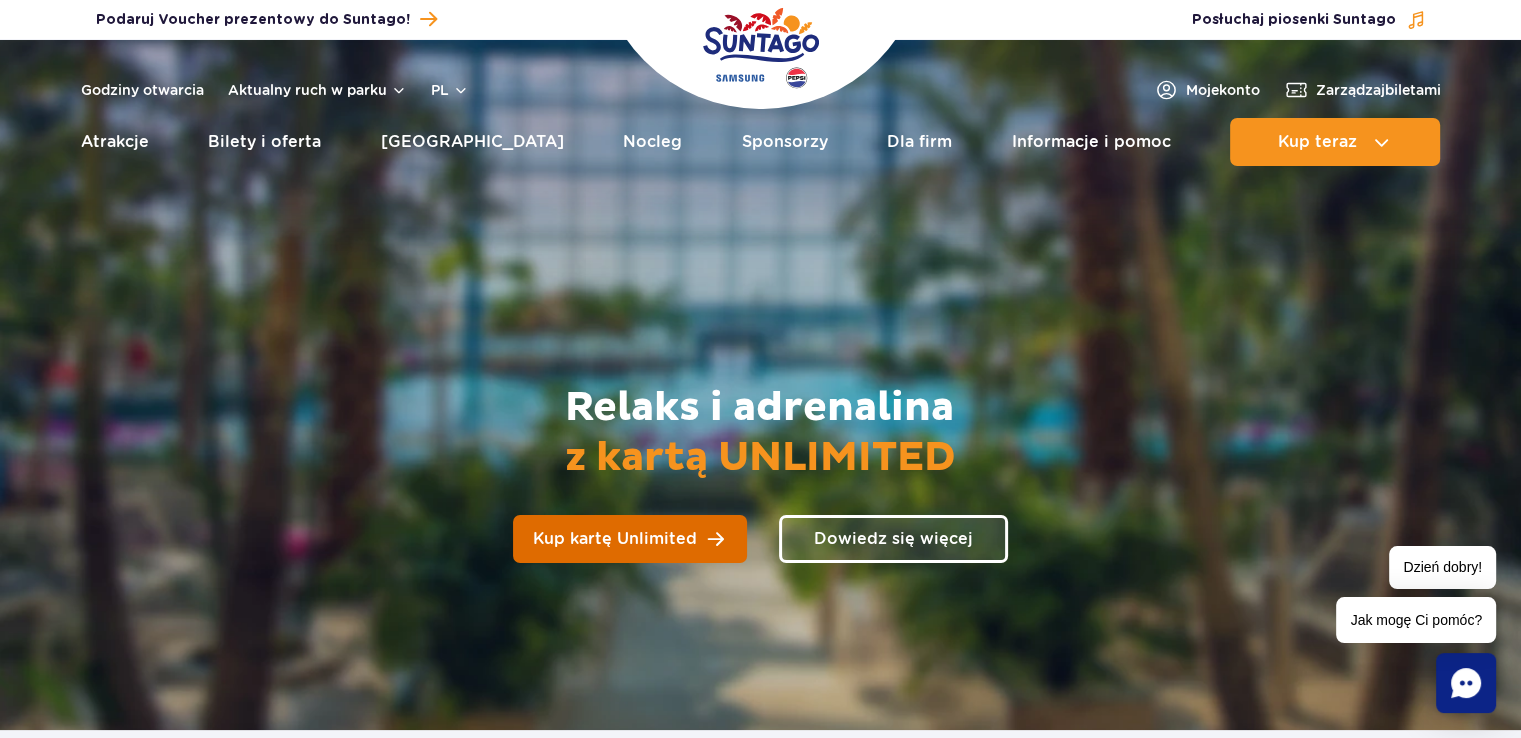 click on "Kup kartę Unlimited" at bounding box center (630, 539) 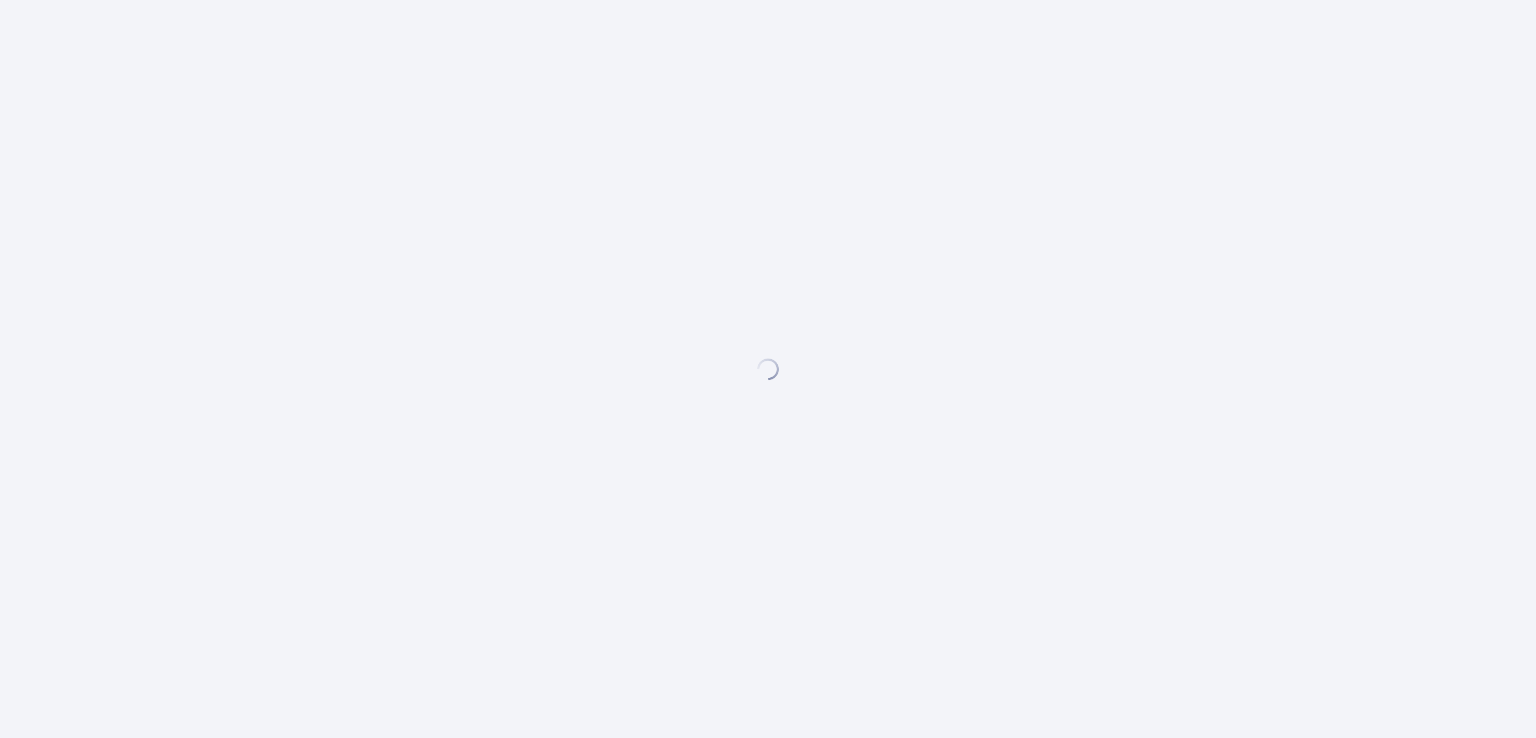scroll, scrollTop: 0, scrollLeft: 0, axis: both 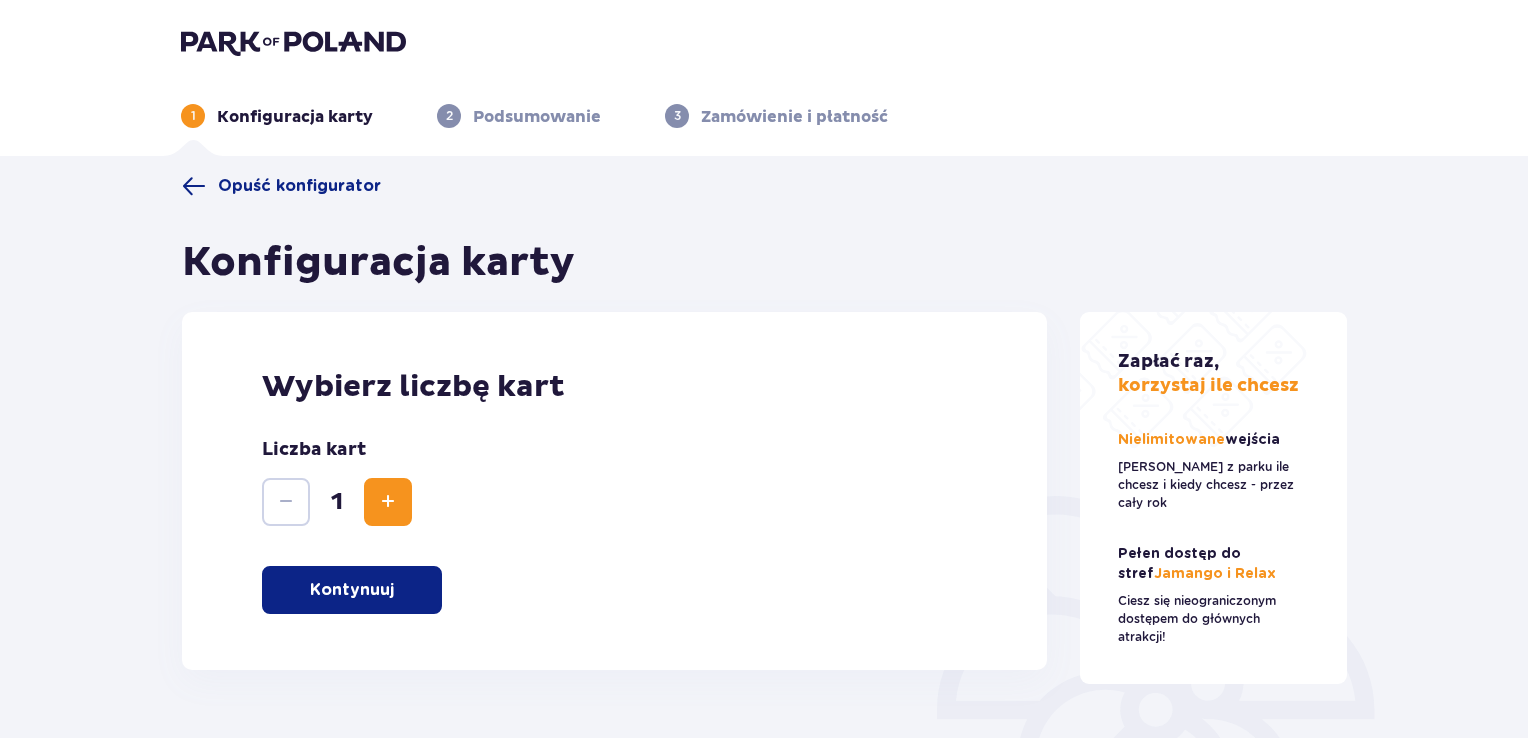 click on "Kontynuuj" at bounding box center [352, 590] 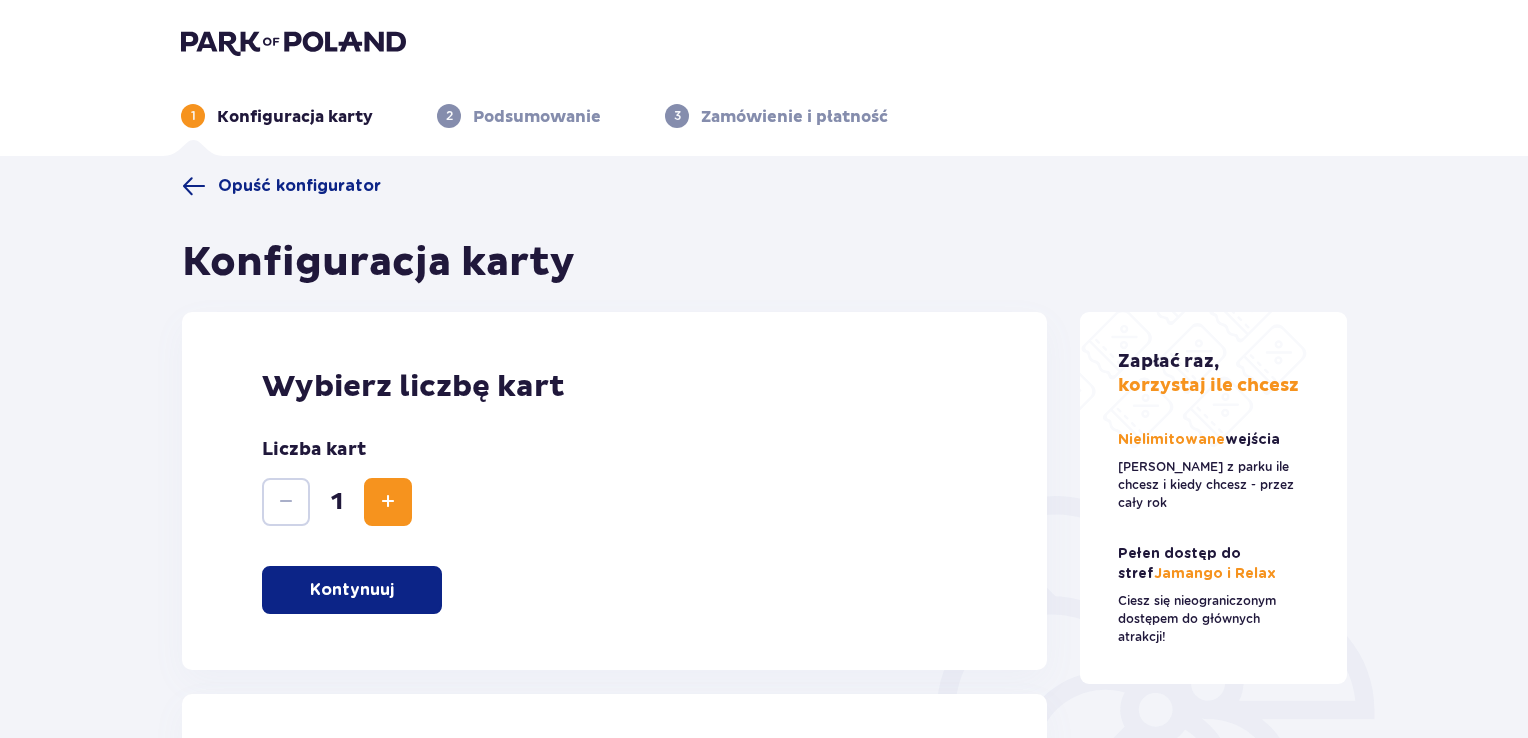 click on "Wybierz liczbę kart Liczba kart 1 Kontynuuj" at bounding box center (614, 491) 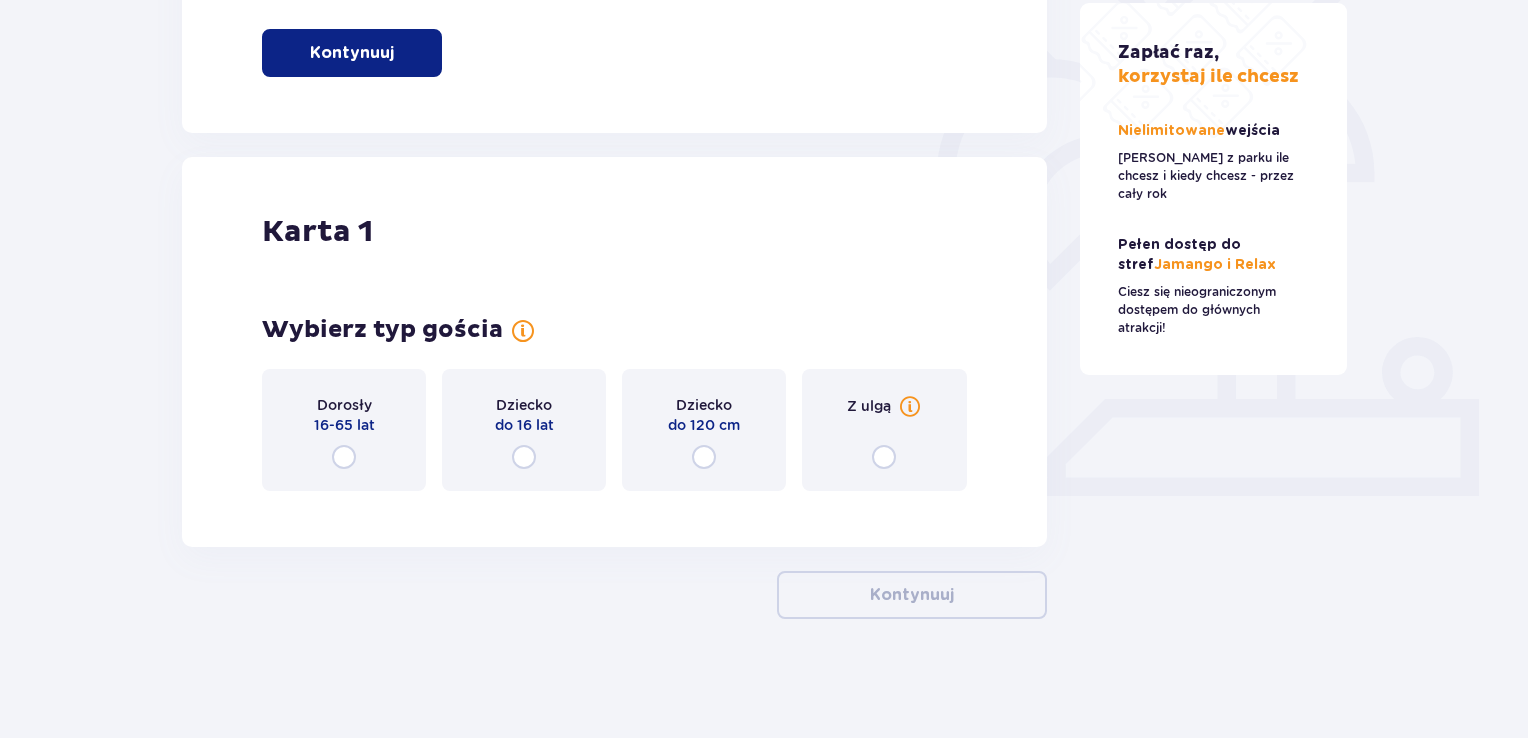 scroll, scrollTop: 538, scrollLeft: 0, axis: vertical 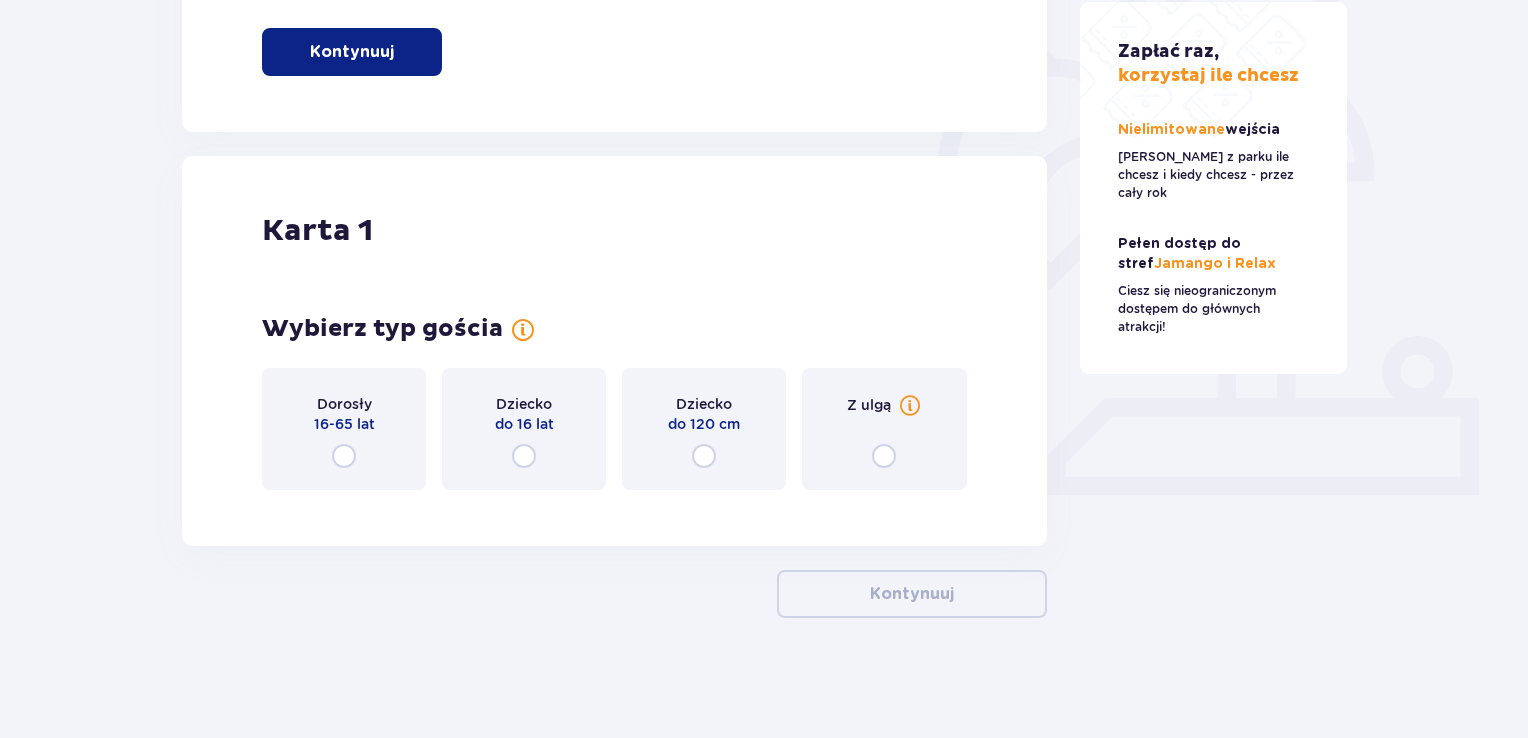 click on "Dorosły 16-65 lat" at bounding box center (344, 429) 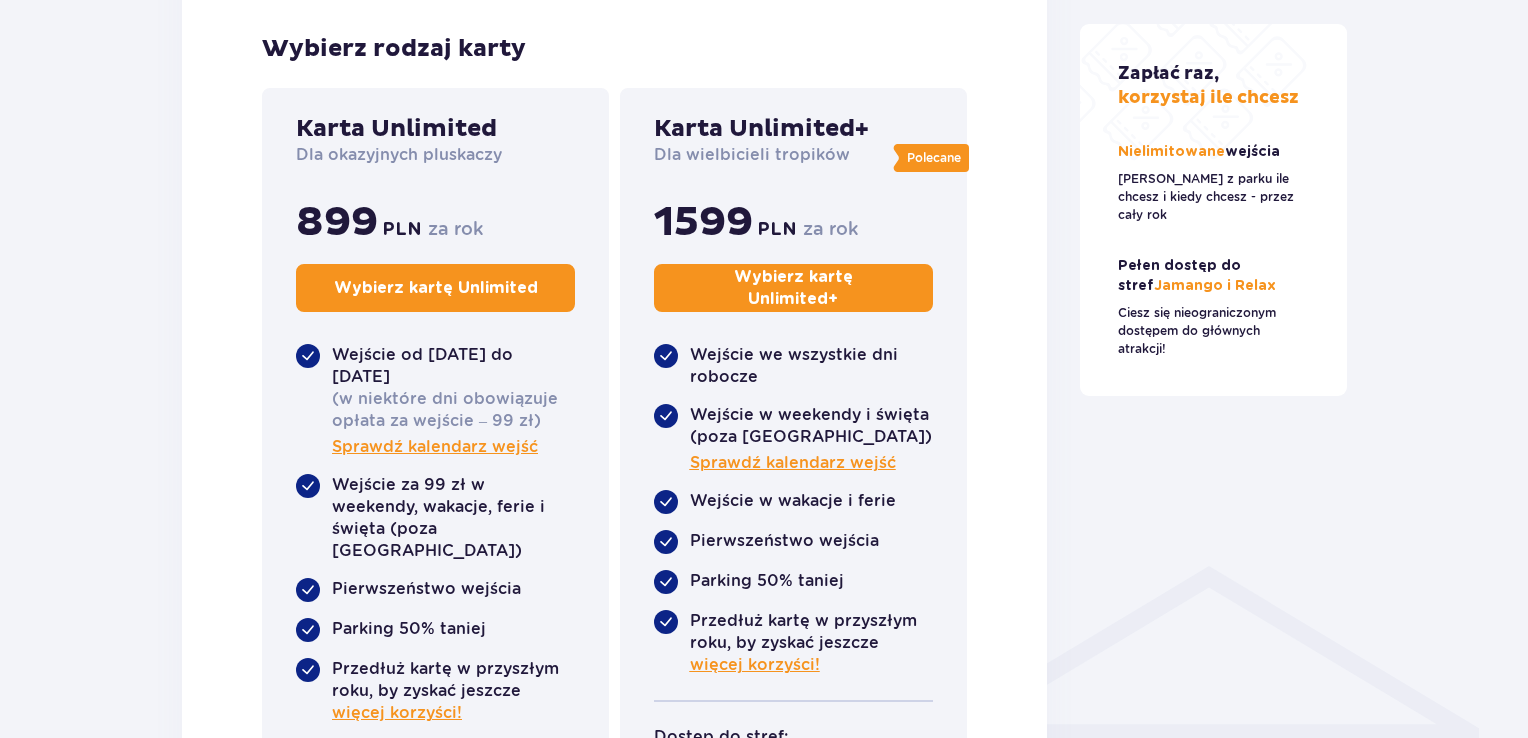 scroll, scrollTop: 1068, scrollLeft: 0, axis: vertical 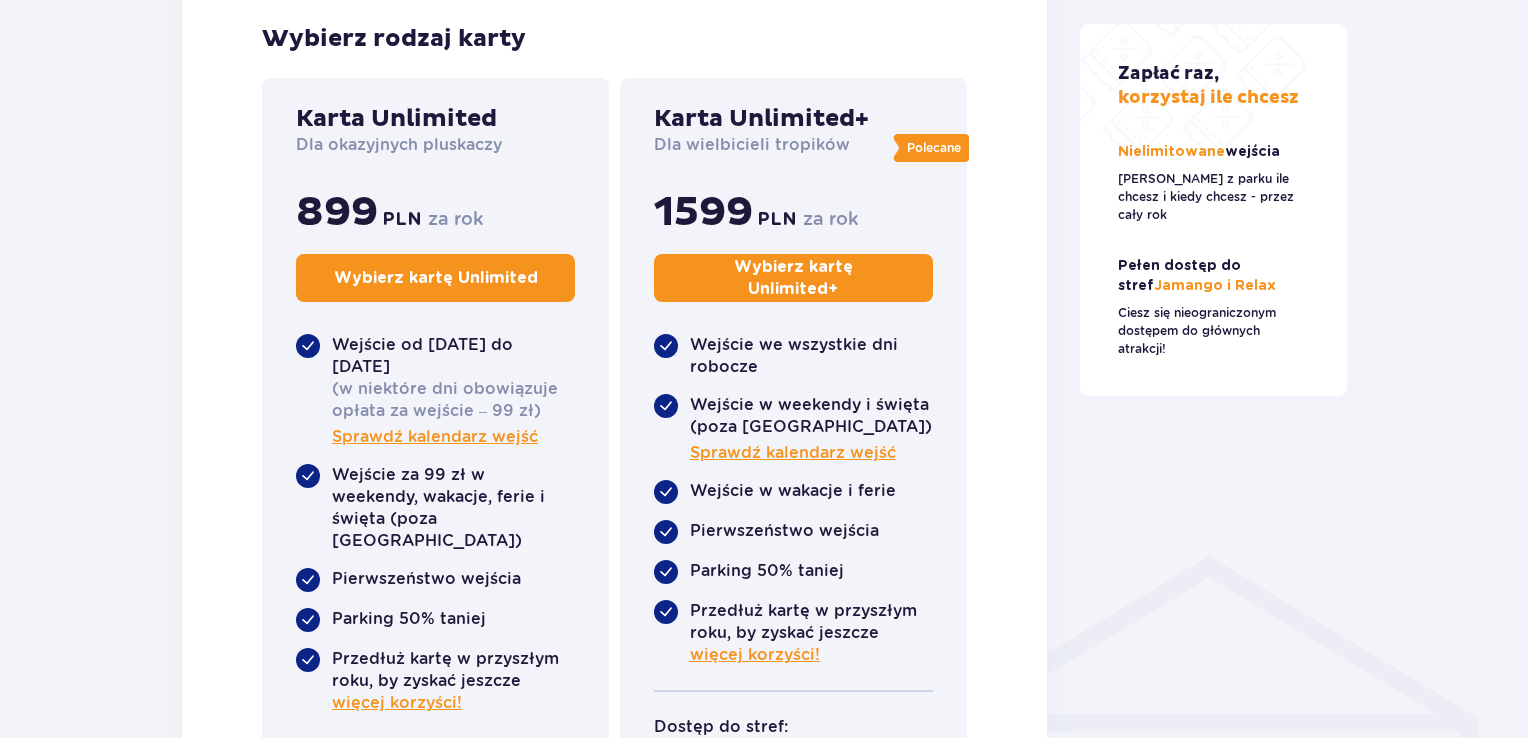 drag, startPoint x: 1342, startPoint y: 443, endPoint x: 1478, endPoint y: 468, distance: 138.2787 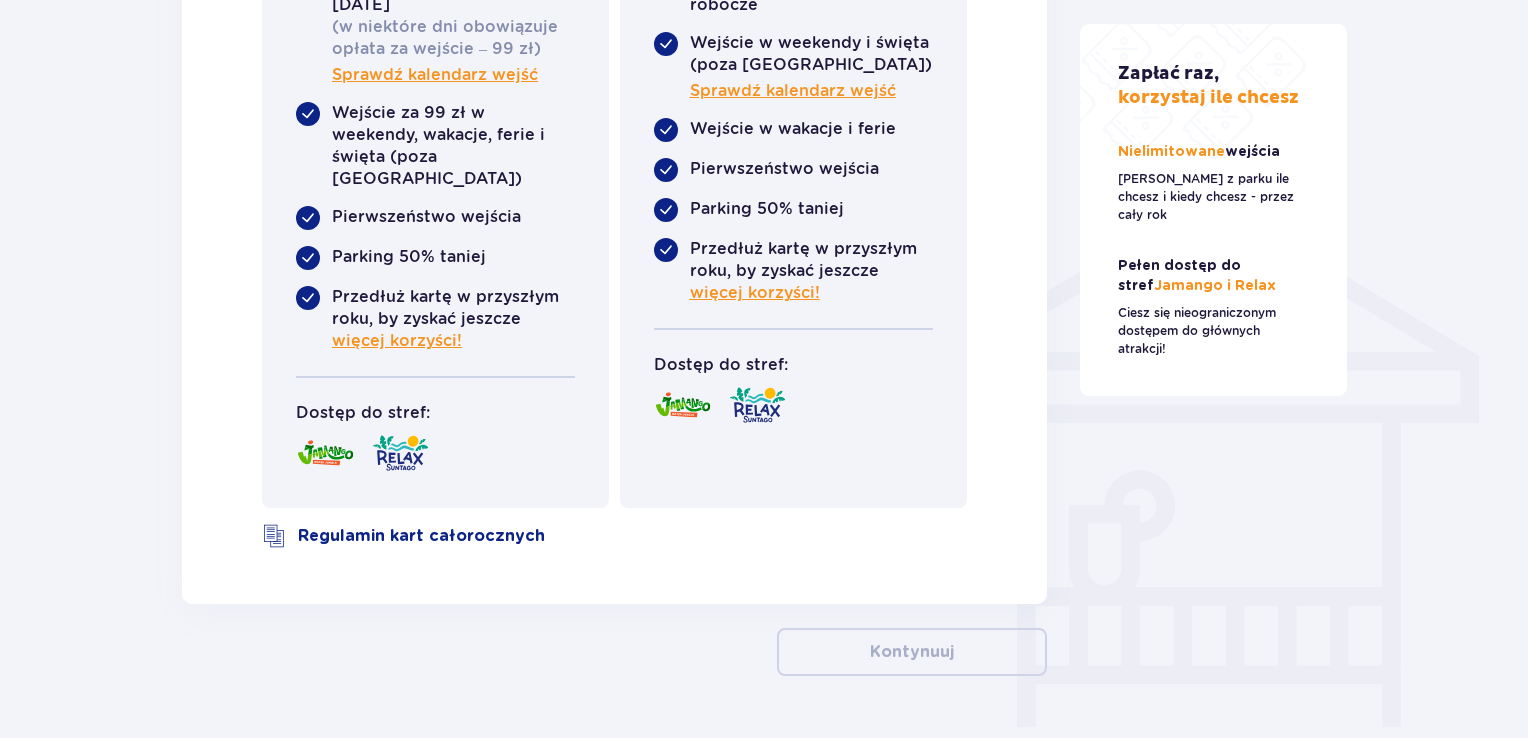scroll, scrollTop: 1453, scrollLeft: 0, axis: vertical 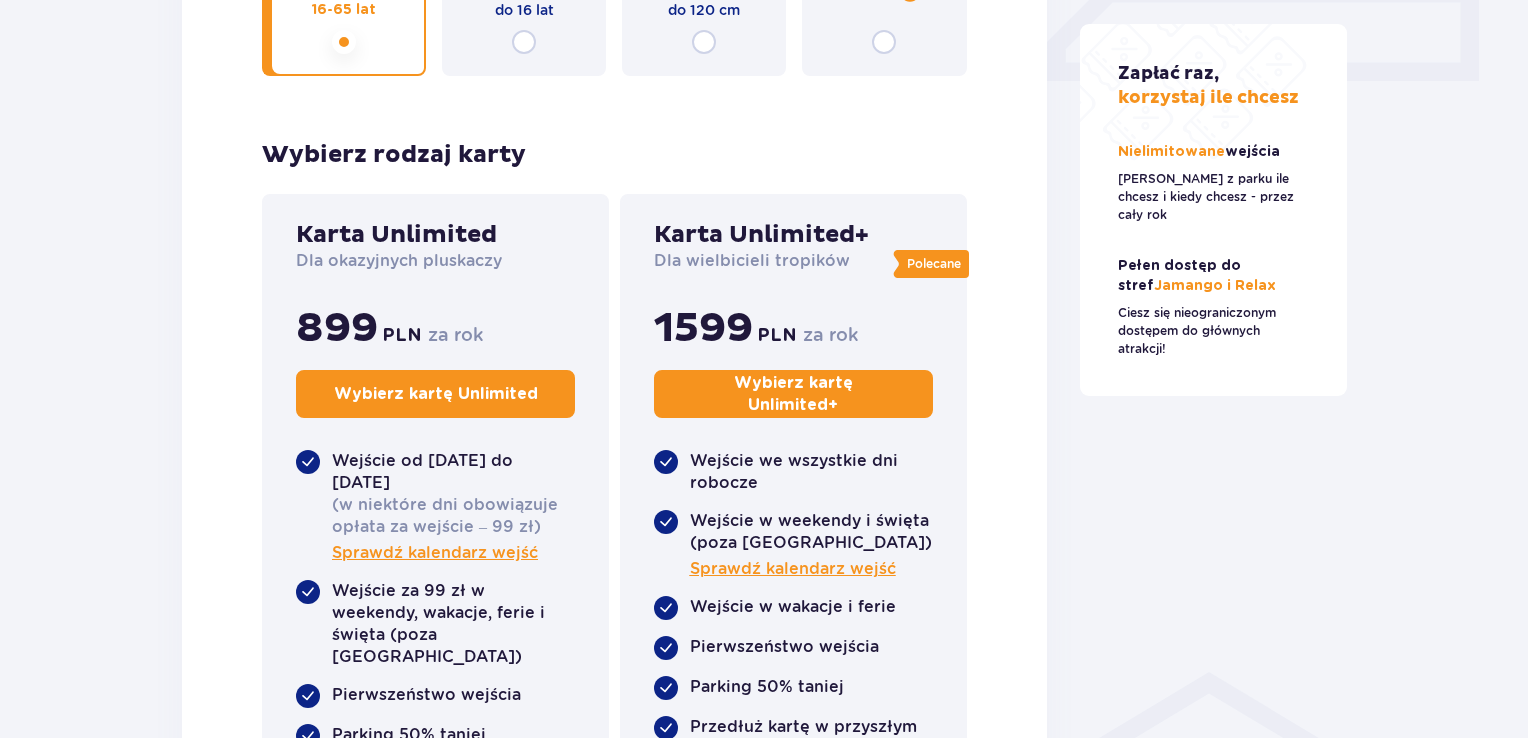 click on "Wybierz kartę Unlimited" at bounding box center [435, 394] 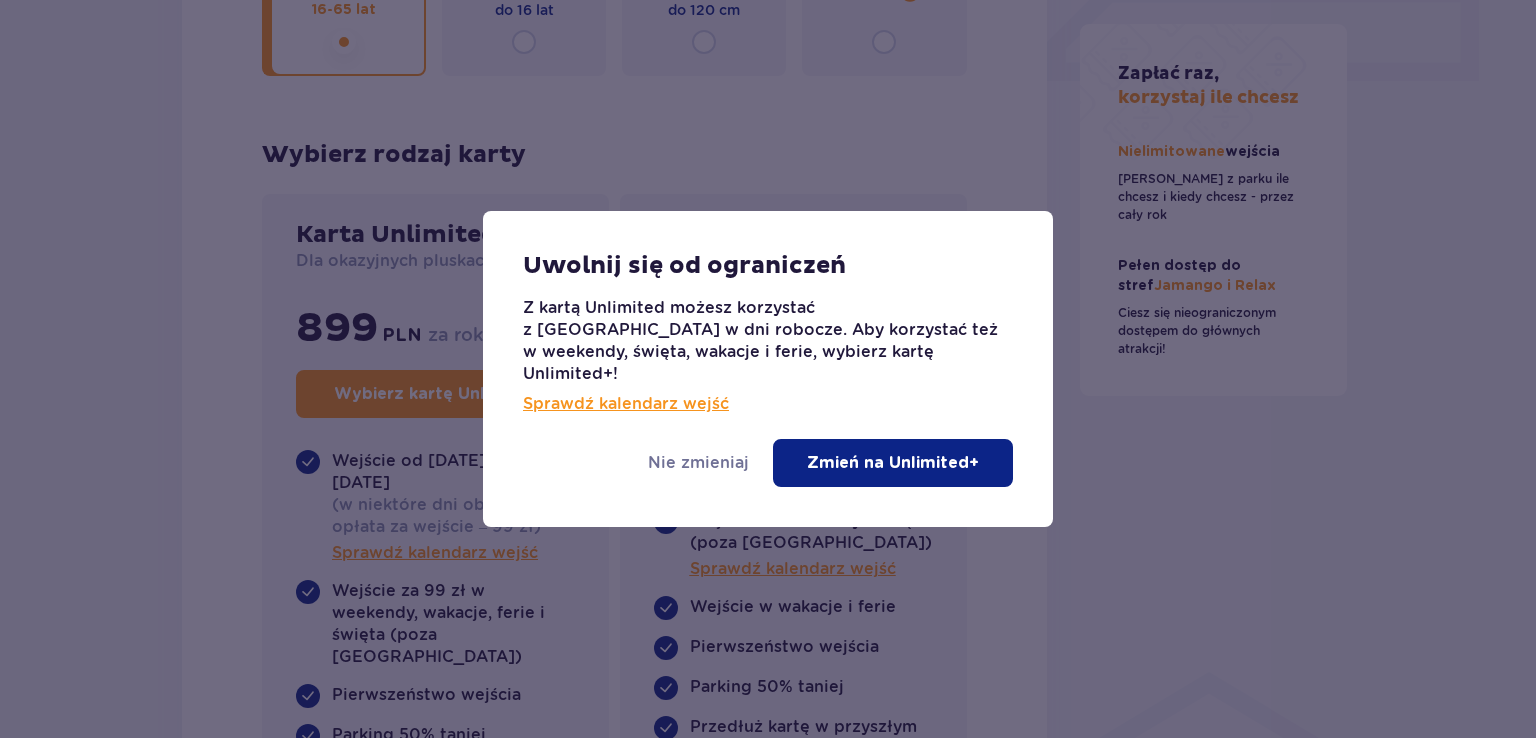 click on "Zmień na Unlimited+" at bounding box center (893, 463) 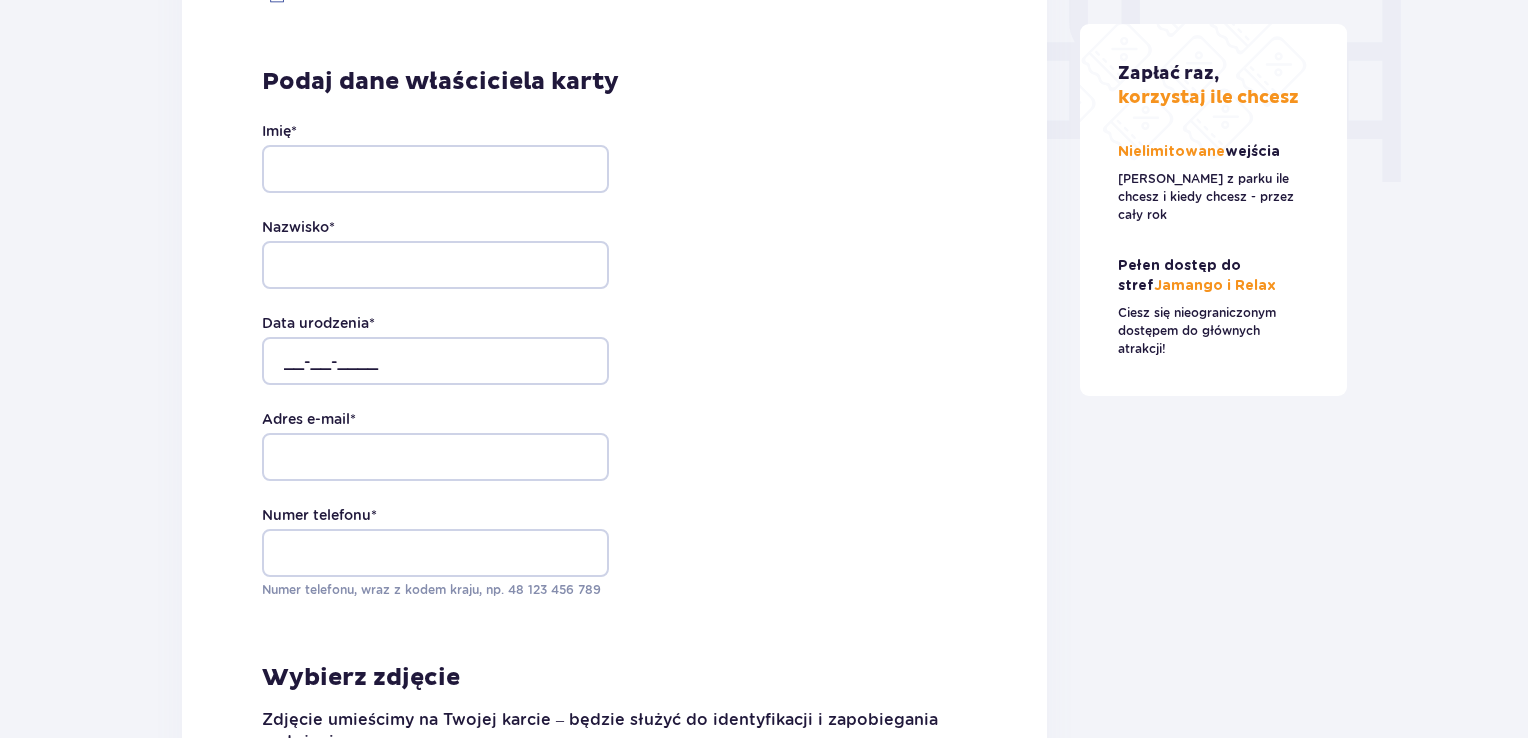 scroll, scrollTop: 1995, scrollLeft: 0, axis: vertical 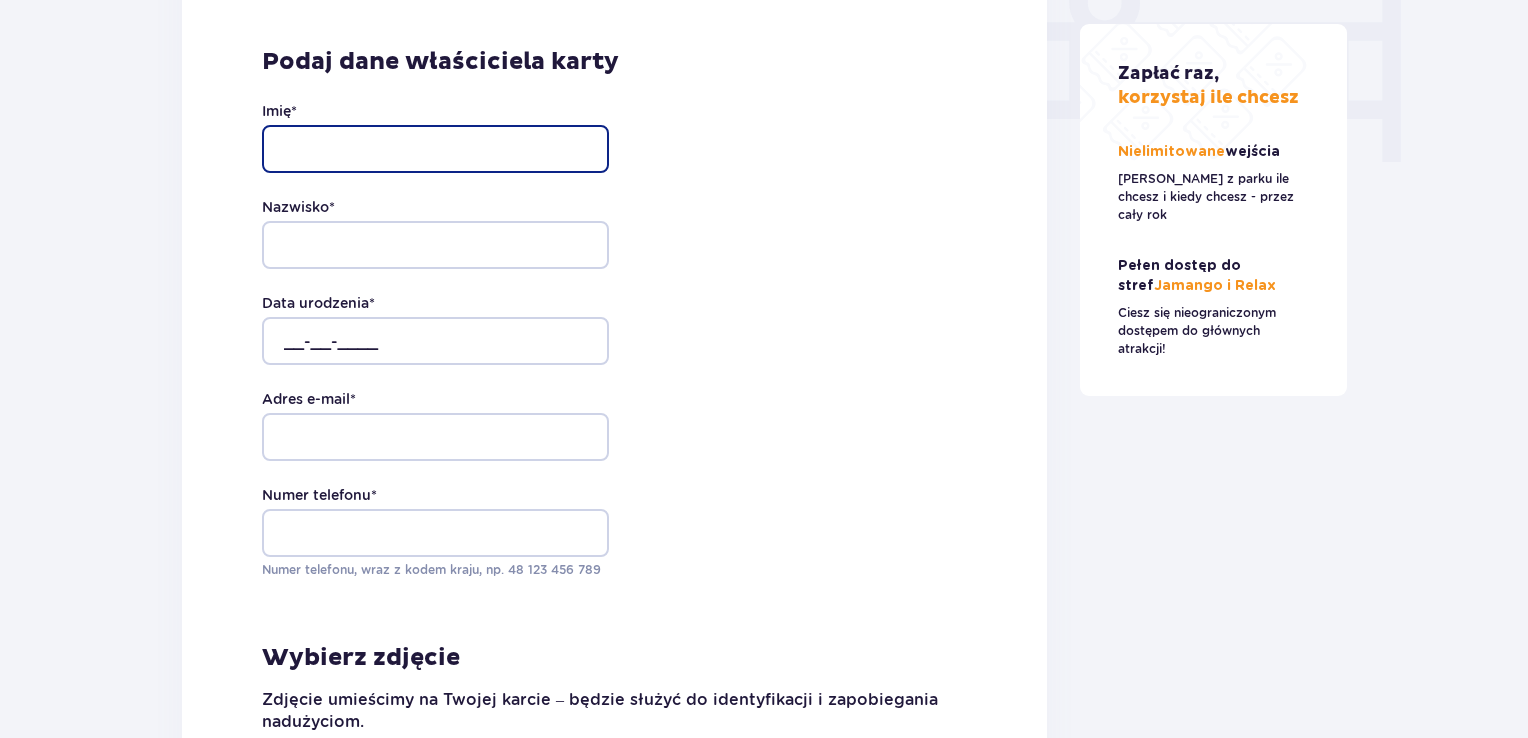 click on "Imię *" at bounding box center [435, 149] 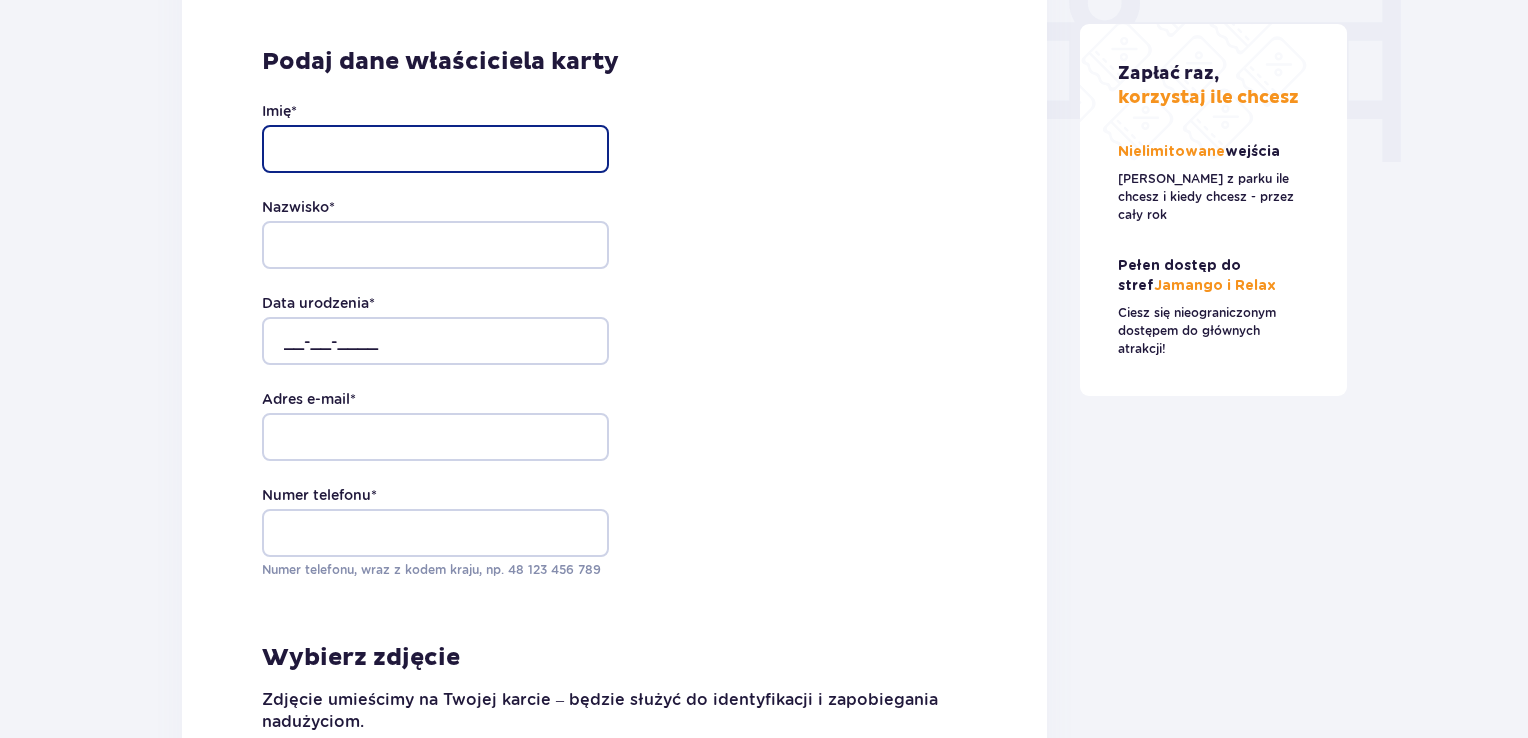 type on "[PERSON_NAME]" 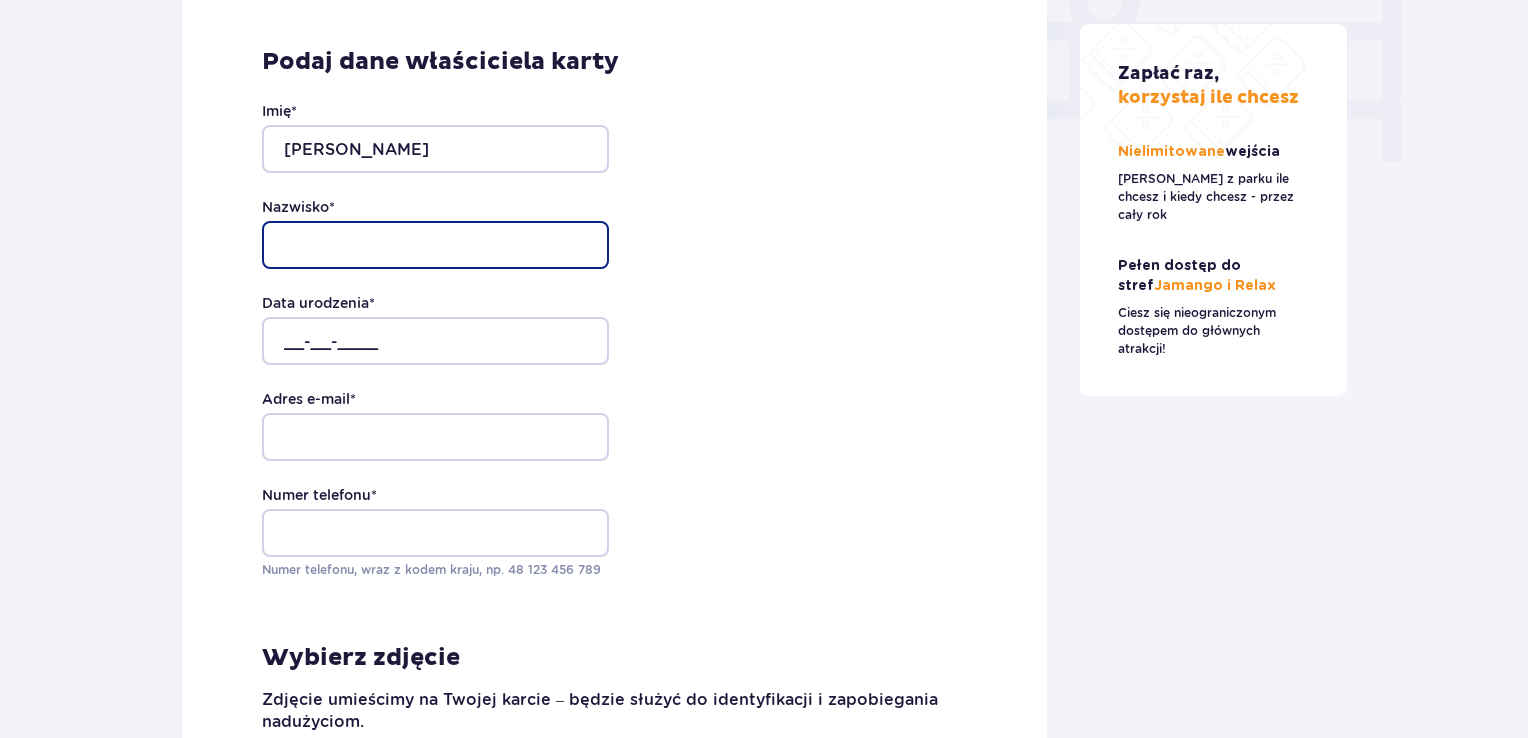 type on "siwik" 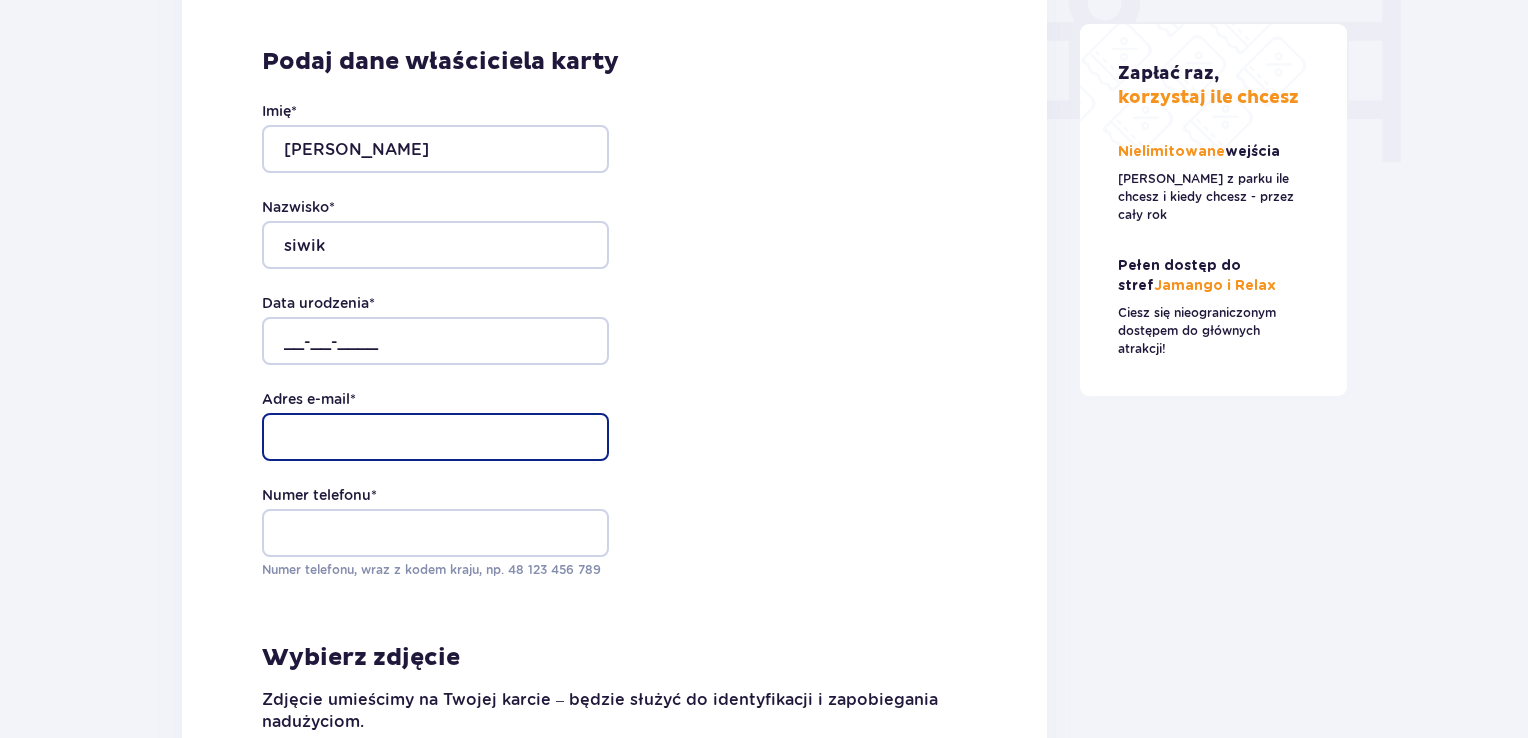type on "[EMAIL_ADDRESS][DOMAIN_NAME]" 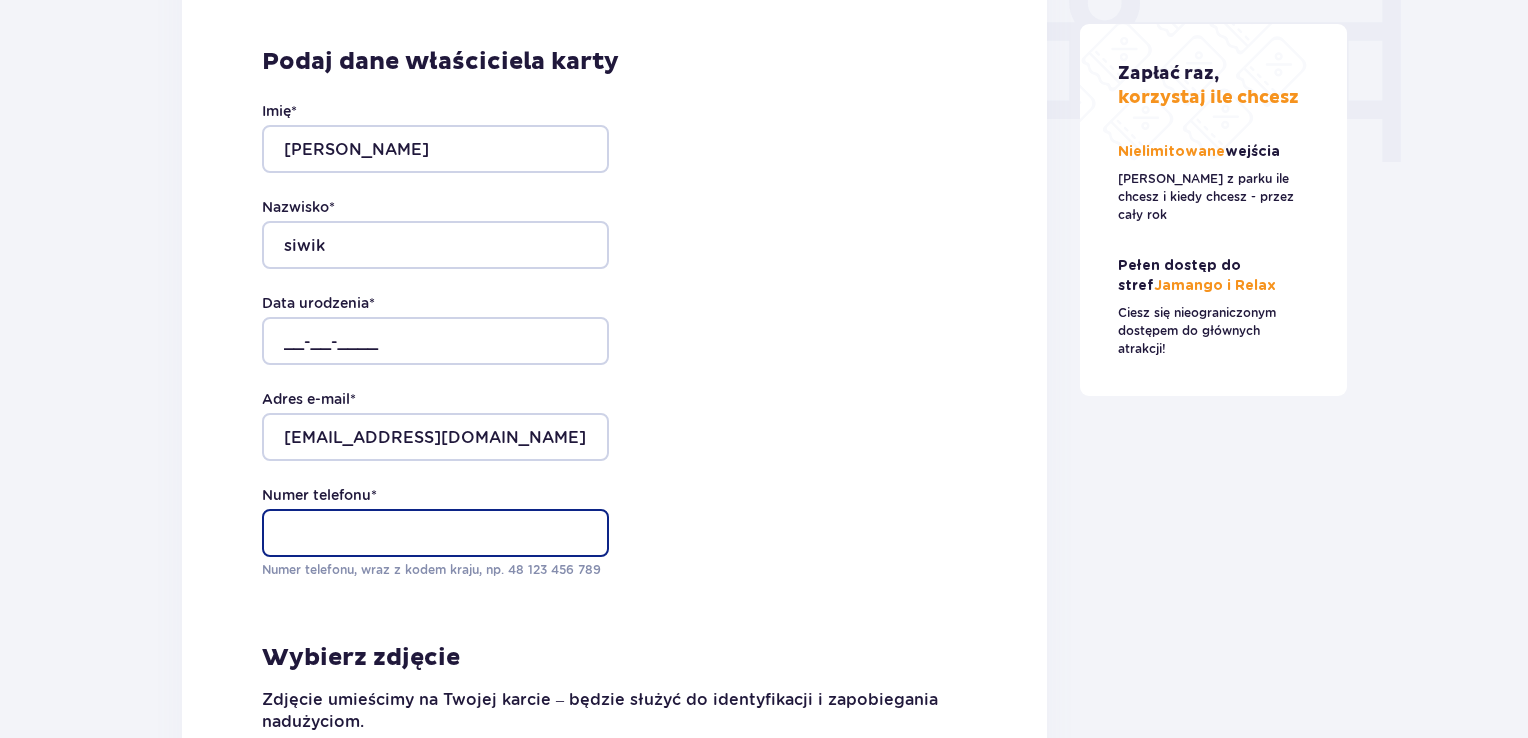 type on "536037141" 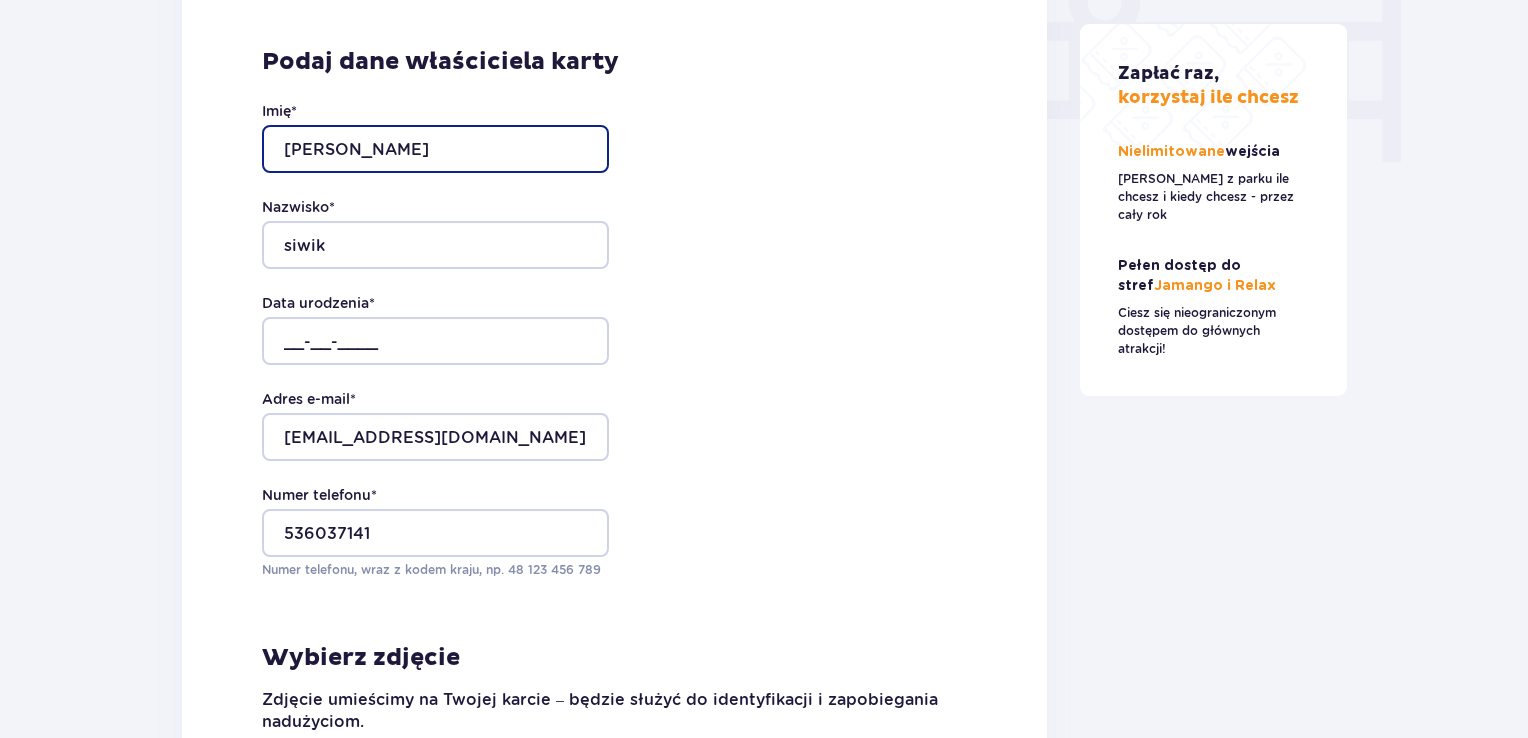 scroll, scrollTop: 1349, scrollLeft: 0, axis: vertical 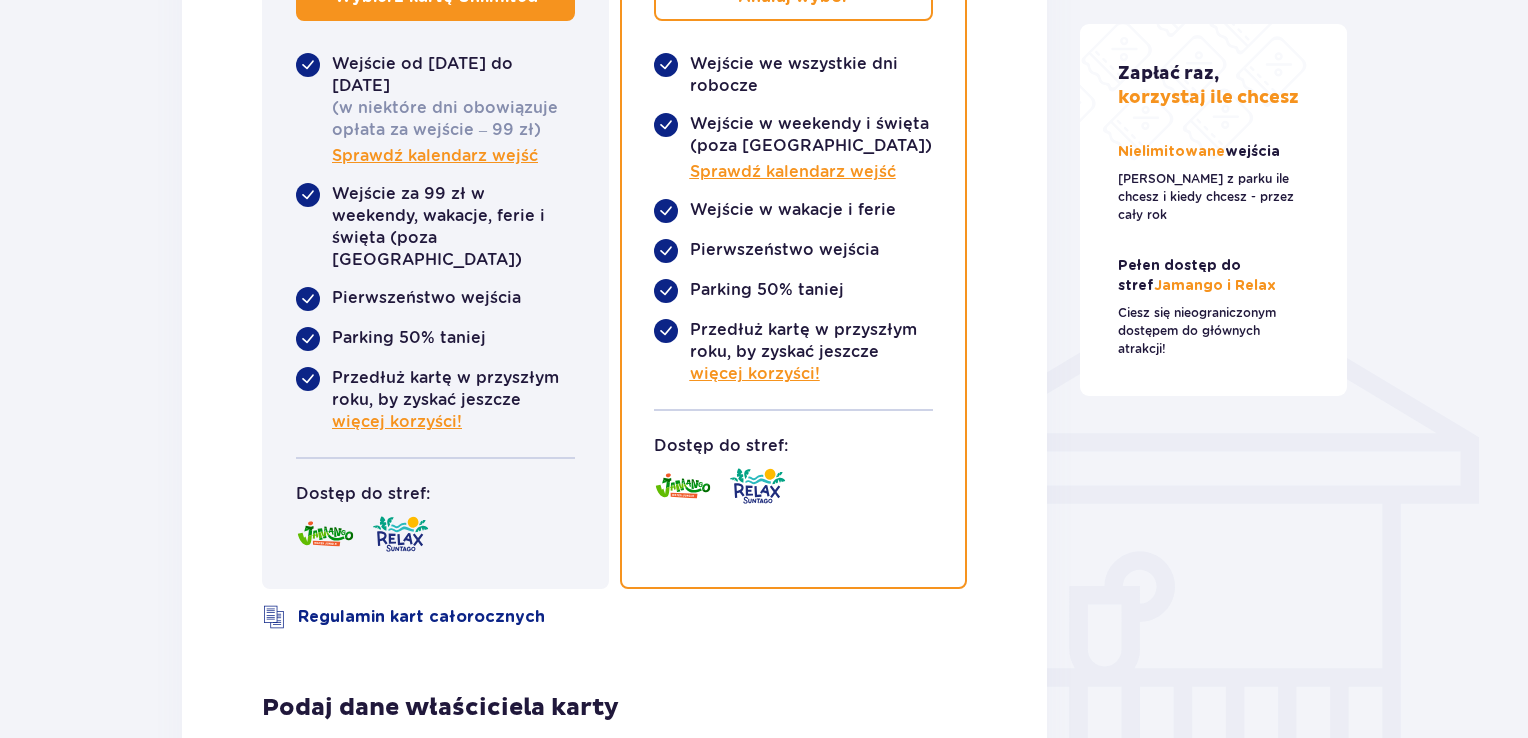 drag, startPoint x: 1523, startPoint y: 503, endPoint x: 1535, endPoint y: 585, distance: 82.8734 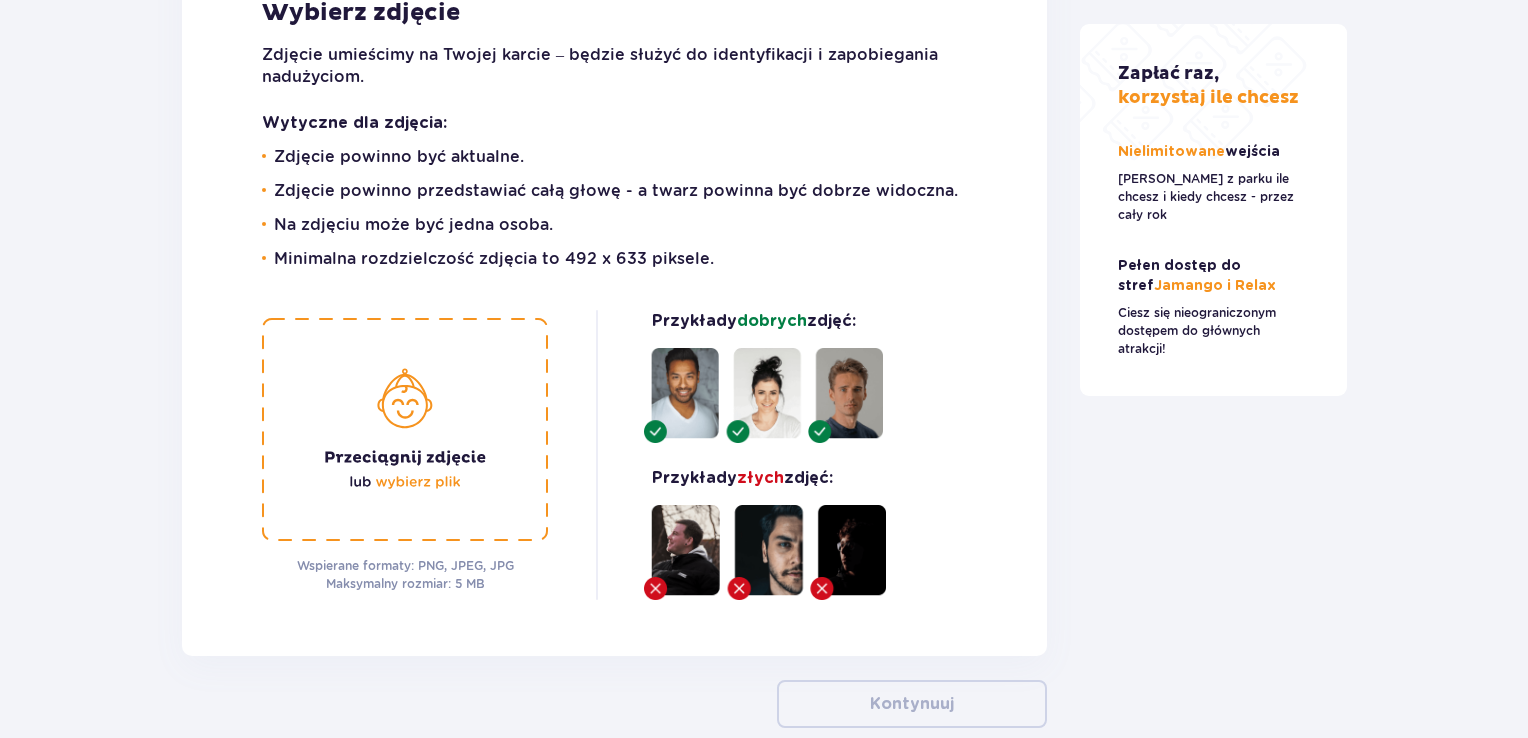 scroll, scrollTop: 2727, scrollLeft: 0, axis: vertical 